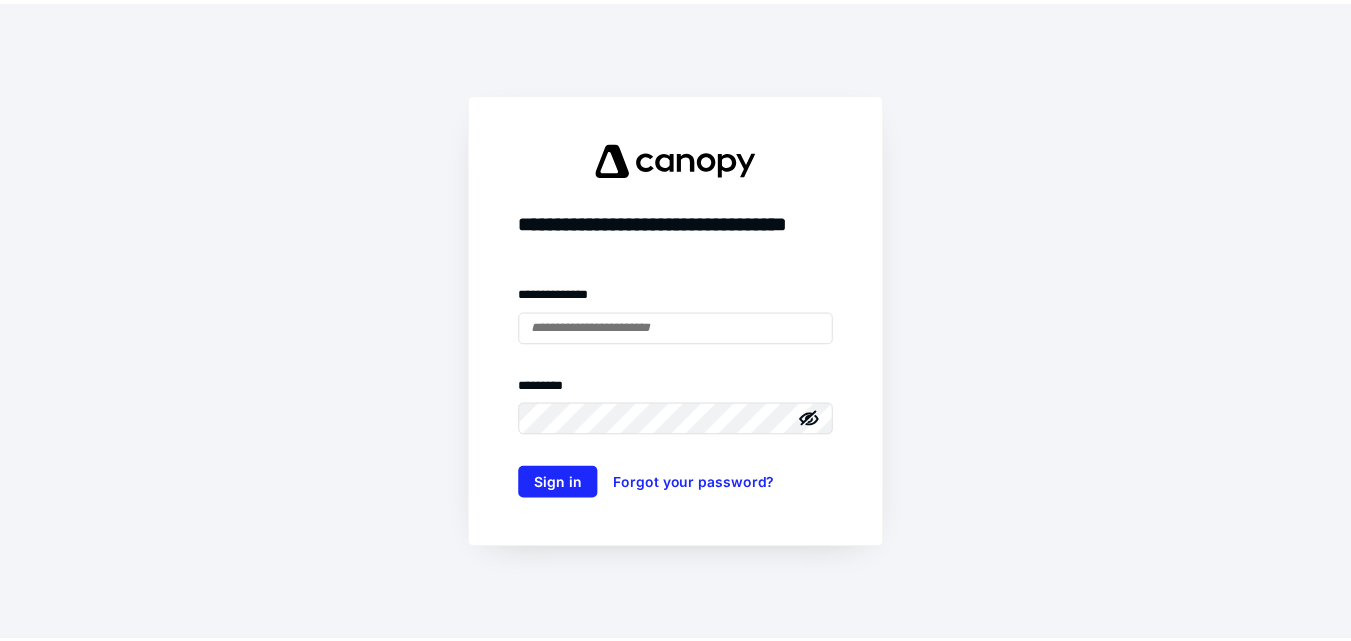 scroll, scrollTop: 0, scrollLeft: 0, axis: both 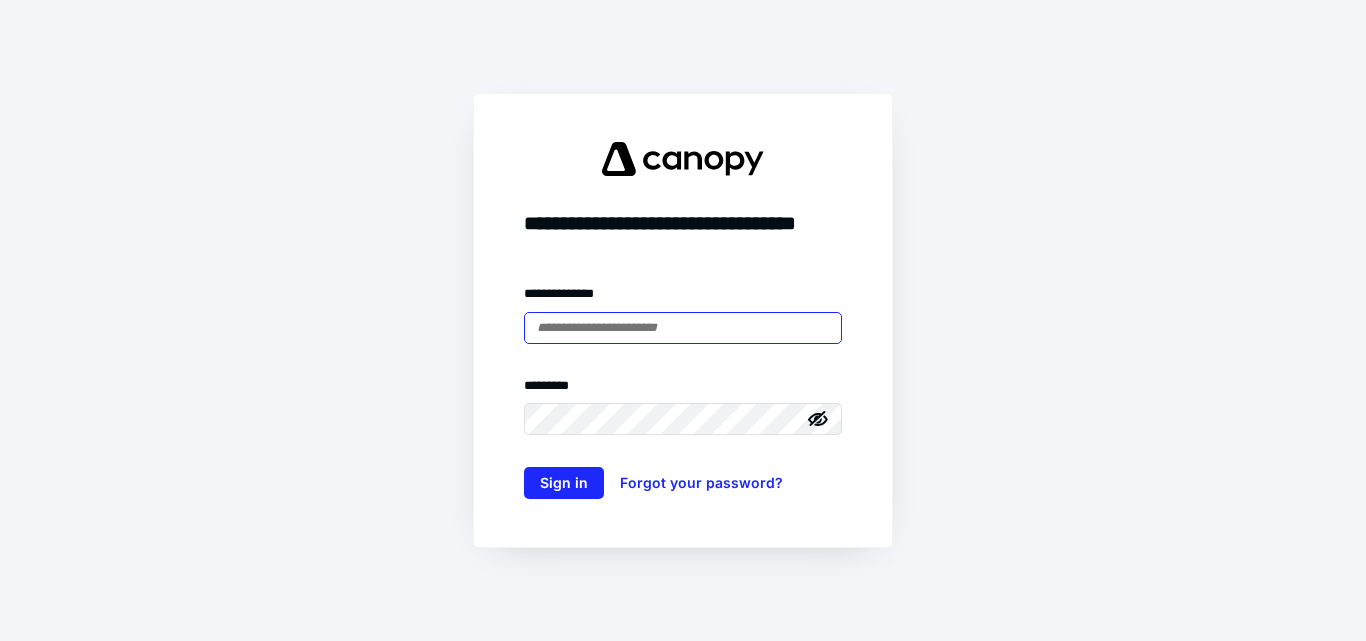click at bounding box center (683, 328) 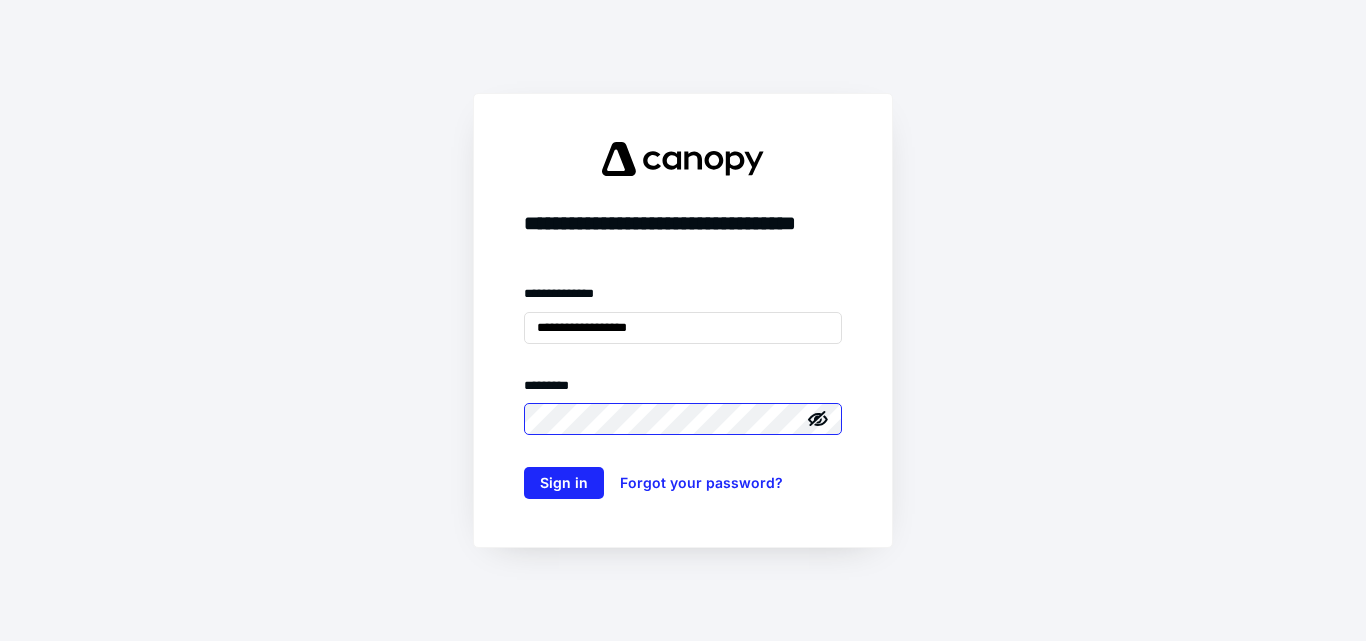 click on "Sign in" at bounding box center [564, 483] 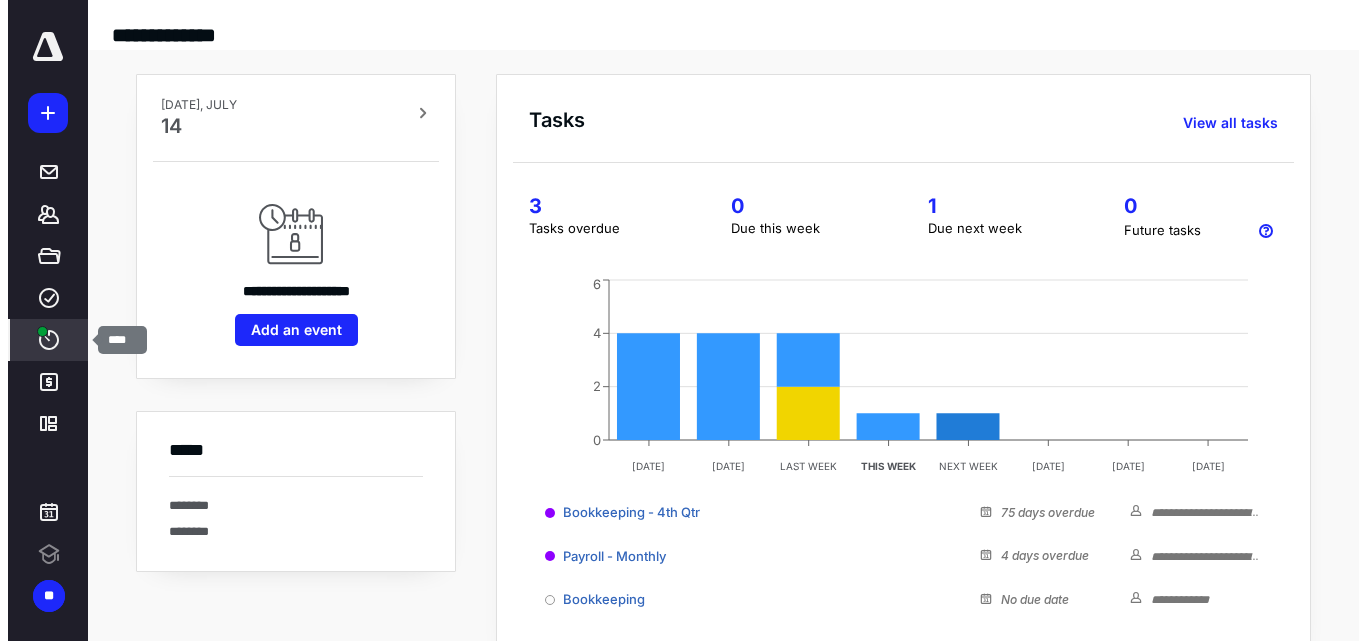 scroll, scrollTop: 0, scrollLeft: 0, axis: both 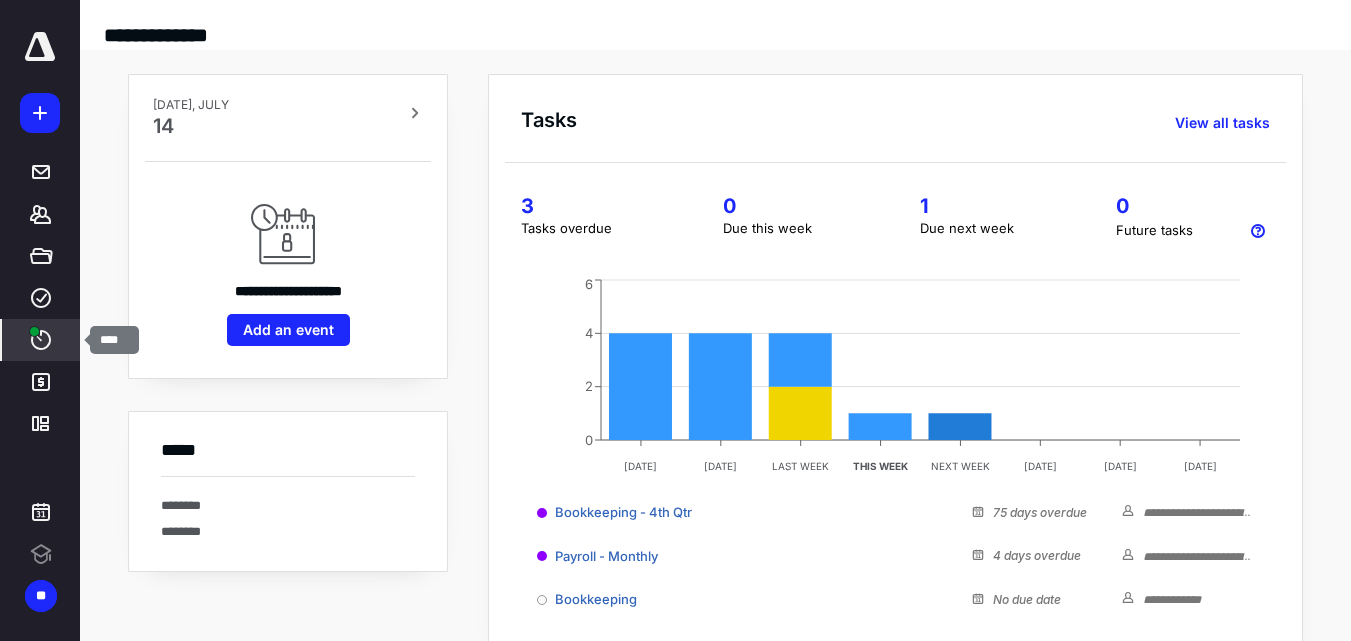 click at bounding box center (34, 331) 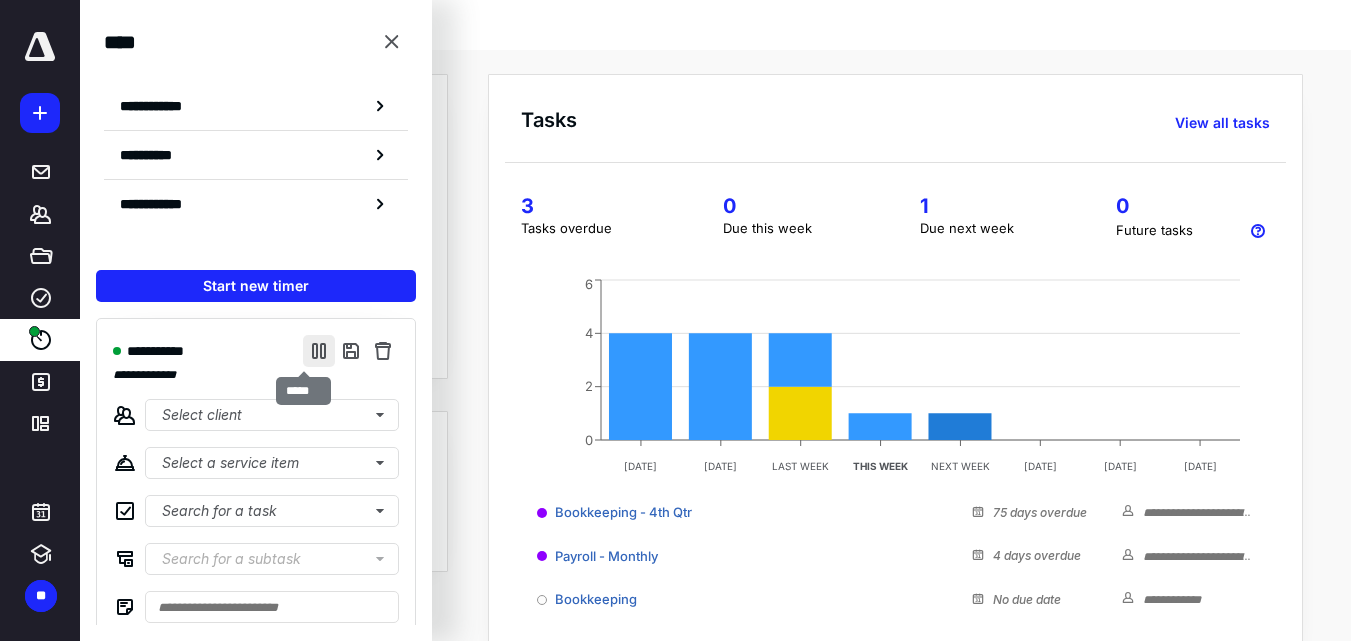 click at bounding box center (319, 351) 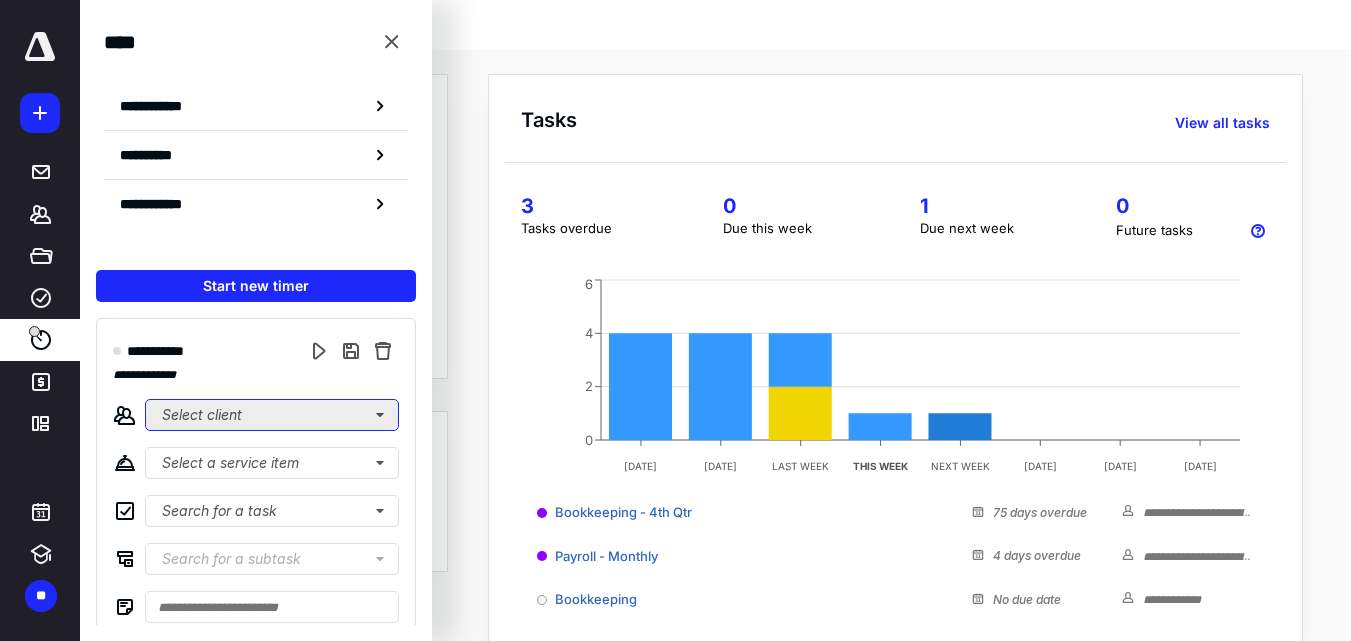 click on "Select client" at bounding box center [272, 415] 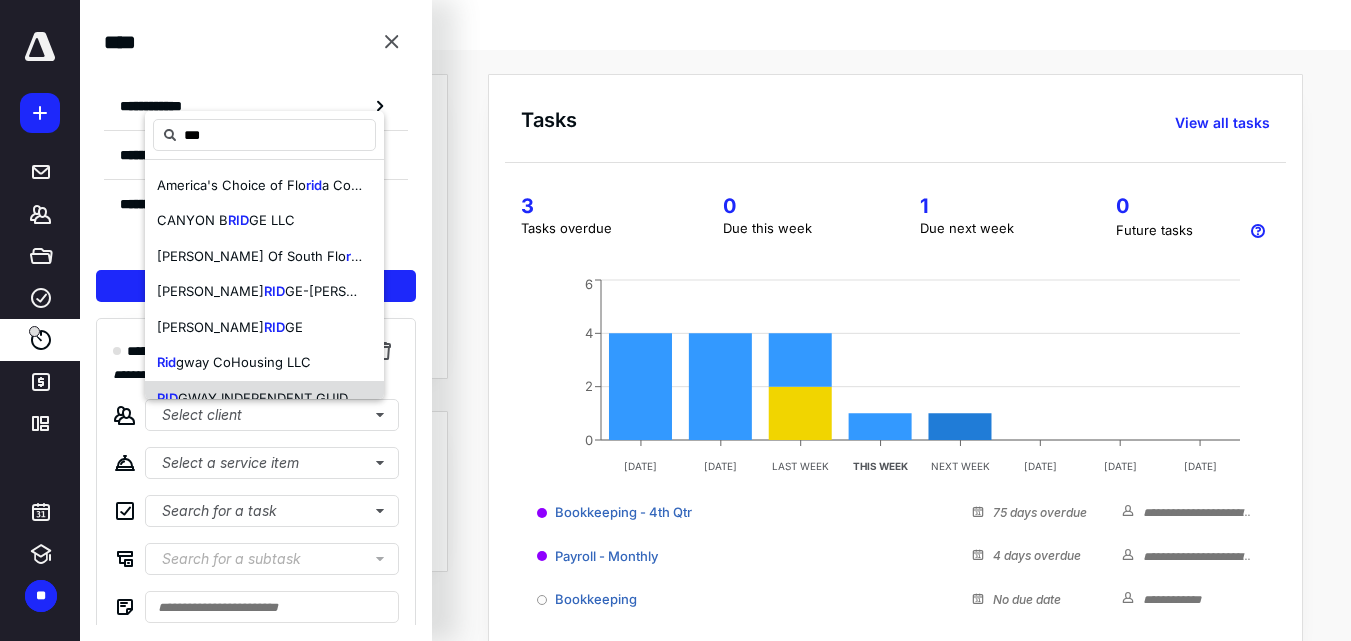 click on "RID GWAY INDEPENDENT GUIDE SERV LLC" at bounding box center [264, 399] 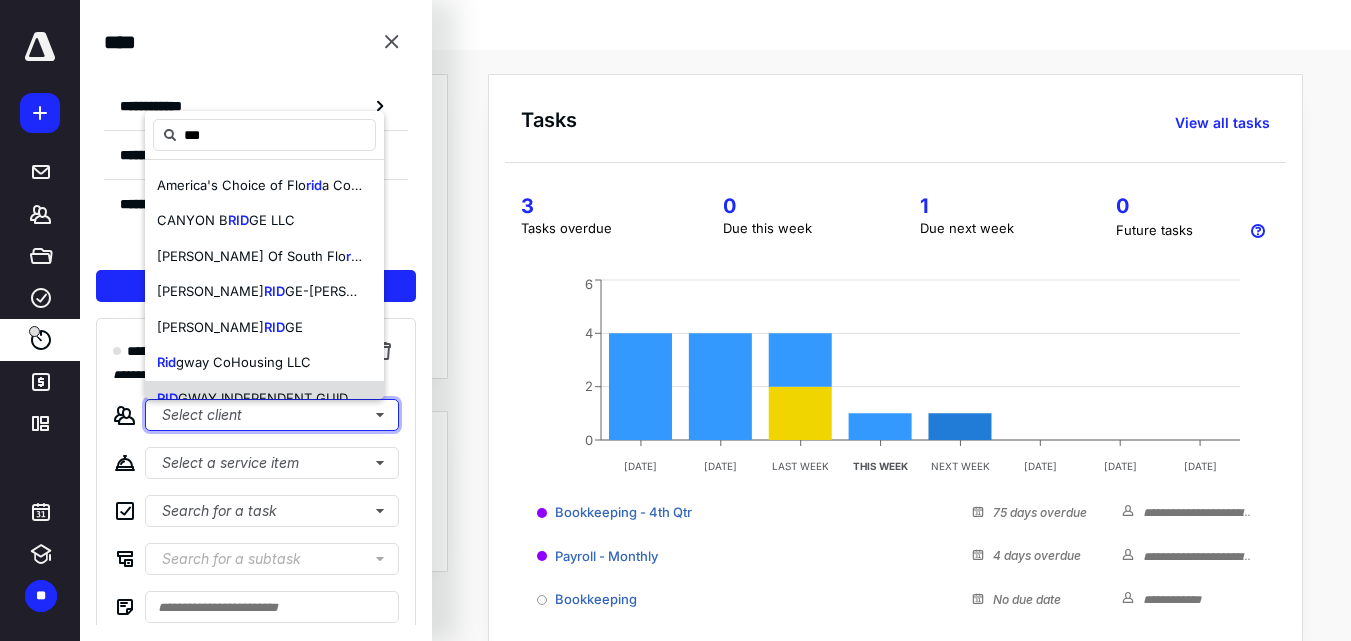 type 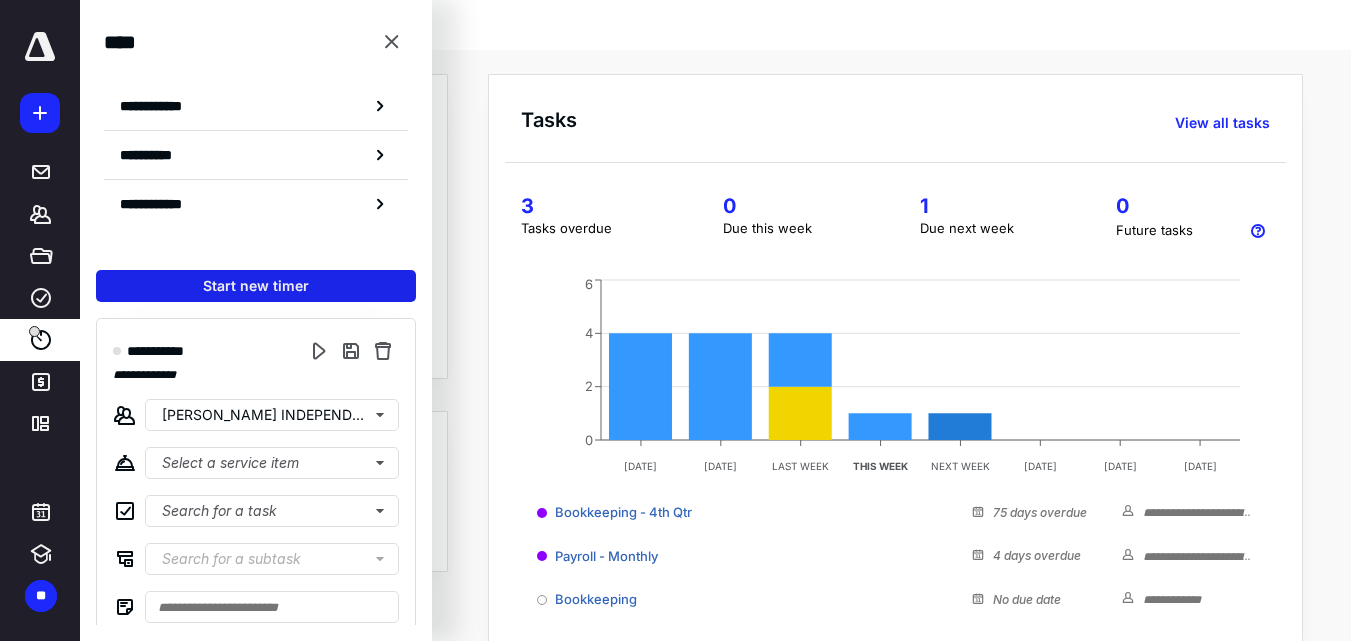 click on "Start new timer" at bounding box center [256, 286] 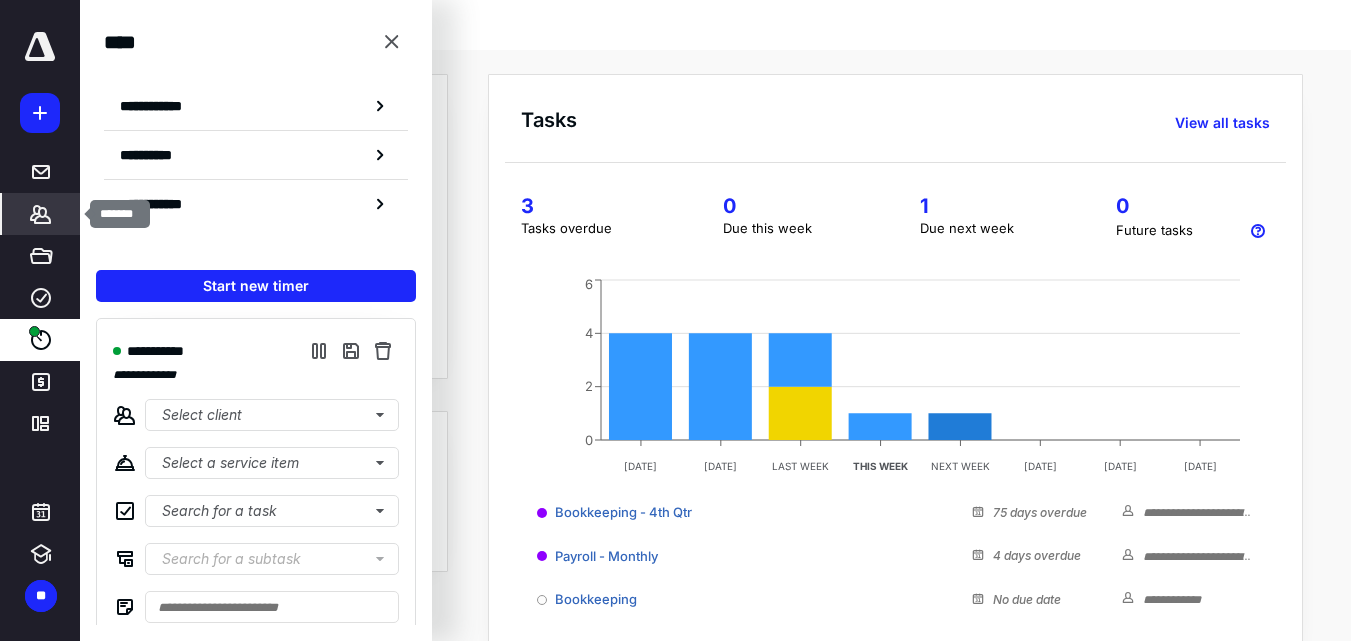 click 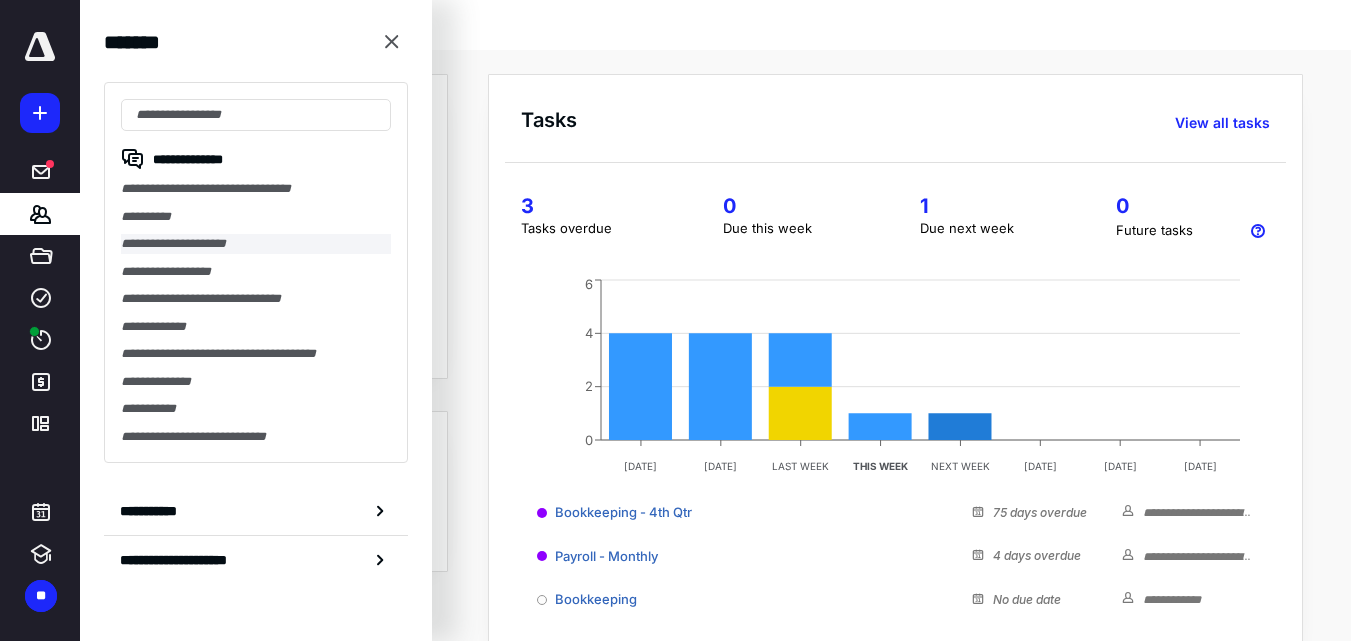 click on "**********" at bounding box center (256, 244) 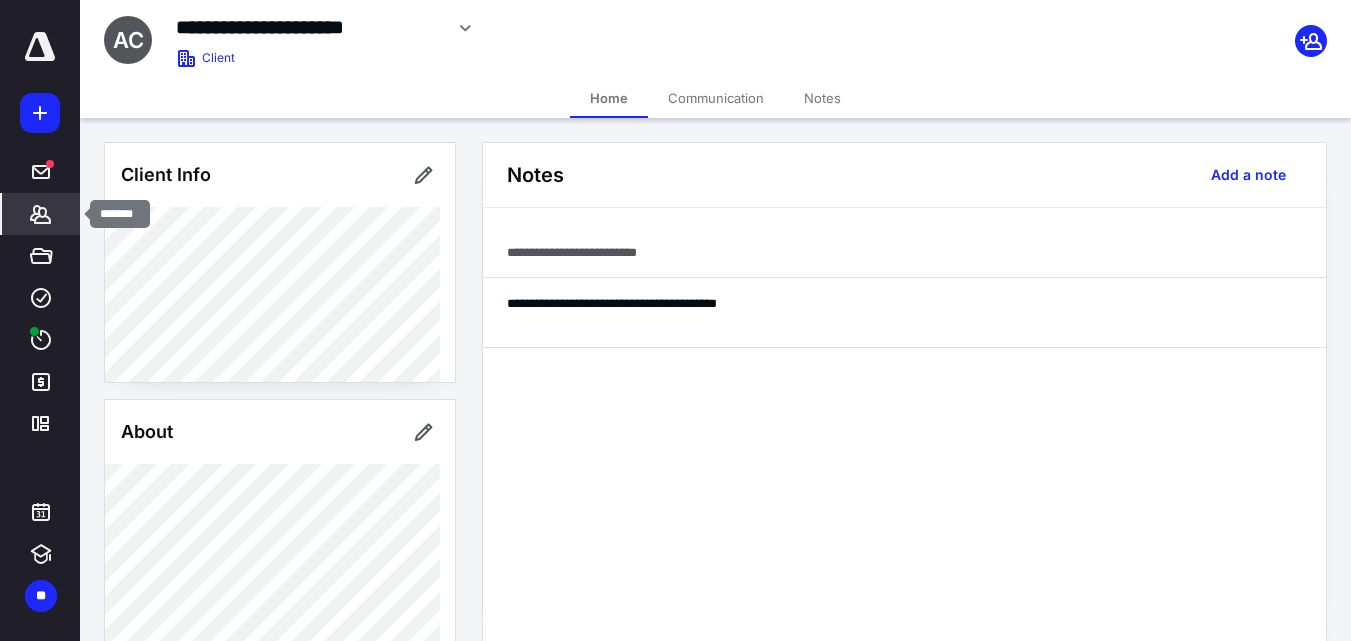 click on "*******" at bounding box center (41, 214) 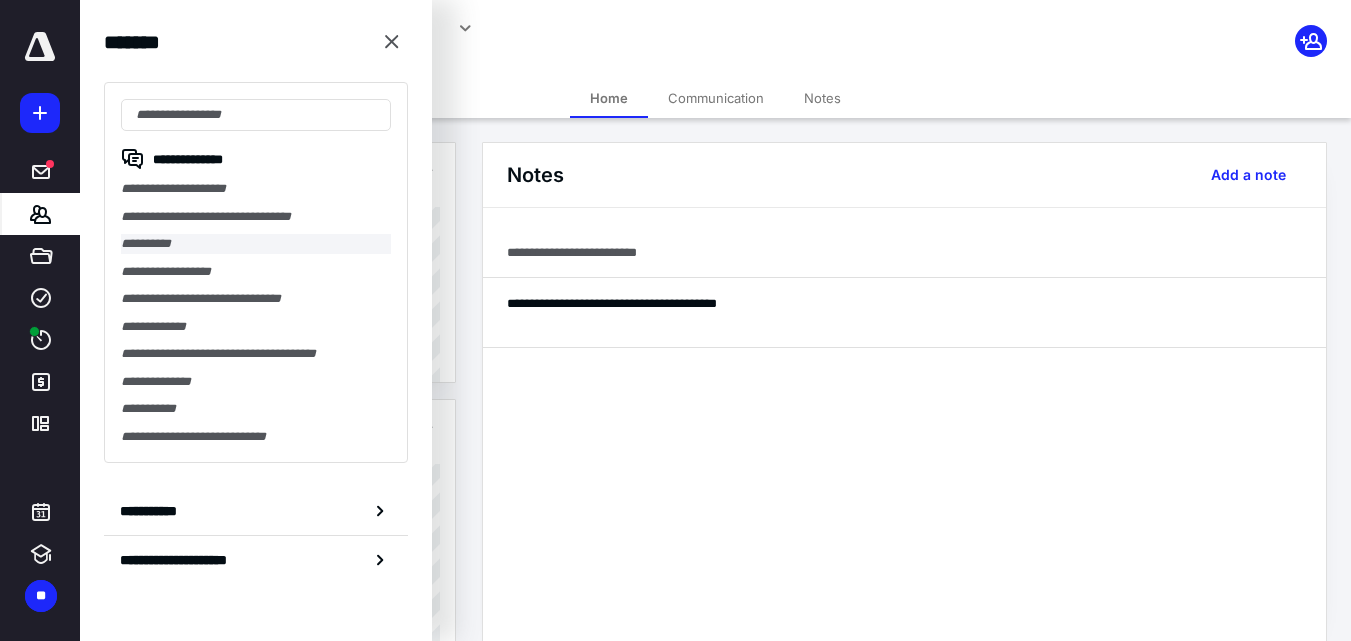 click on "**********" at bounding box center [256, 244] 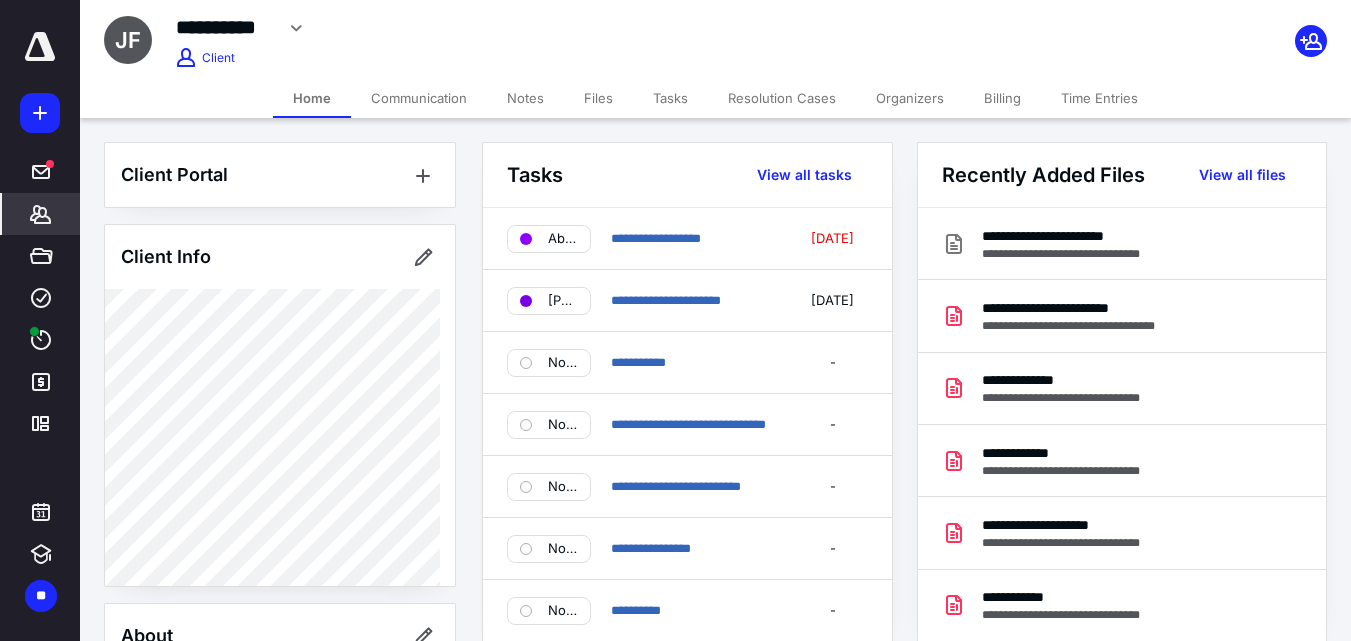 click on "Files" at bounding box center (598, 98) 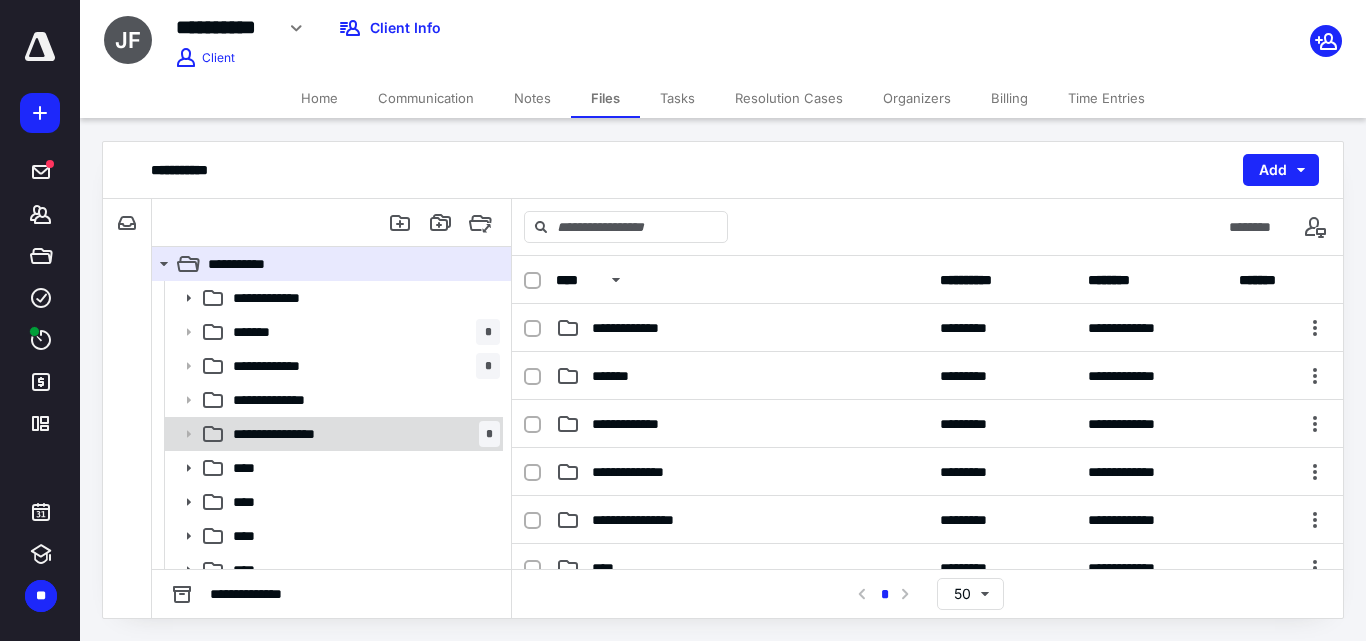 scroll, scrollTop: 52, scrollLeft: 0, axis: vertical 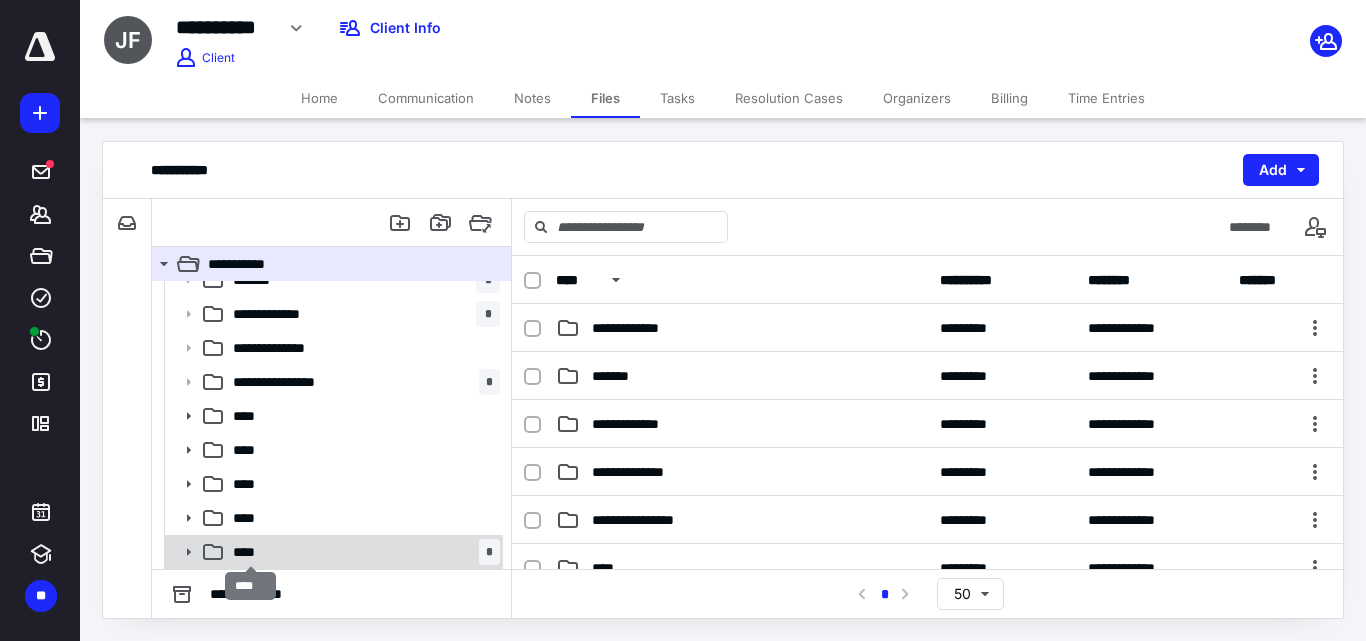 click on "****" at bounding box center (251, 552) 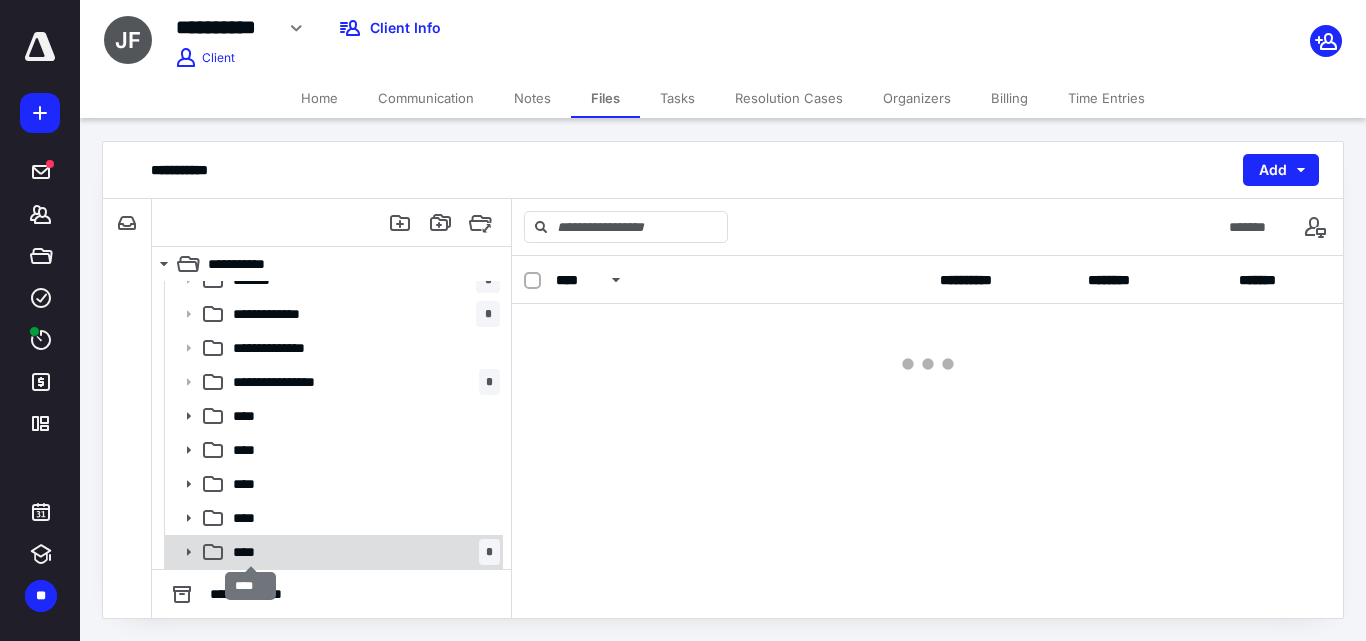 click on "****" at bounding box center (251, 552) 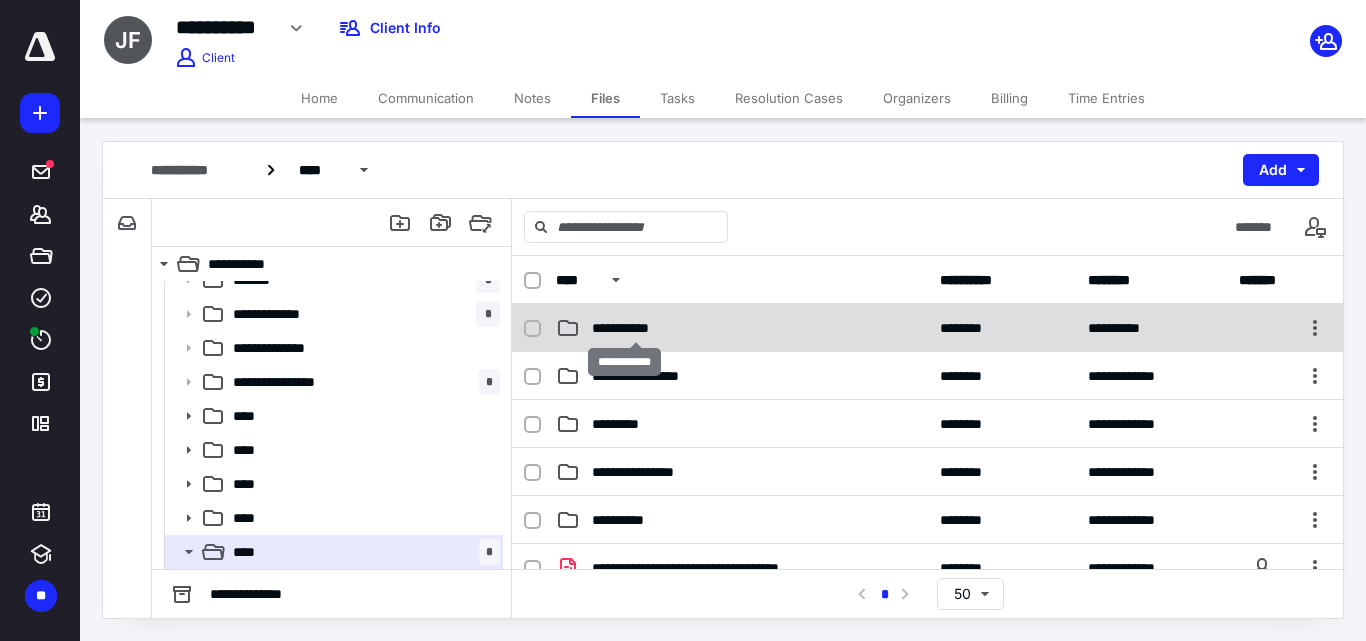 click on "**********" at bounding box center (635, 328) 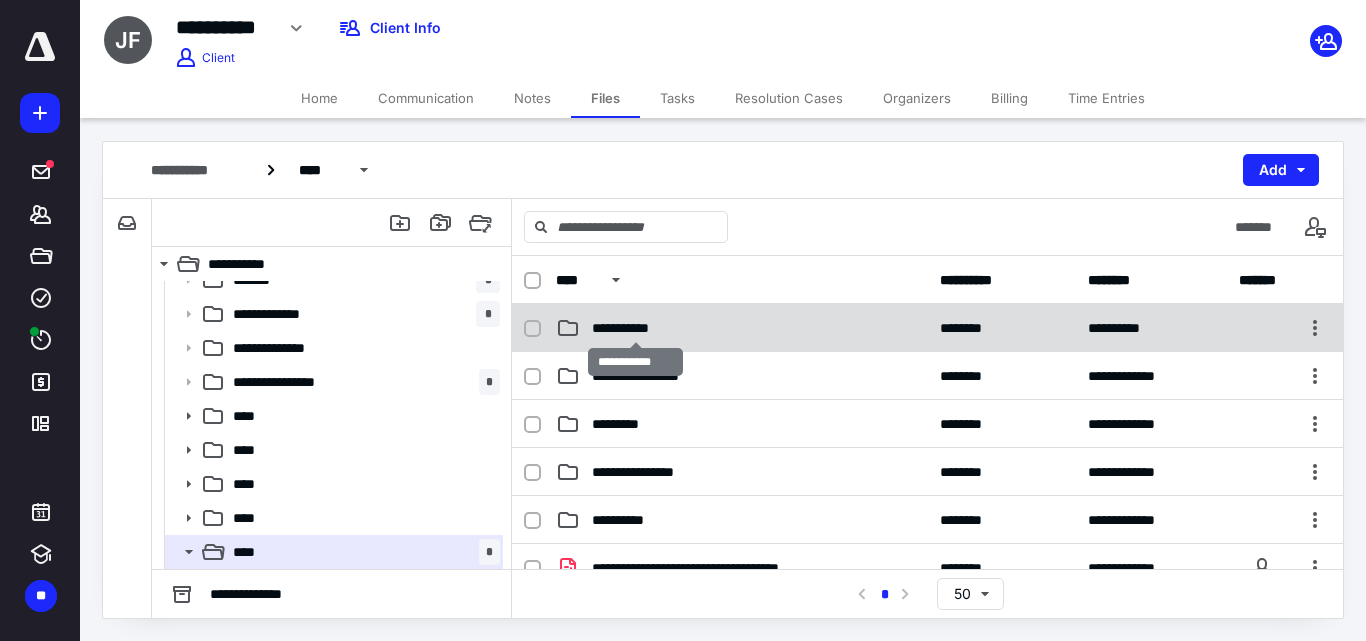 click on "**********" at bounding box center [635, 328] 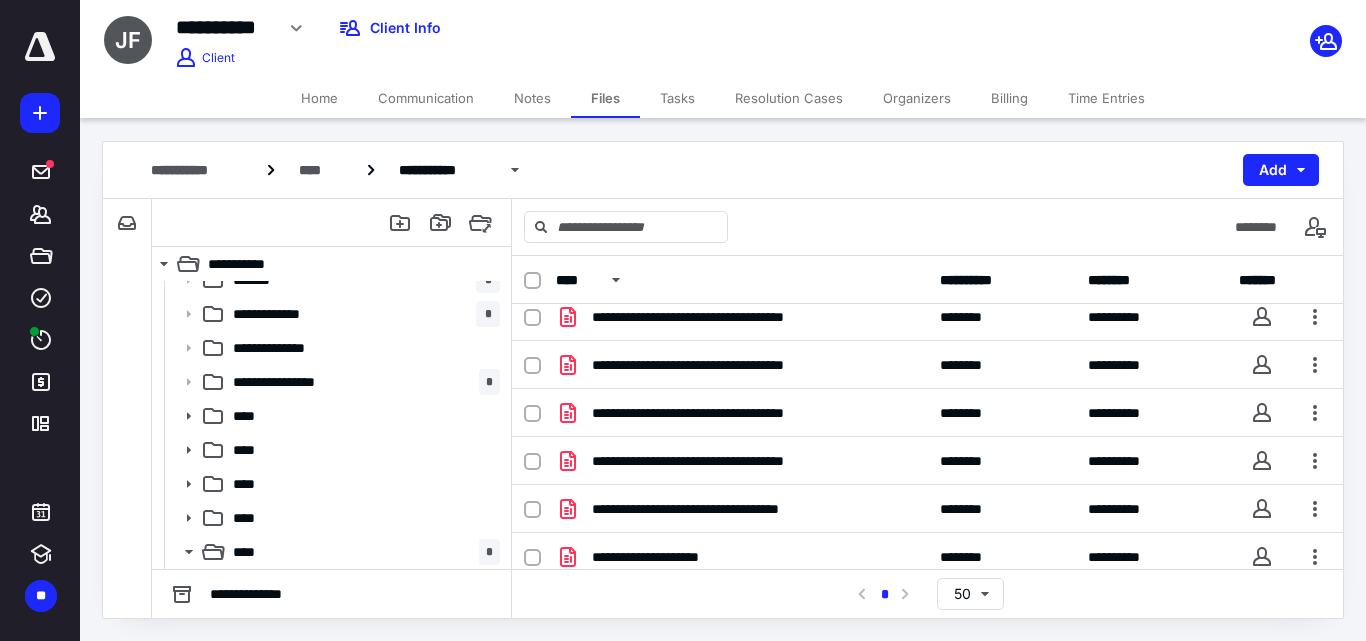 scroll, scrollTop: 360, scrollLeft: 0, axis: vertical 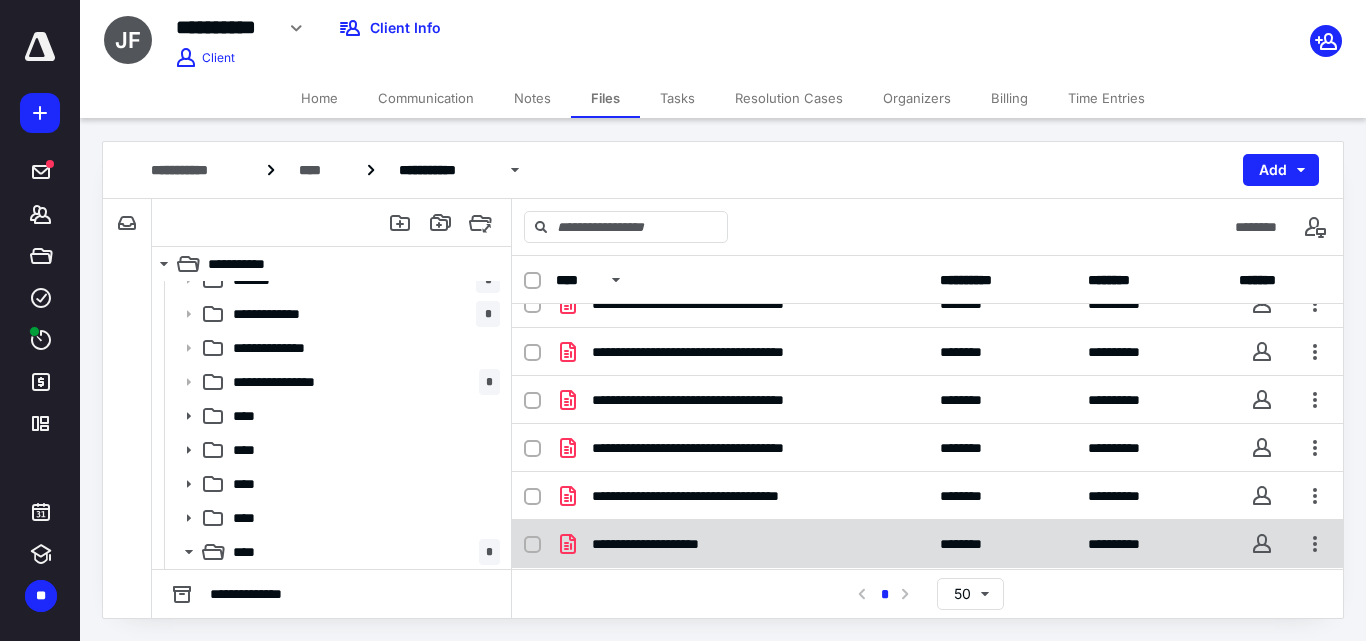 click on "**********" at bounding box center [927, 544] 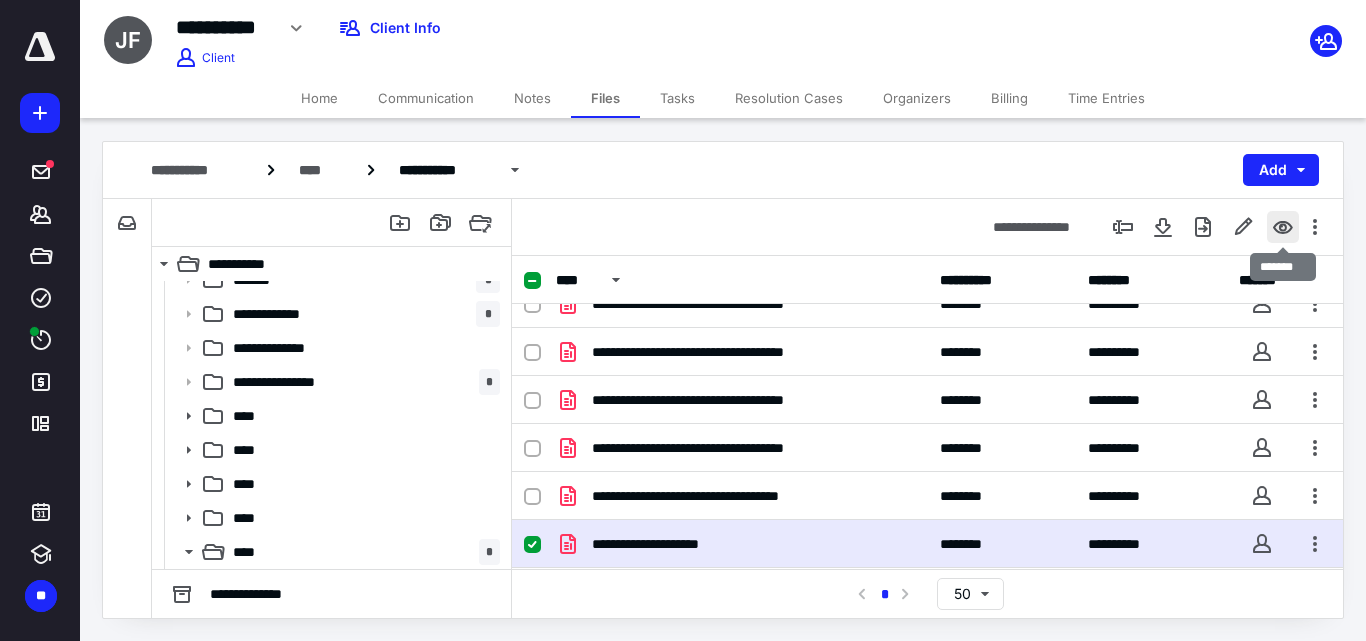 click at bounding box center [1283, 227] 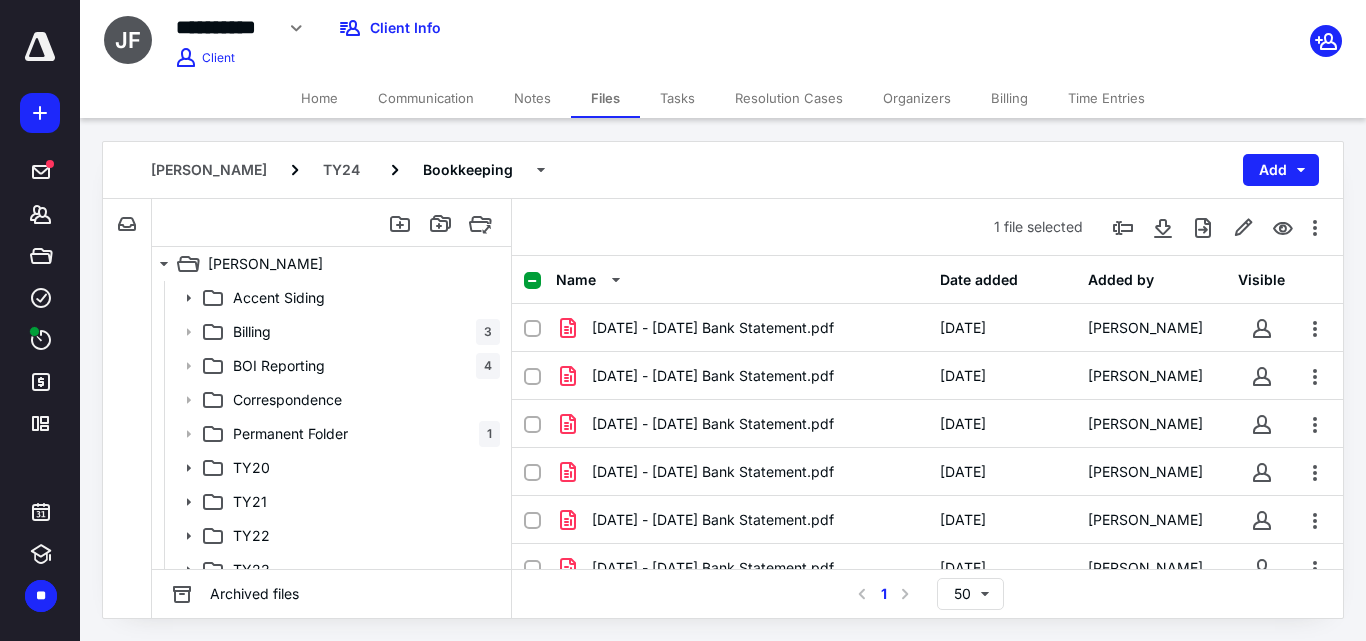 scroll, scrollTop: 52, scrollLeft: 0, axis: vertical 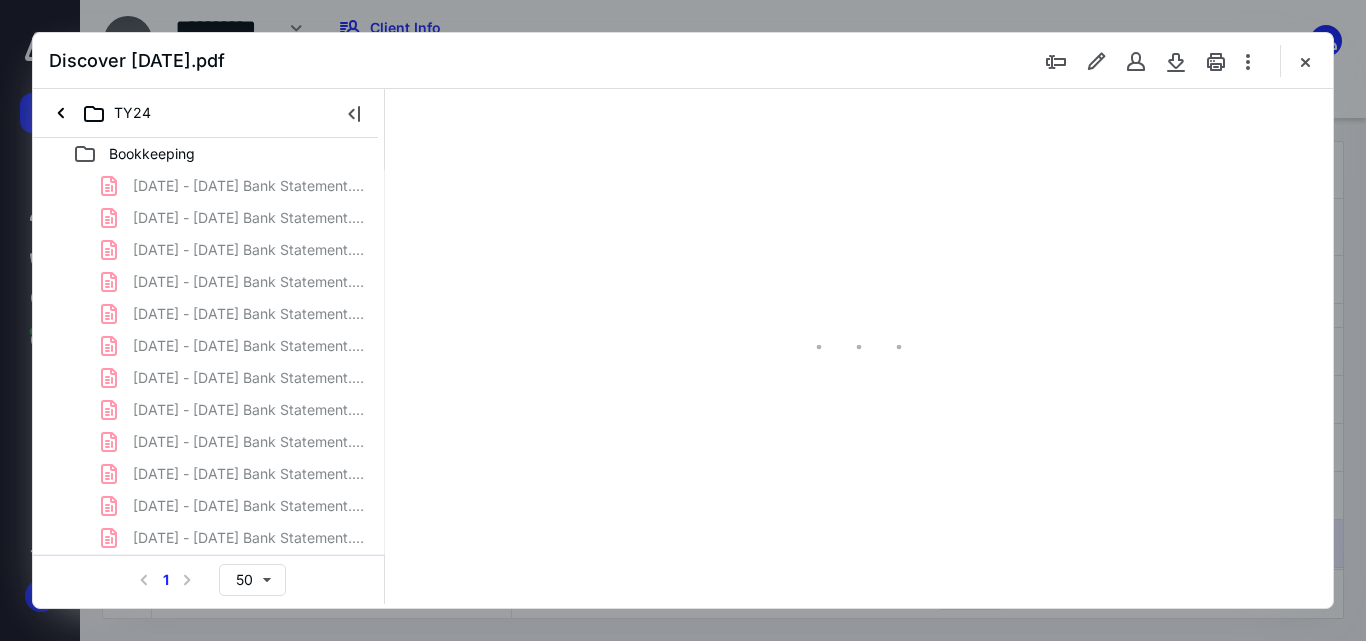 type on "55" 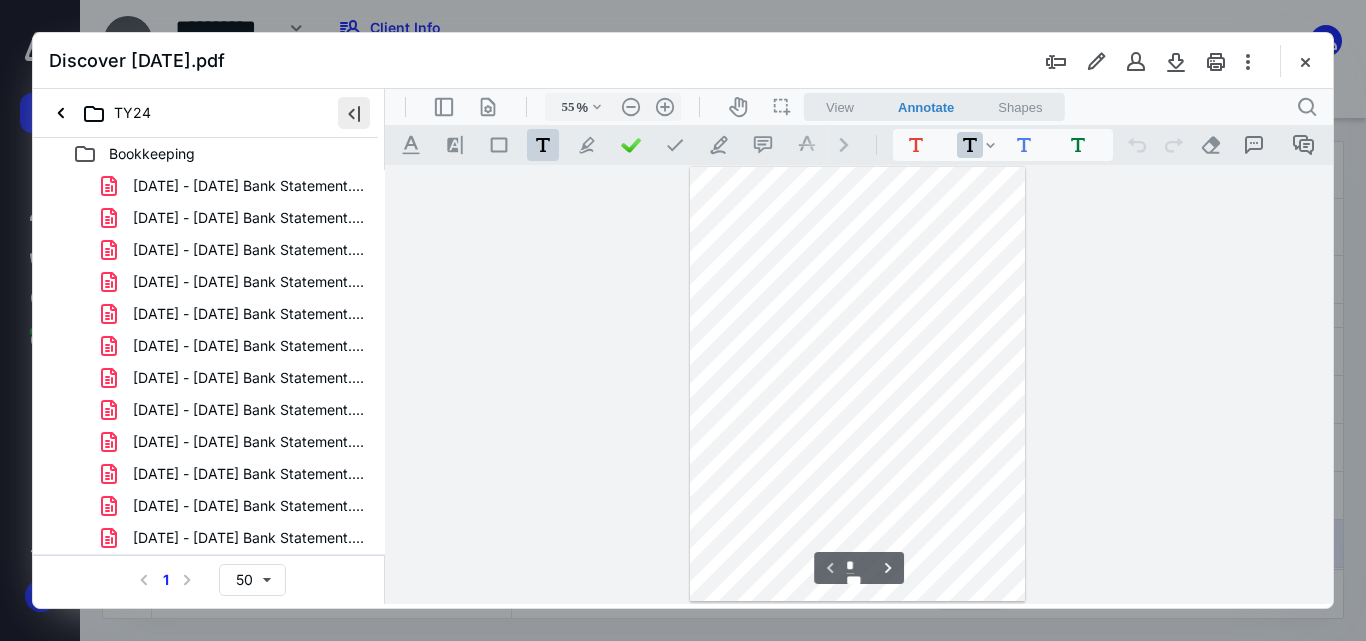 click at bounding box center (354, 113) 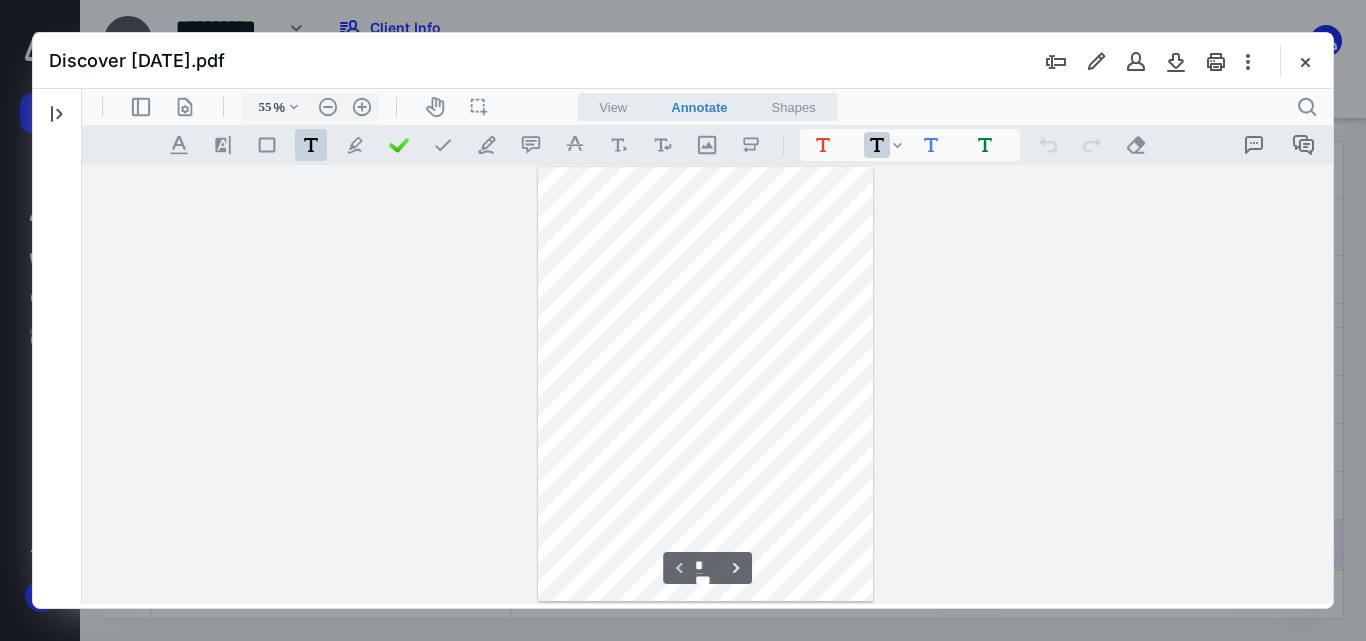 type 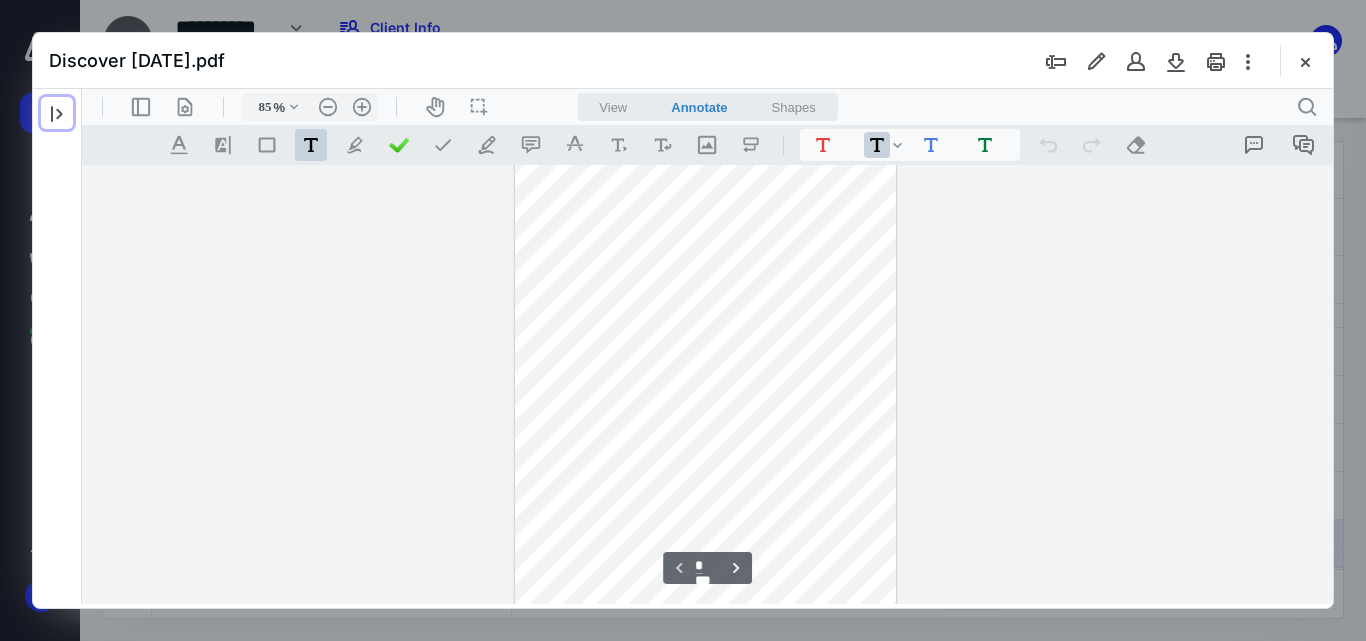 type on "110" 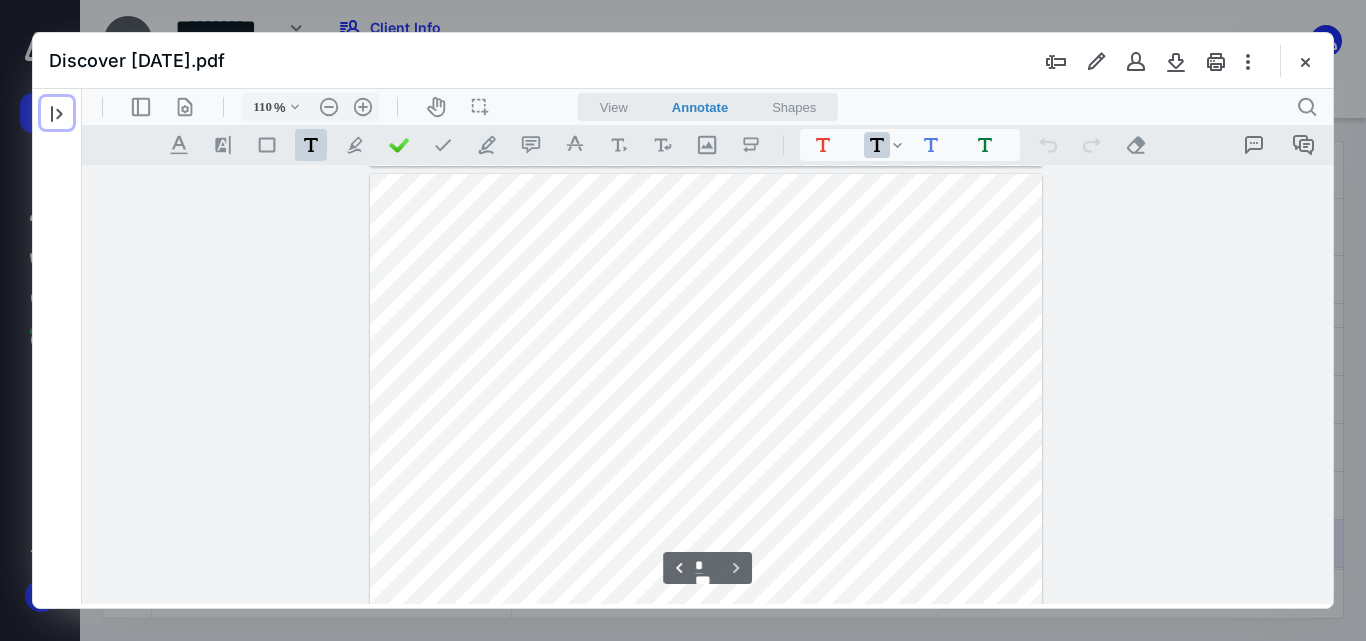 scroll, scrollTop: 881, scrollLeft: 0, axis: vertical 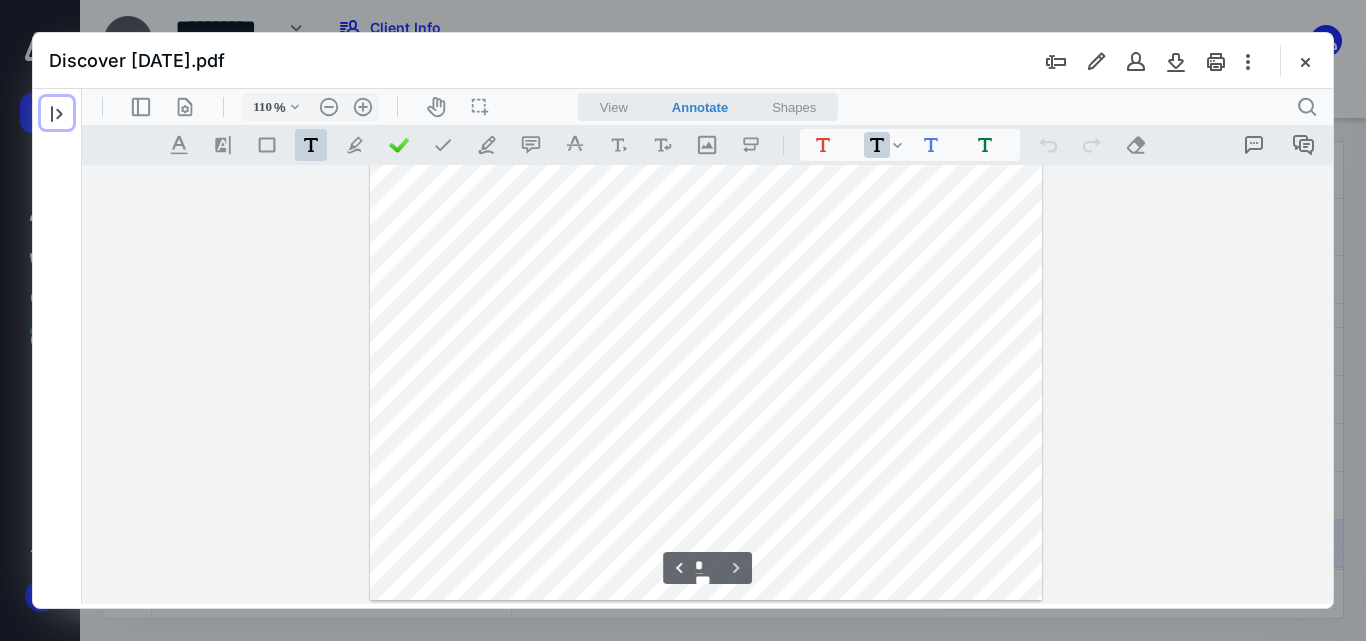 type on "*" 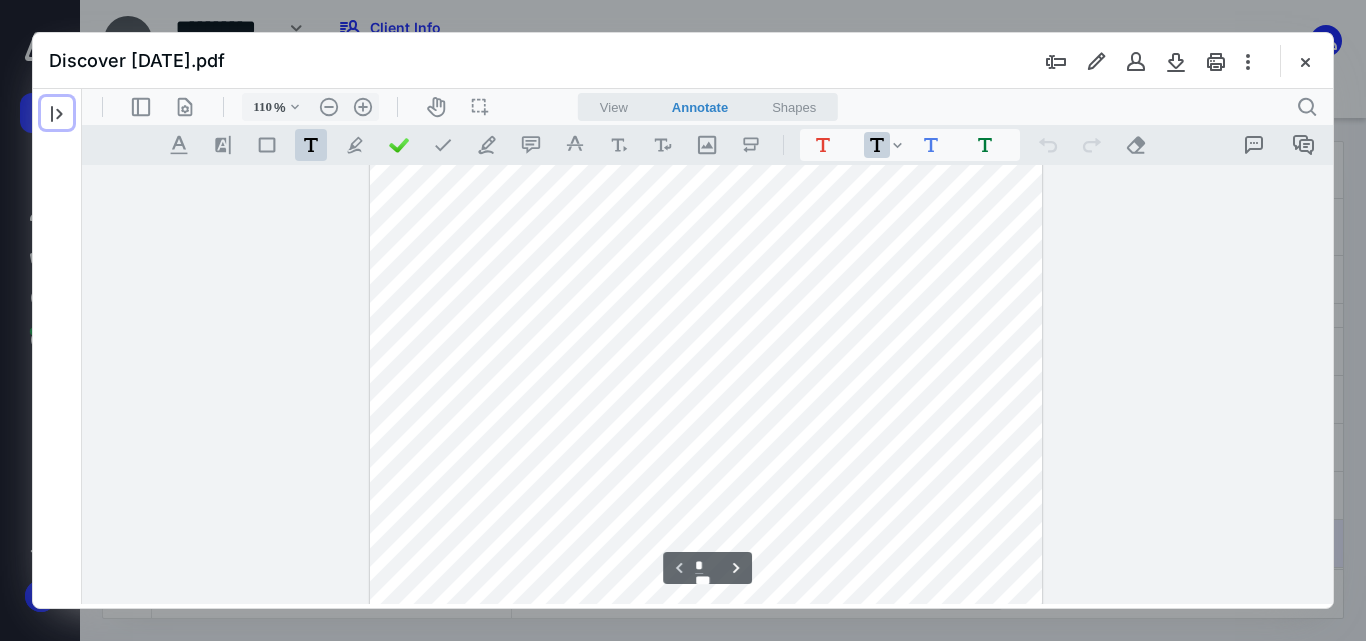scroll, scrollTop: 414, scrollLeft: 0, axis: vertical 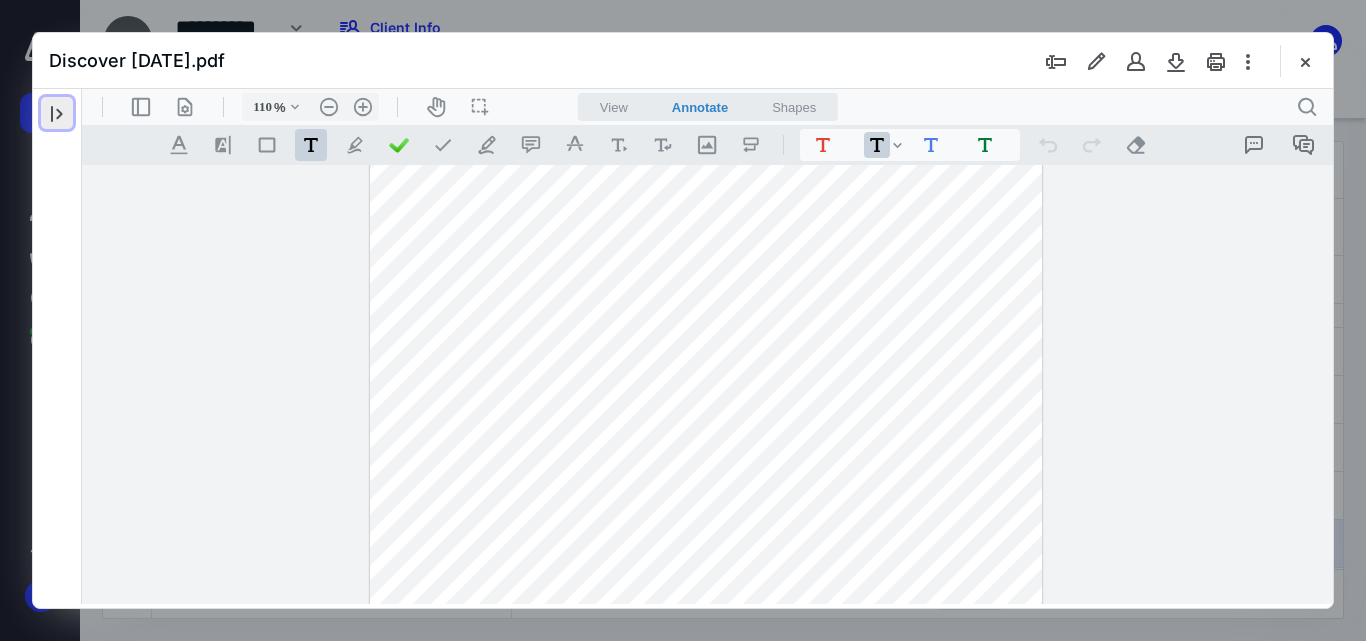 click at bounding box center (57, 113) 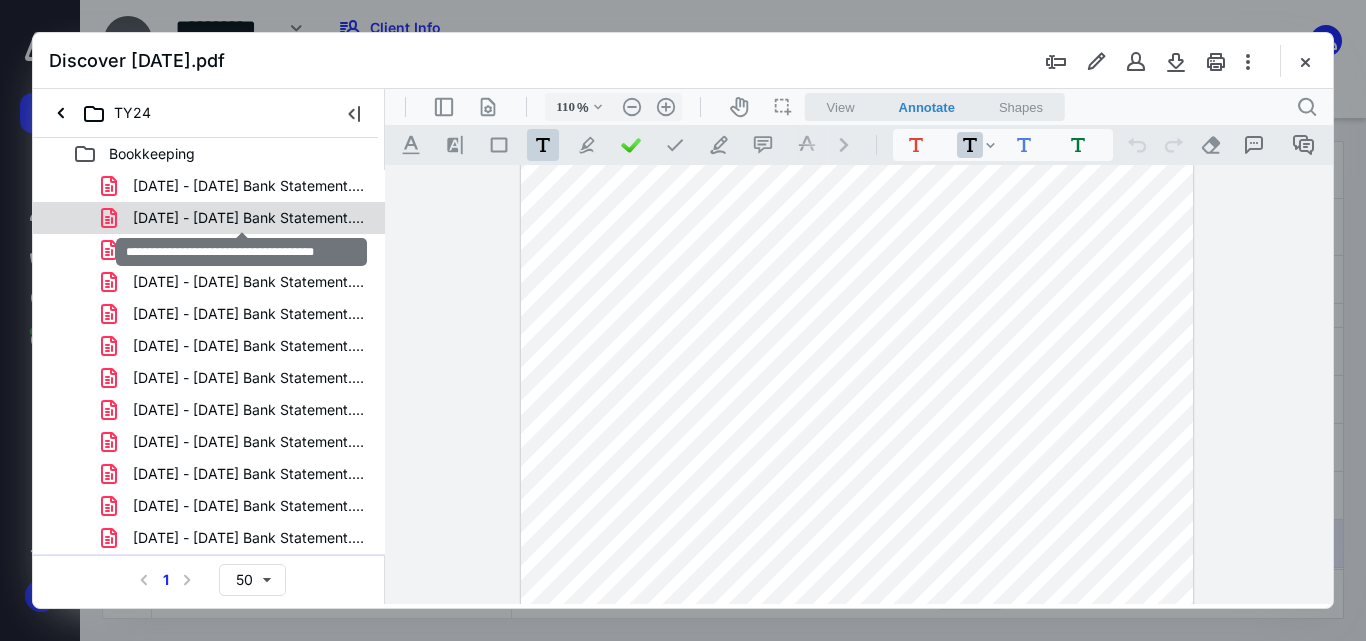 click on "[DATE] - [DATE] Bank Statement.pdf" at bounding box center [249, 218] 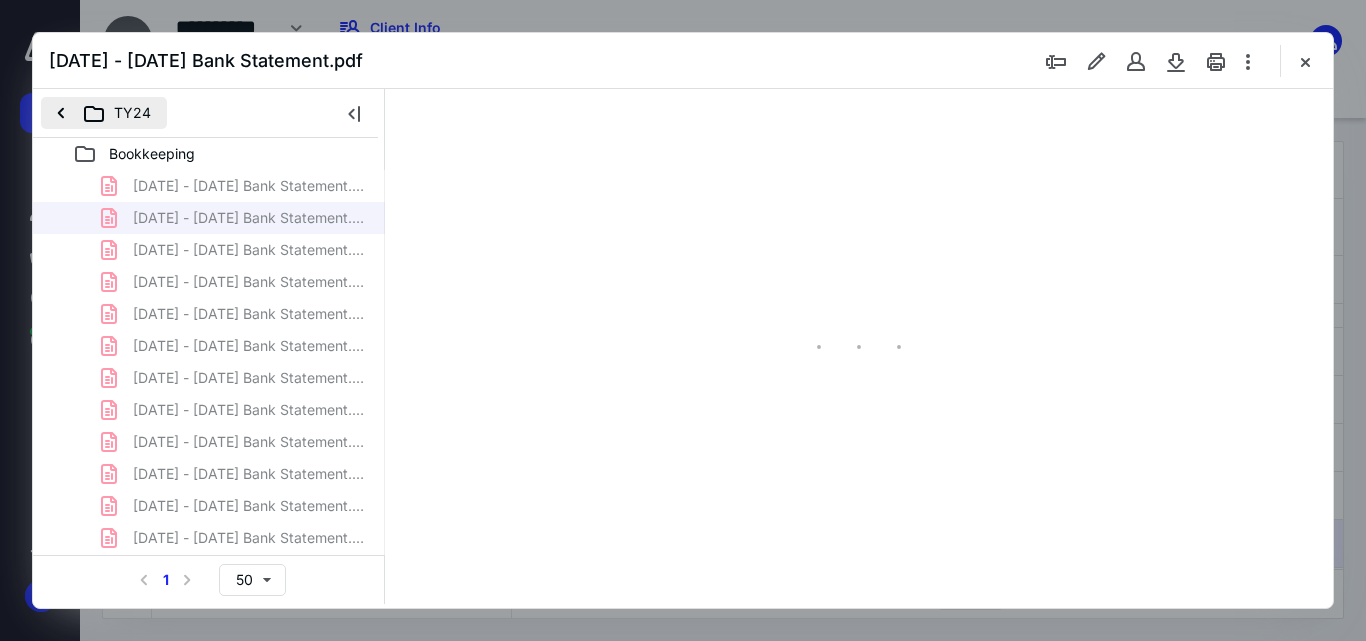 click on "TY24" at bounding box center [104, 113] 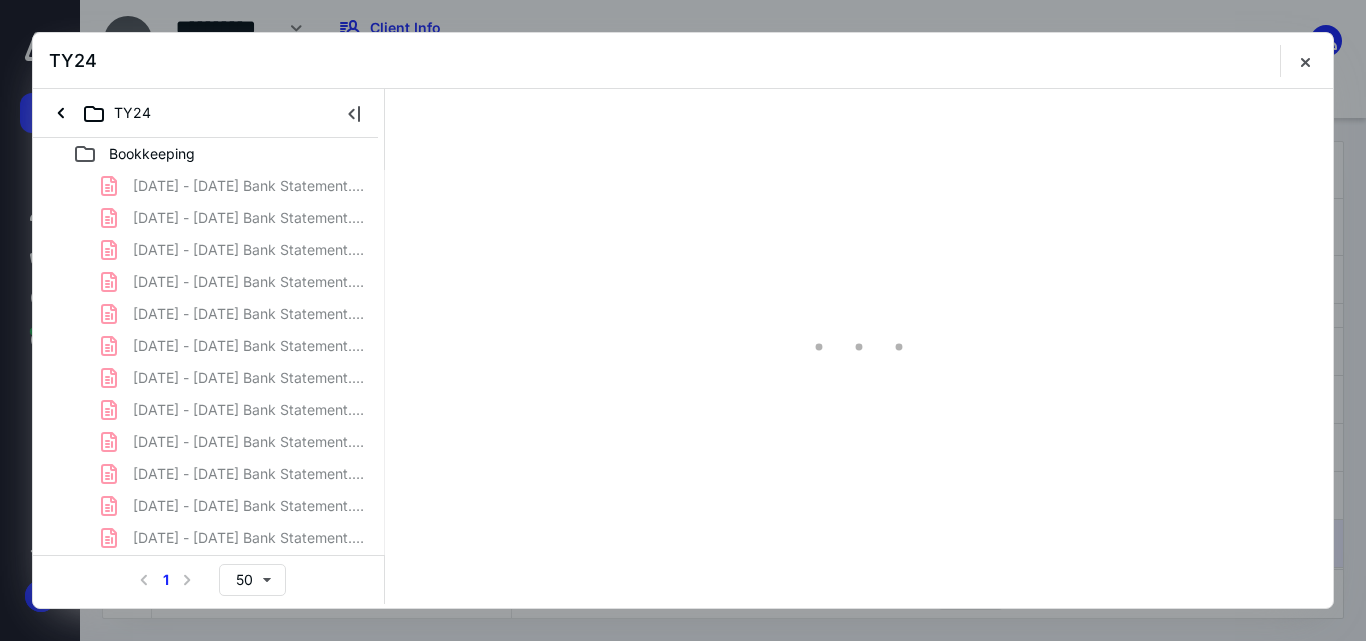 type on "55" 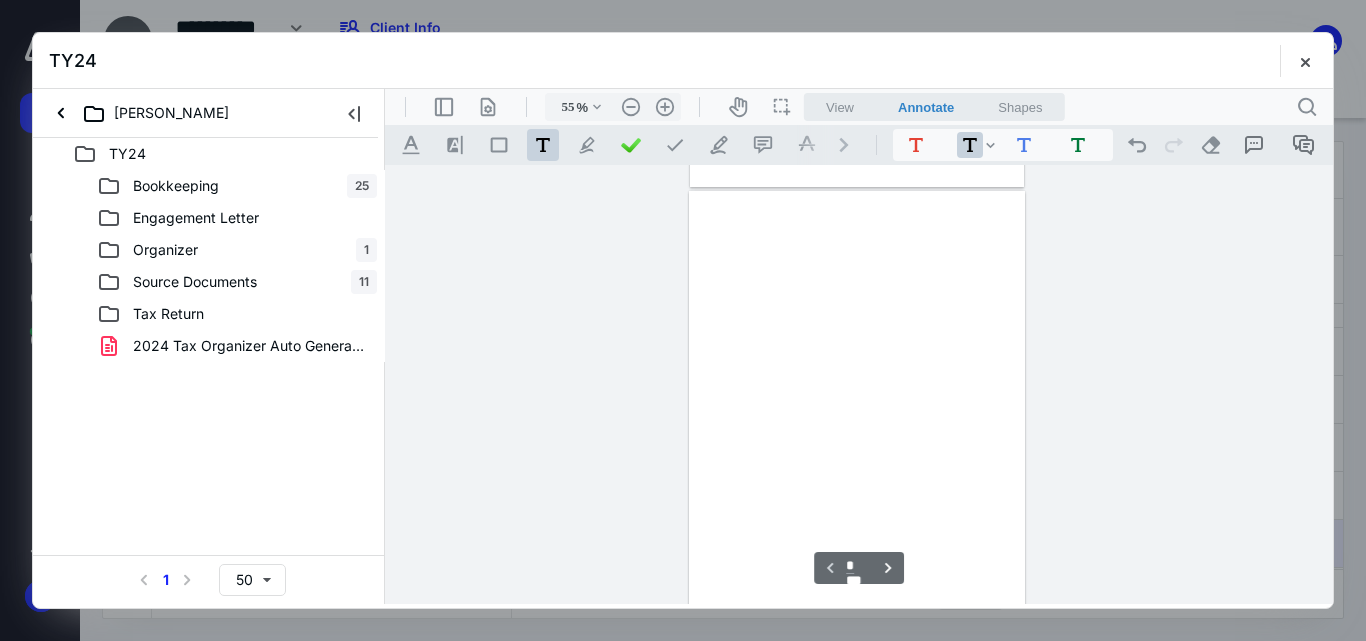 scroll, scrollTop: 78, scrollLeft: 0, axis: vertical 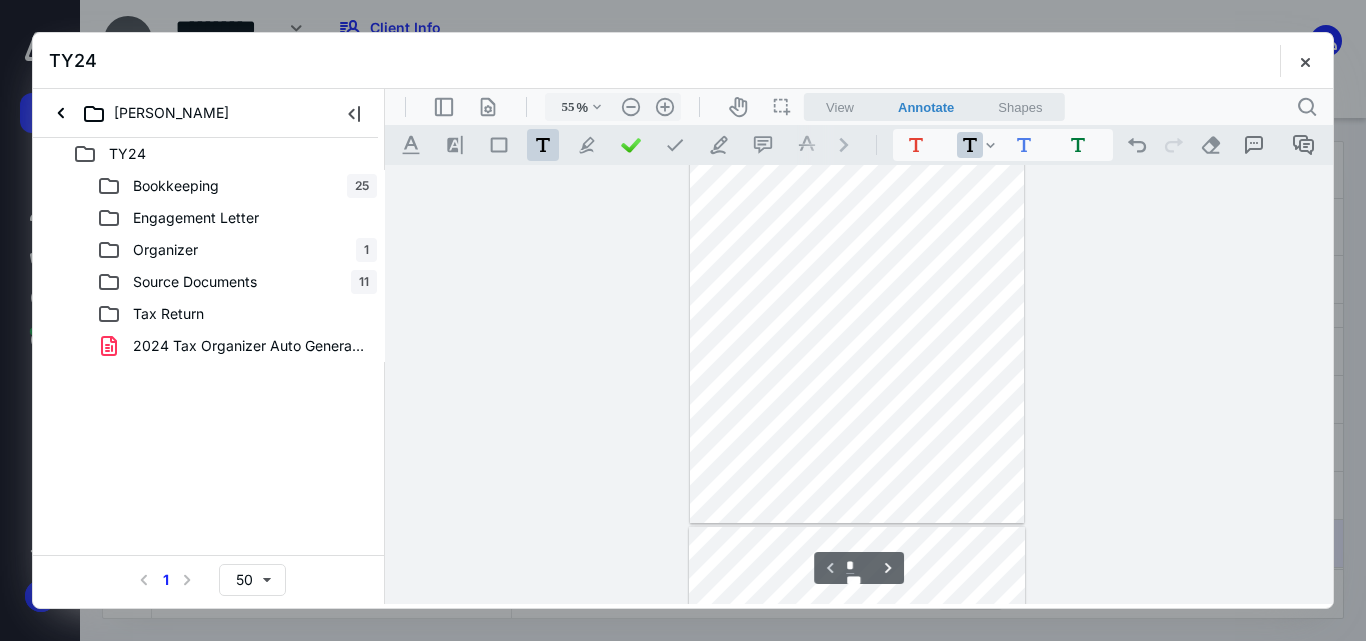 type 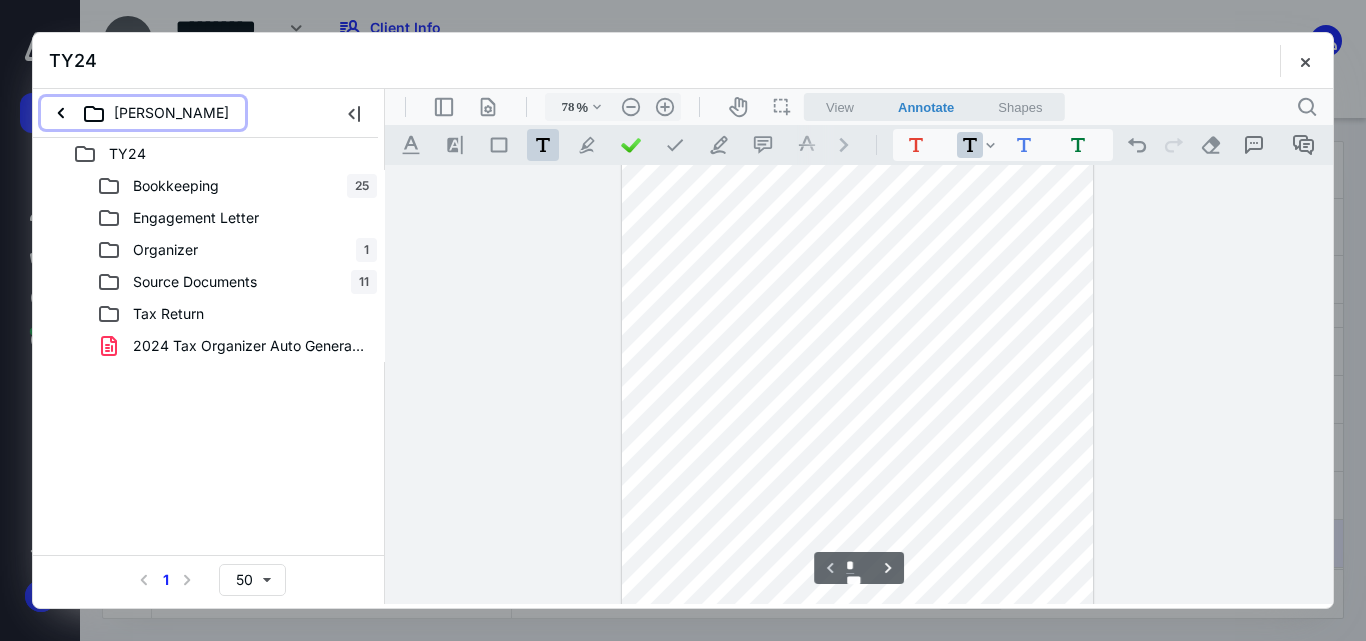 scroll, scrollTop: 60, scrollLeft: 0, axis: vertical 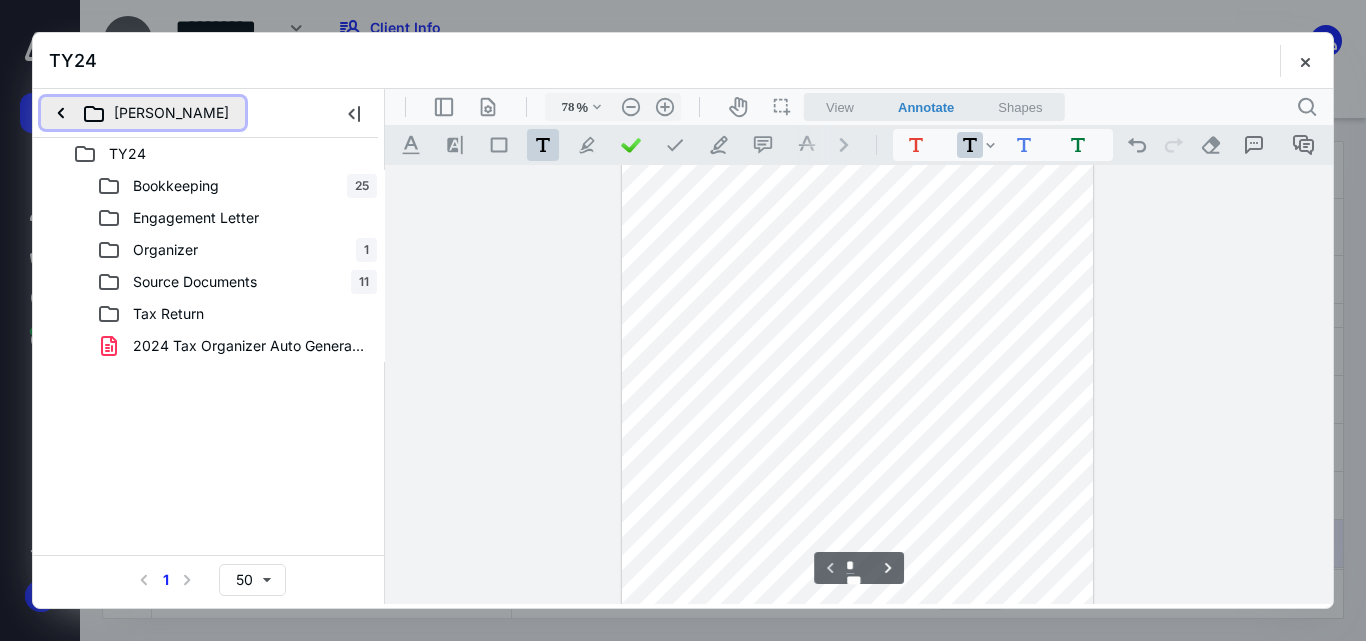 click on "[PERSON_NAME]" at bounding box center [143, 113] 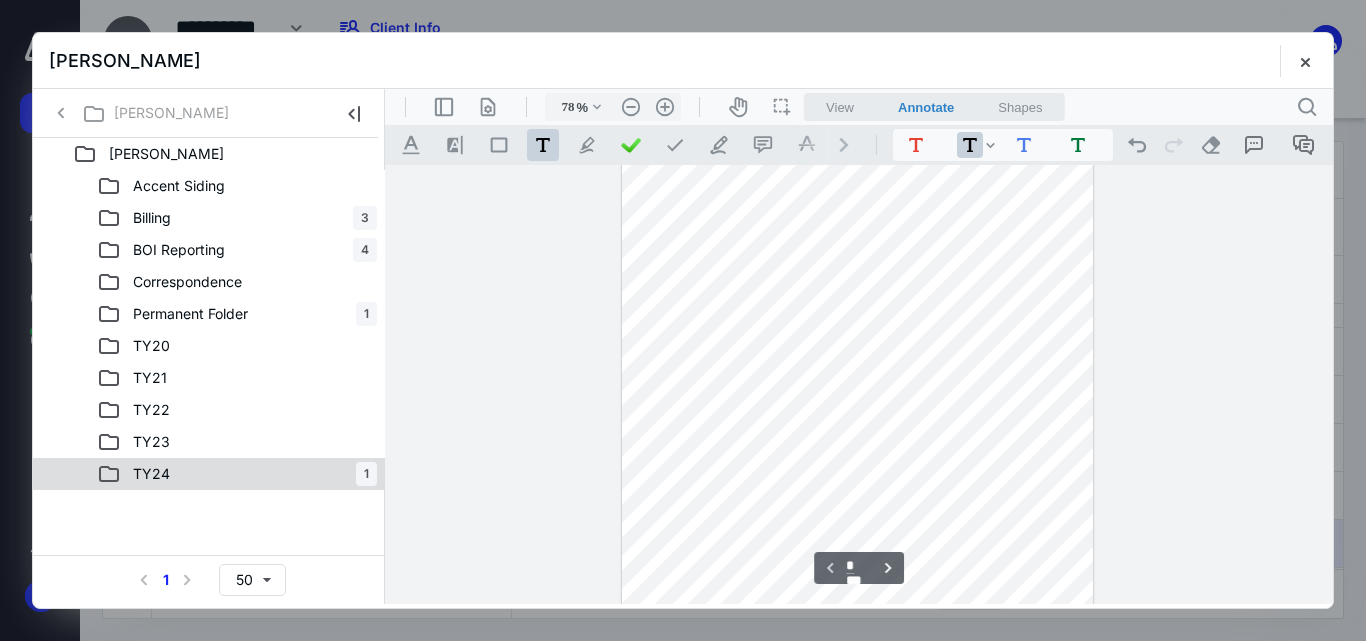 click on "TY24 1" at bounding box center (209, 474) 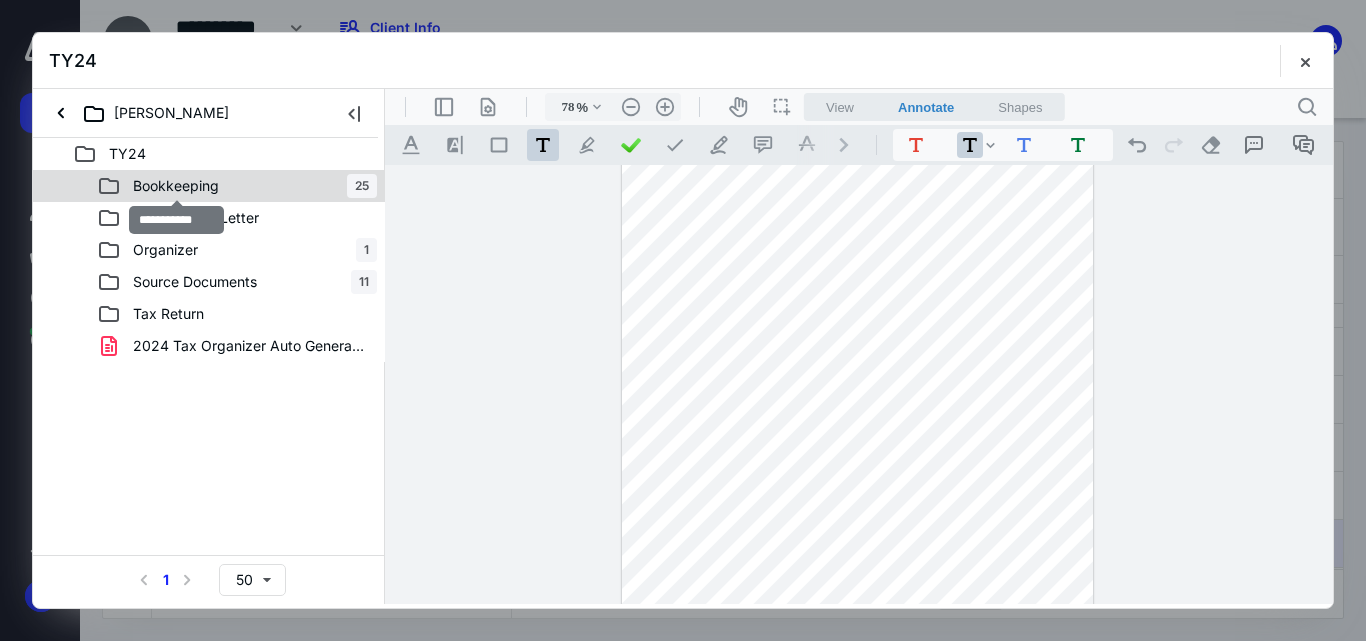click on "Bookkeeping" at bounding box center (176, 186) 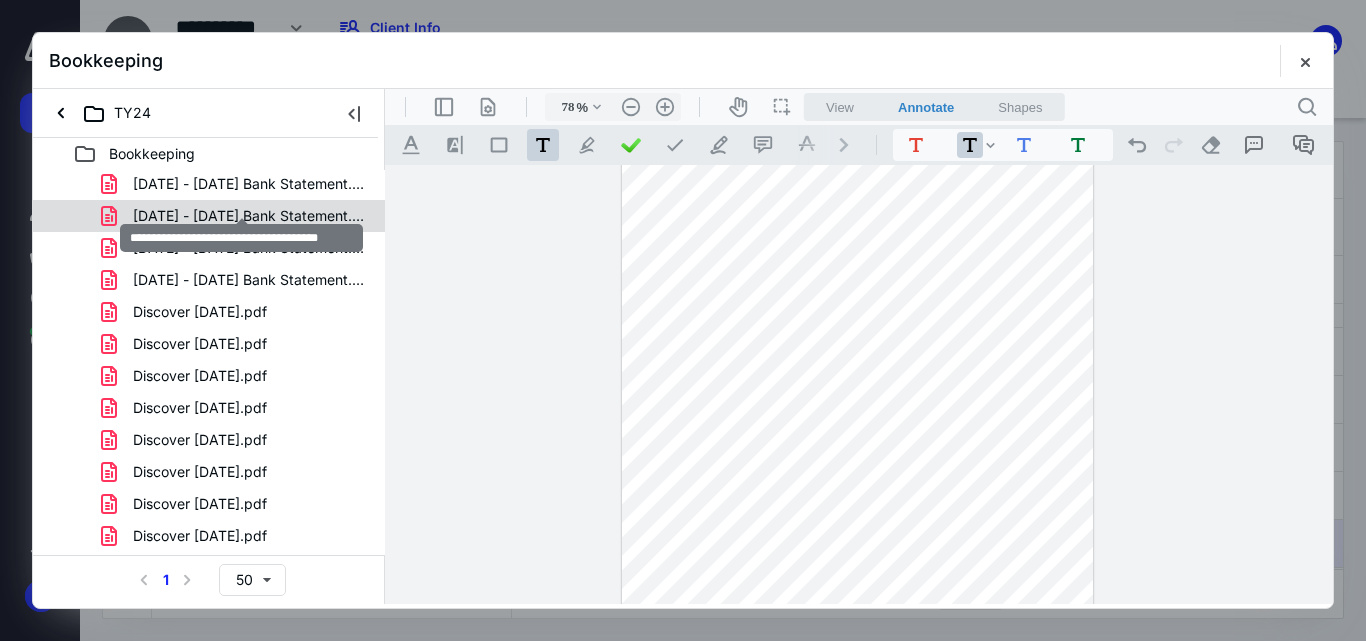 scroll, scrollTop: 279, scrollLeft: 0, axis: vertical 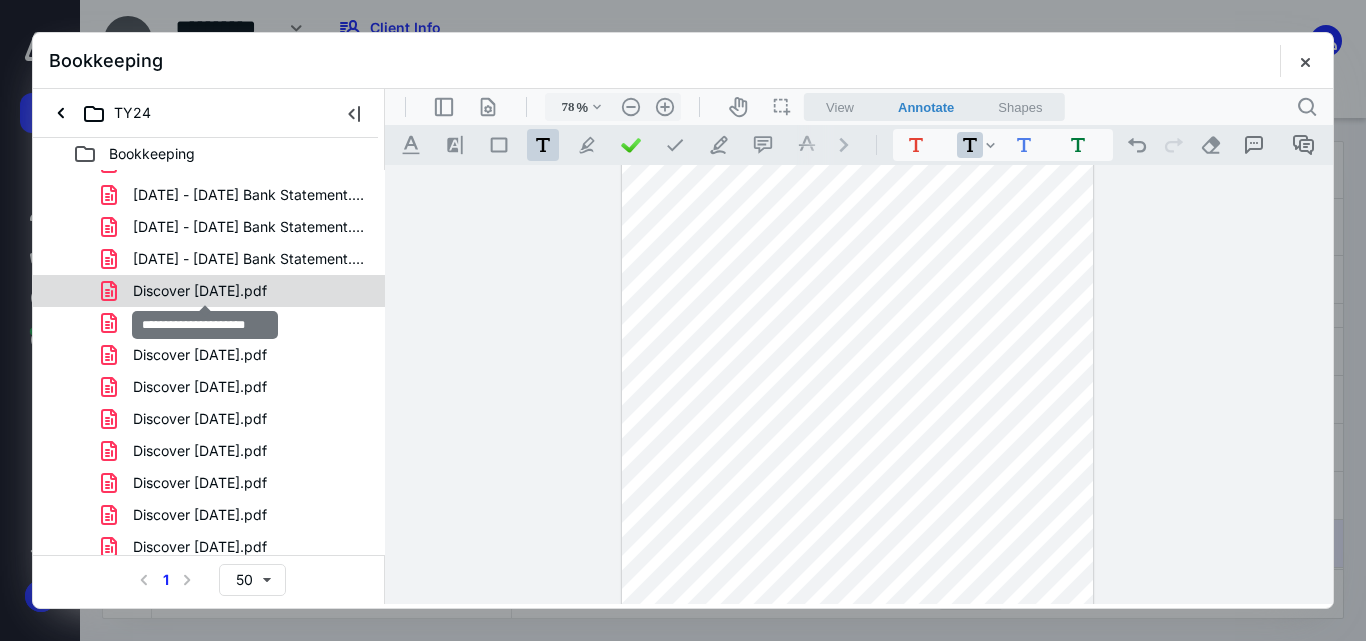 click on "Discover [DATE].pdf" at bounding box center [200, 291] 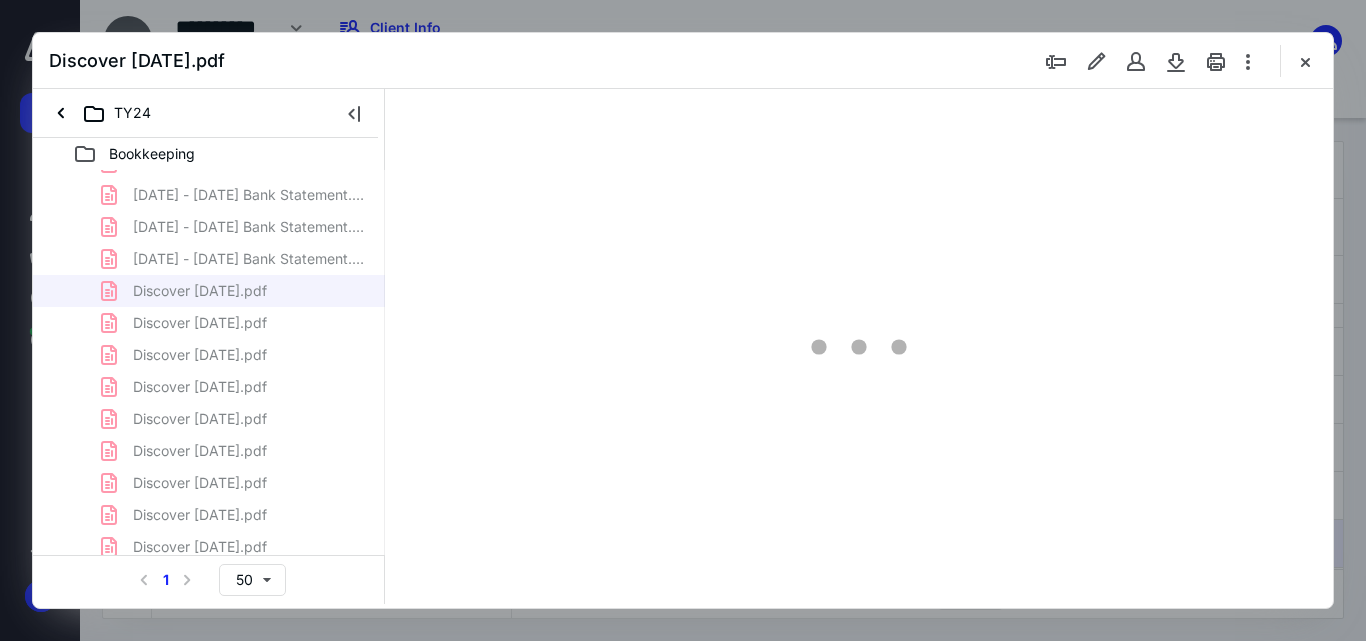 click on "[DATE] - [DATE] Bank Statement.pdf [DATE] - [DATE] Bank Statement.pdf [DATE] - [DATE] Bank Statement.pdf [DATE] - [DATE] Bank Statement.pdf [DATE] - [DATE] Bank Statement.pdf [DATE] - [DATE] Bank Statement.pdf [DATE] - [DATE] Bank Statement.pdf [DATE] - [DATE] Bank Statement.pdf [DATE] - [DATE] Bank Statement.pdf [DATE] - [DATE] Bank Statement.pdf [DATE] - [DATE] Bank Statement.pdf [DATE] - [DATE] Bank Statement.pdf Discover [DATE].pdf Discover [DATE].pdf Discover [DATE].pdf Discover [DATE].pdf Discover [DATE].pdf Discover [DATE].pdf Discover [DATE].pdf Discover [DATE].pdf Discover [DATE].pdf Discover [DATE].pdf Discover [DATE].pdf Discover [DATE].pdf Sch C Info.pdf" at bounding box center [209, 291] 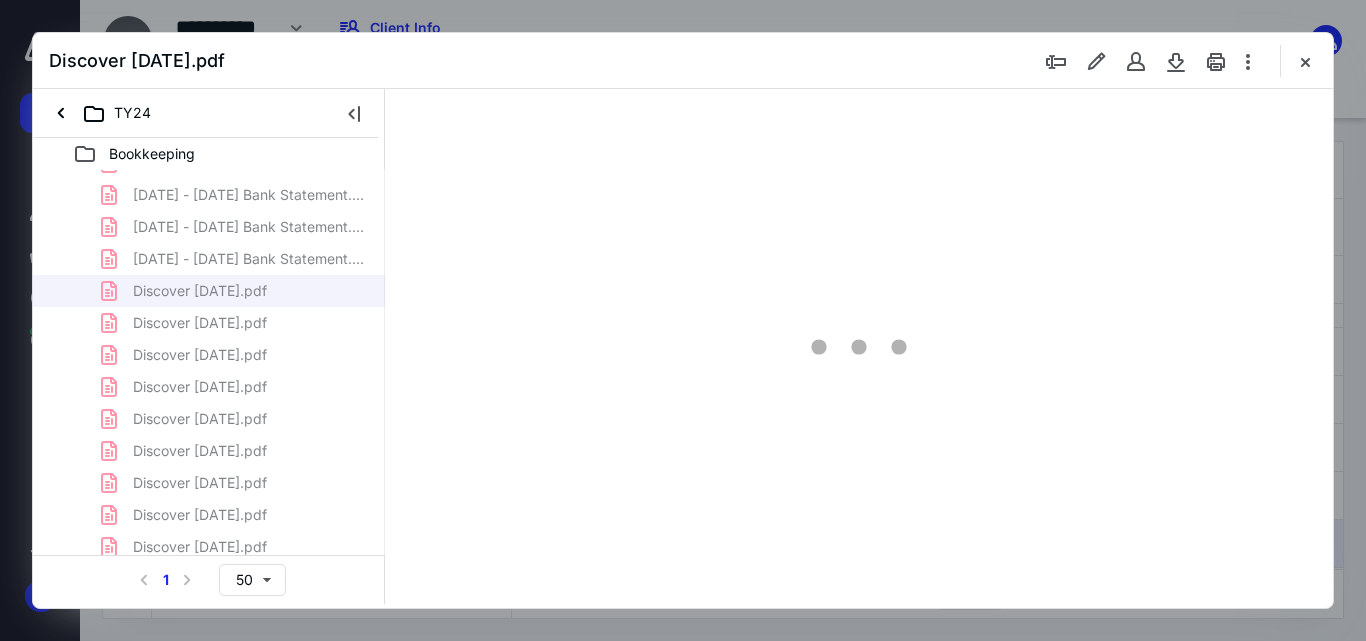 scroll, scrollTop: 78, scrollLeft: 0, axis: vertical 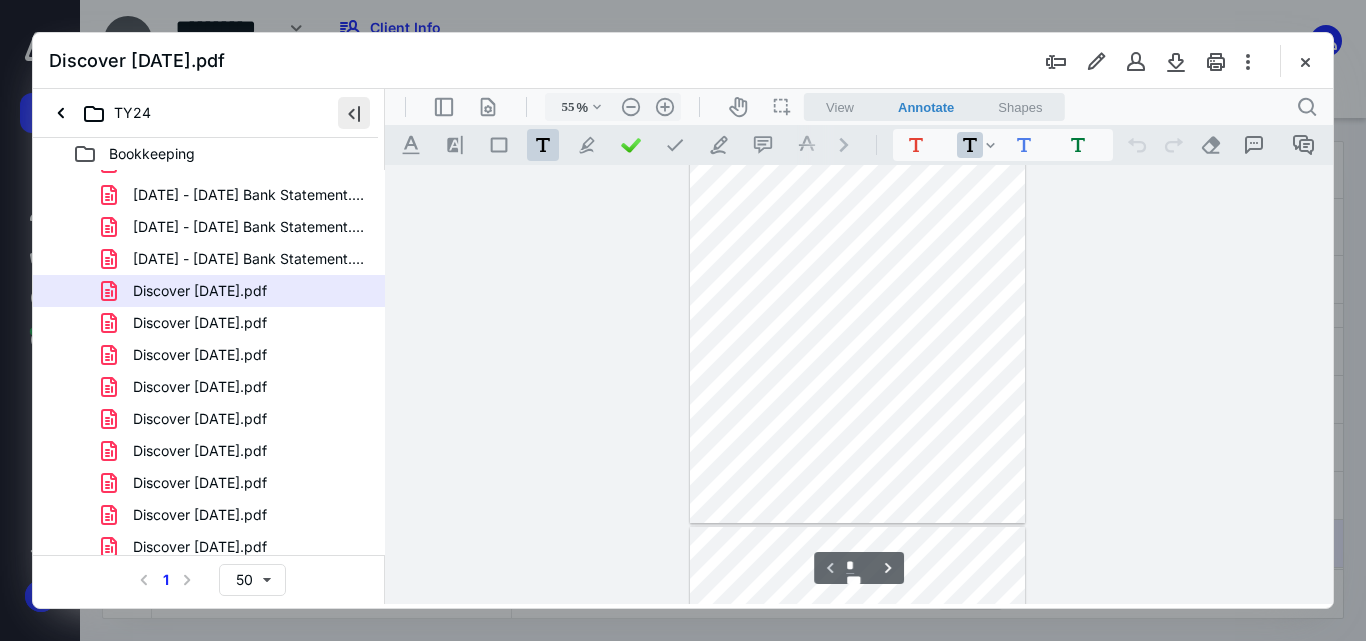 click at bounding box center [354, 113] 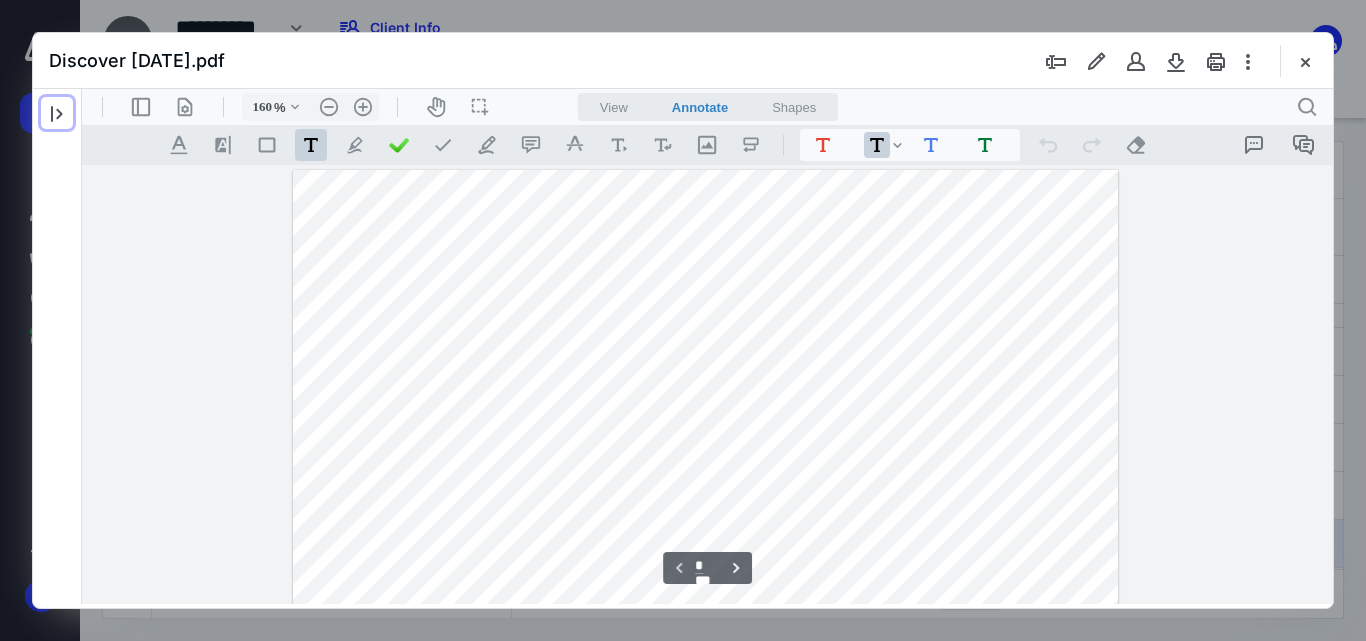 scroll, scrollTop: 78, scrollLeft: 0, axis: vertical 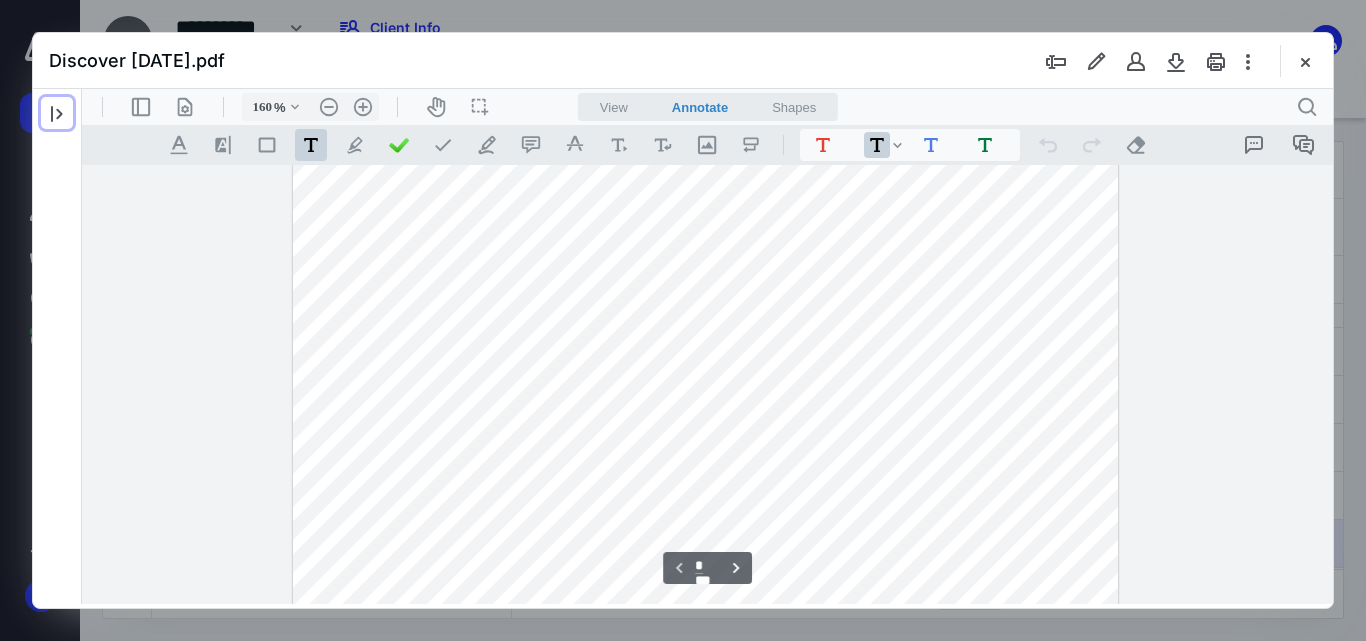 type on "210" 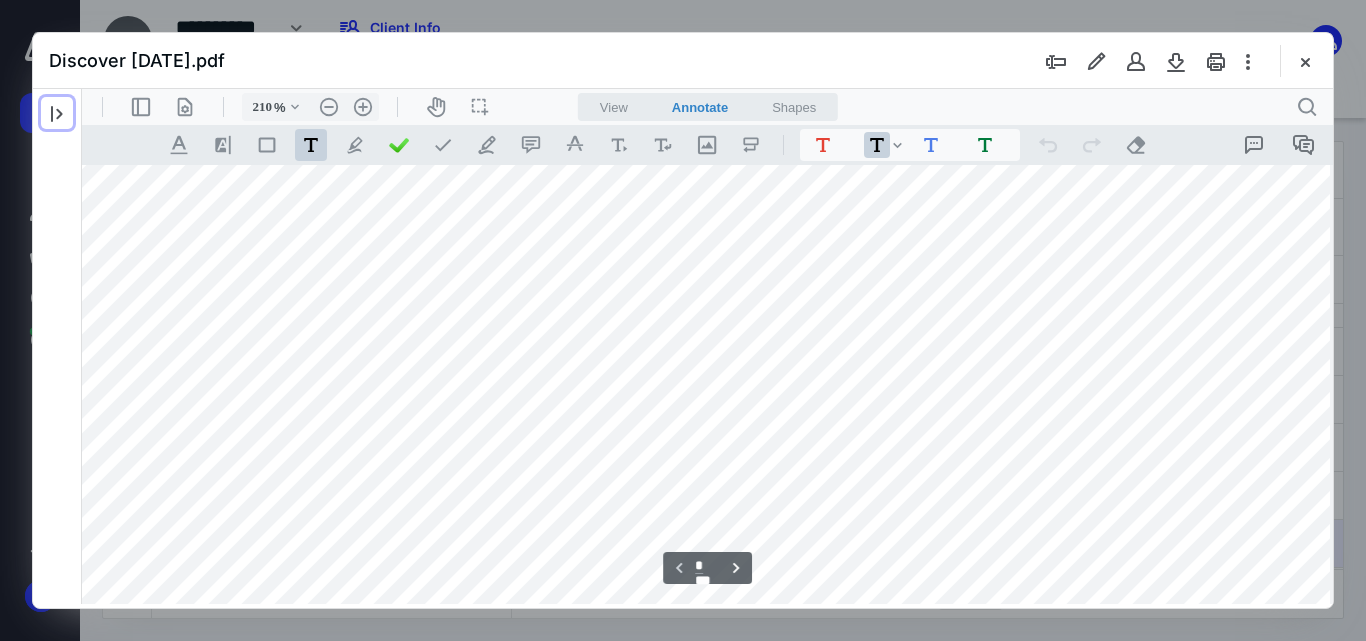 scroll, scrollTop: 52, scrollLeft: 25, axis: both 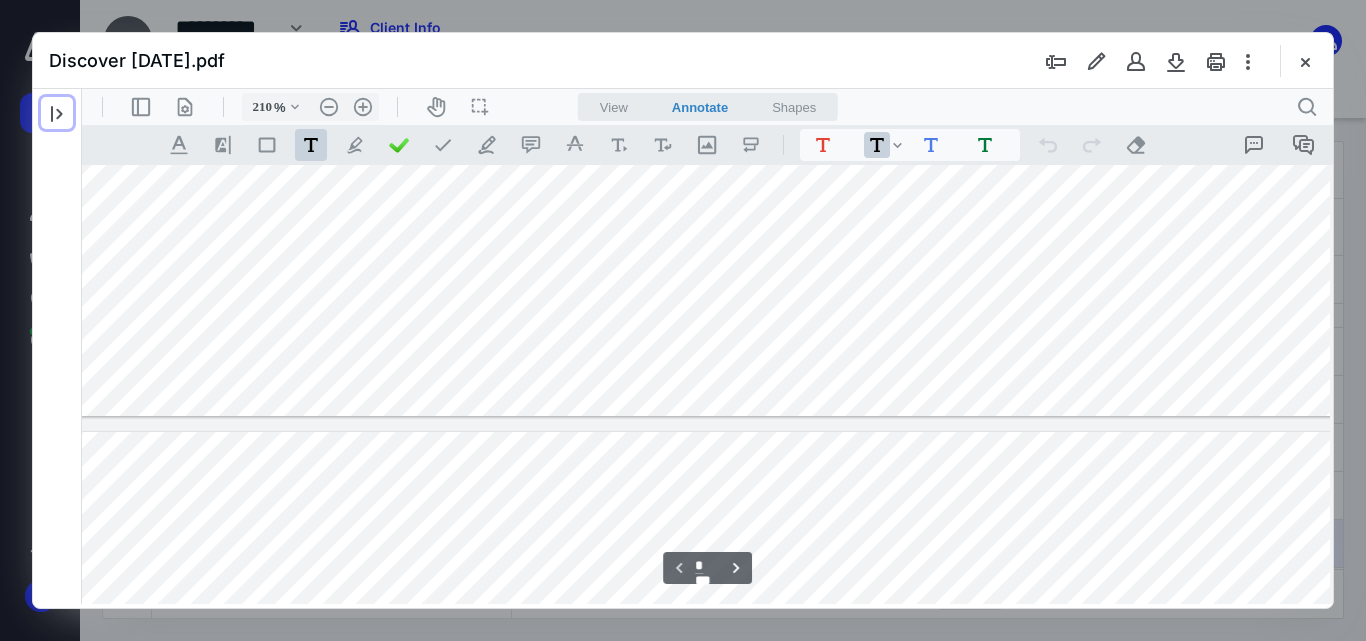 type on "*" 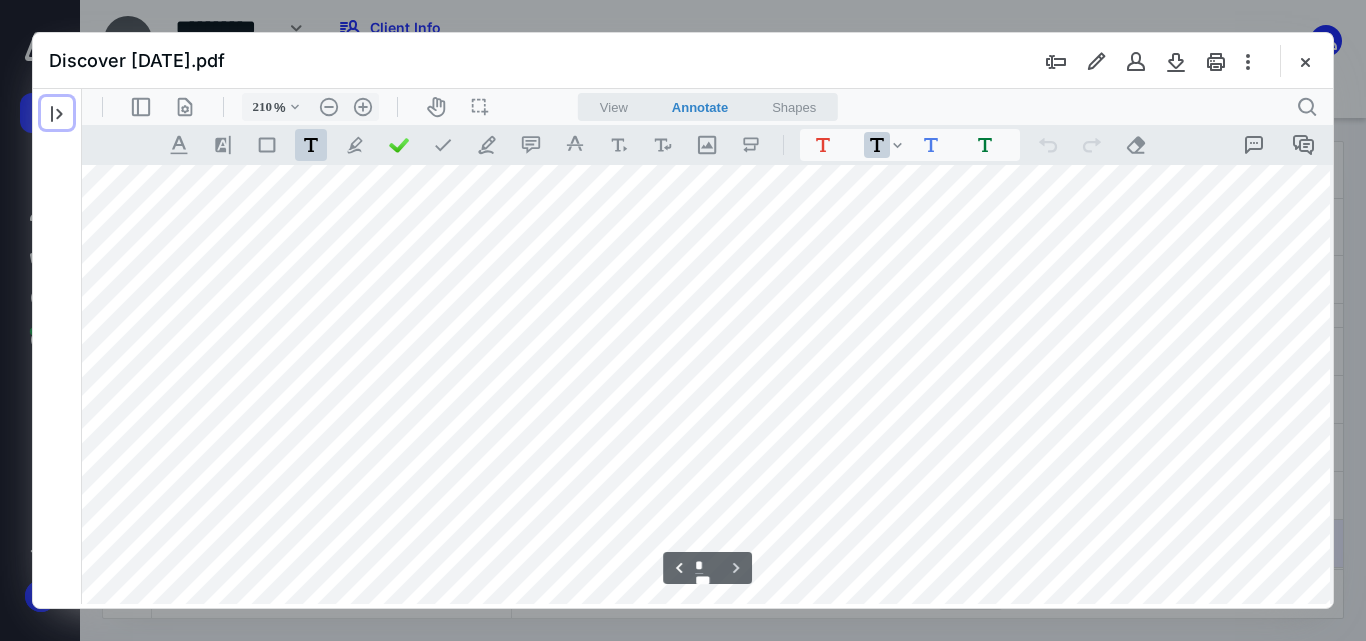 scroll, scrollTop: 1723, scrollLeft: 25, axis: both 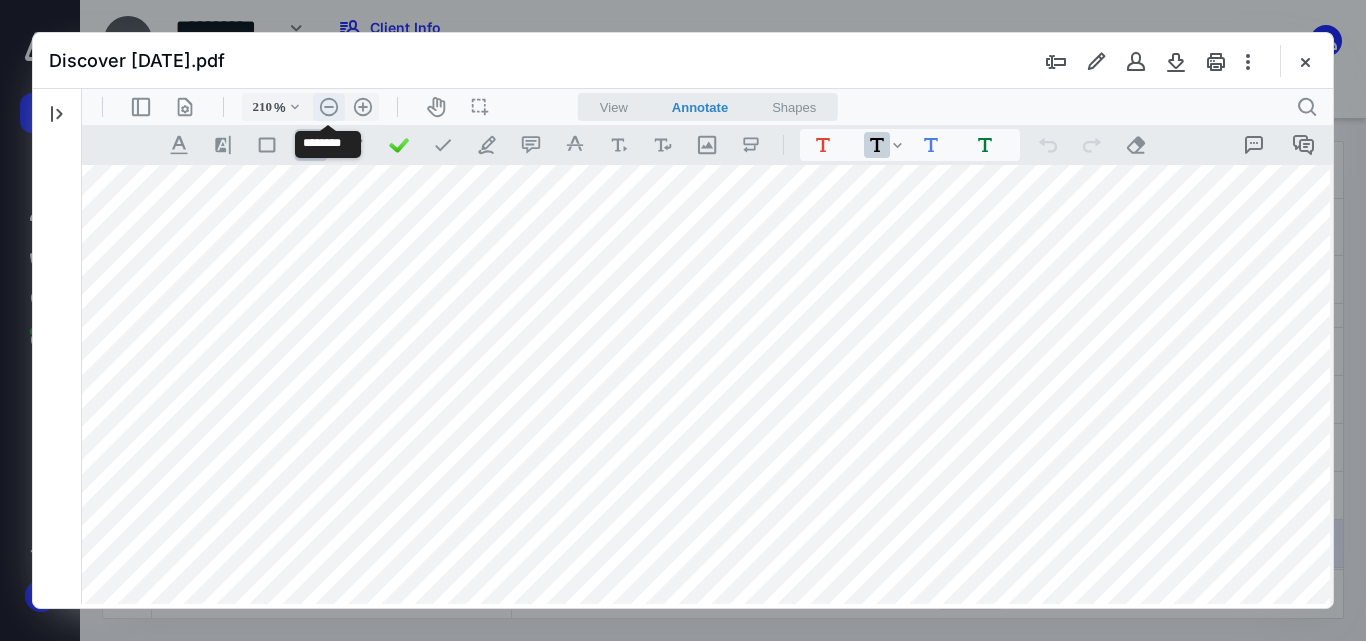 click on ".cls-1{fill:#abb0c4;} icon - header - zoom - out - line" at bounding box center (329, 107) 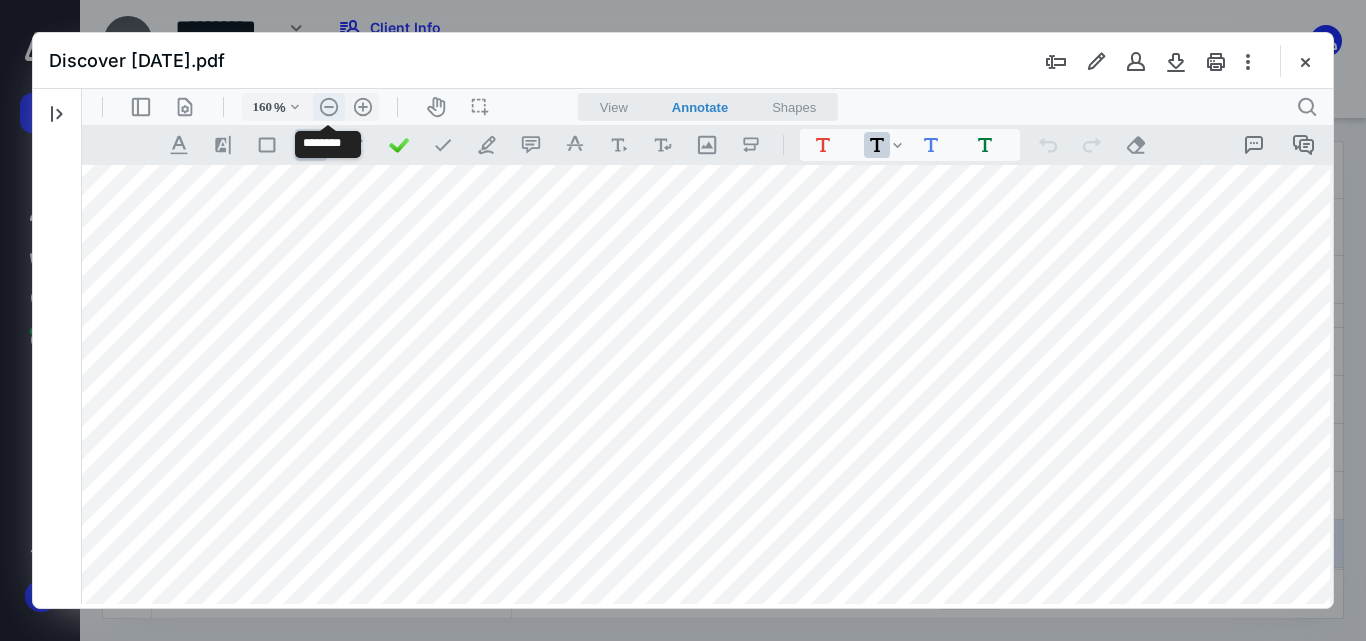 scroll, scrollTop: 1269, scrollLeft: 0, axis: vertical 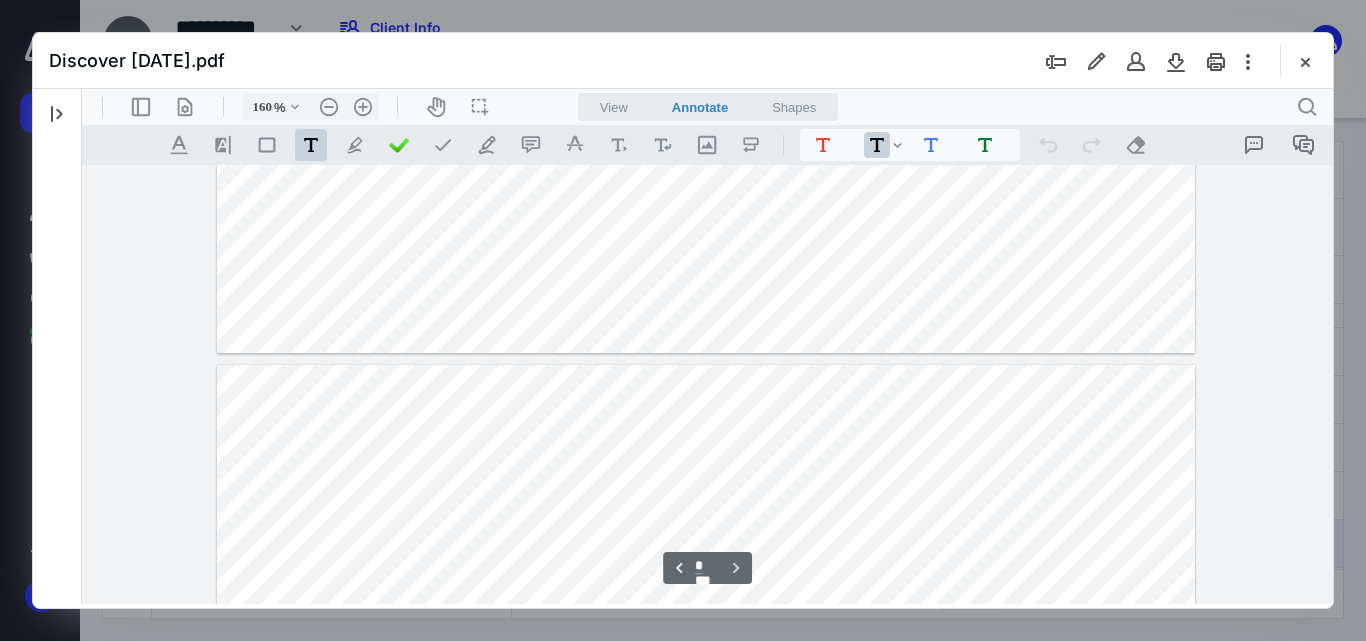 type on "*" 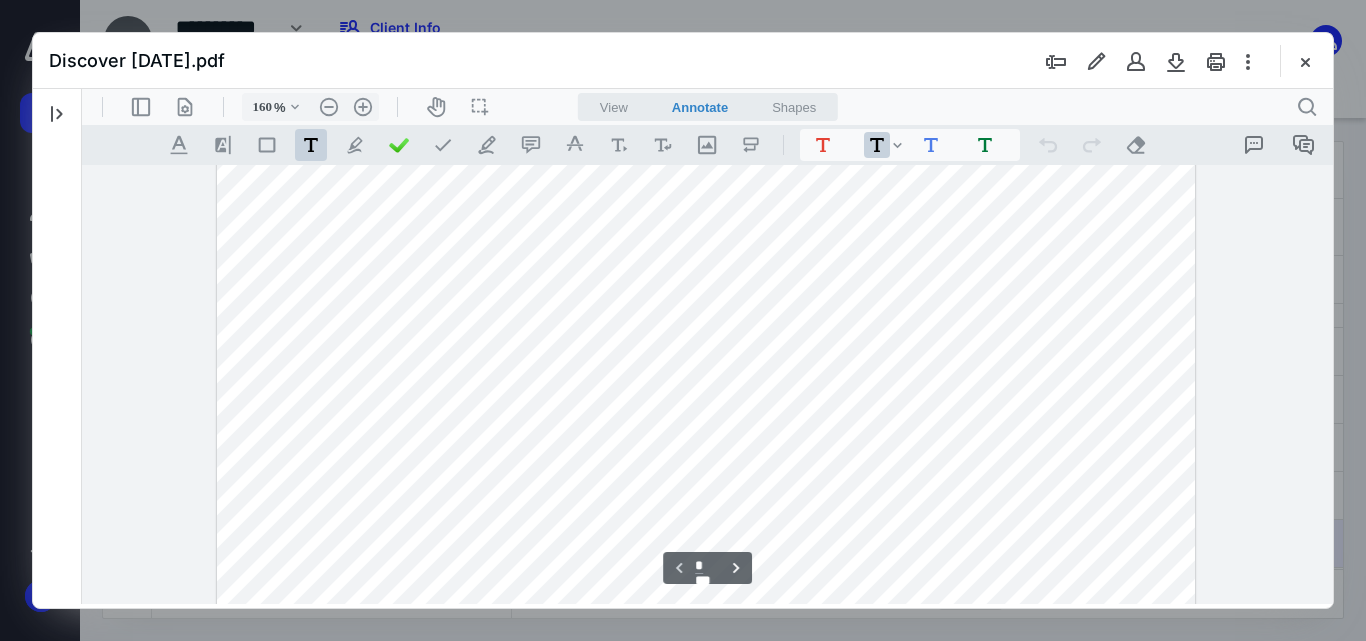 scroll, scrollTop: 16, scrollLeft: 0, axis: vertical 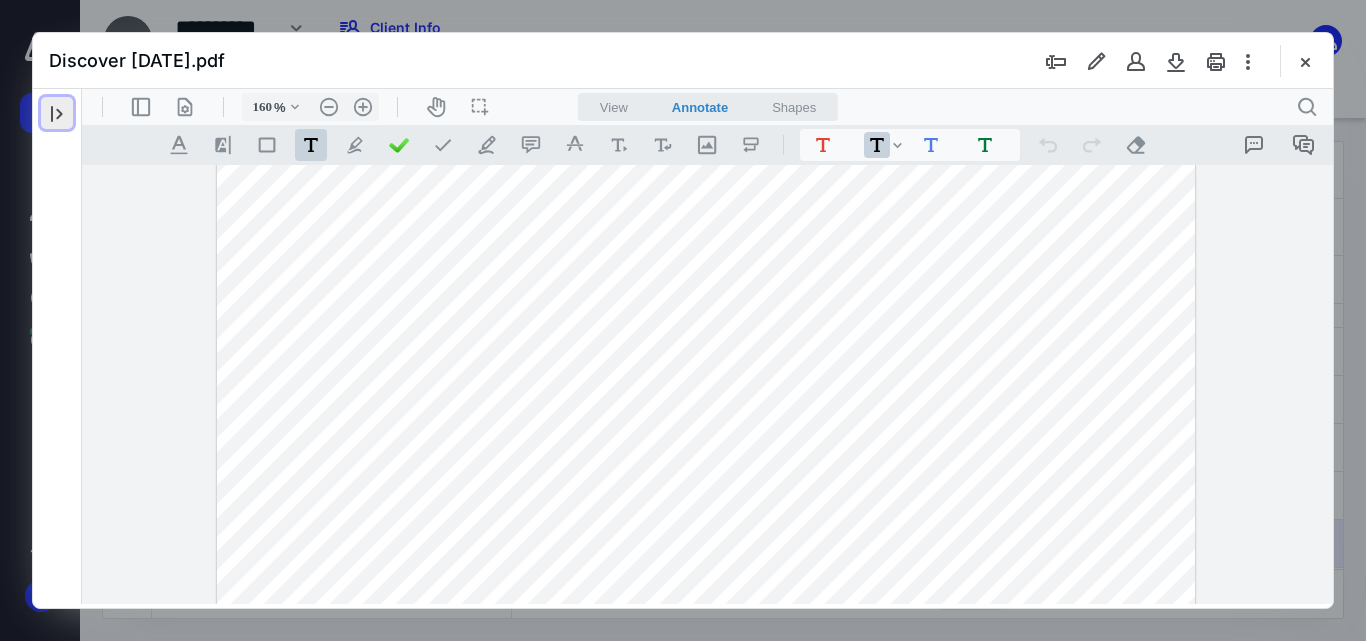 click at bounding box center (57, 113) 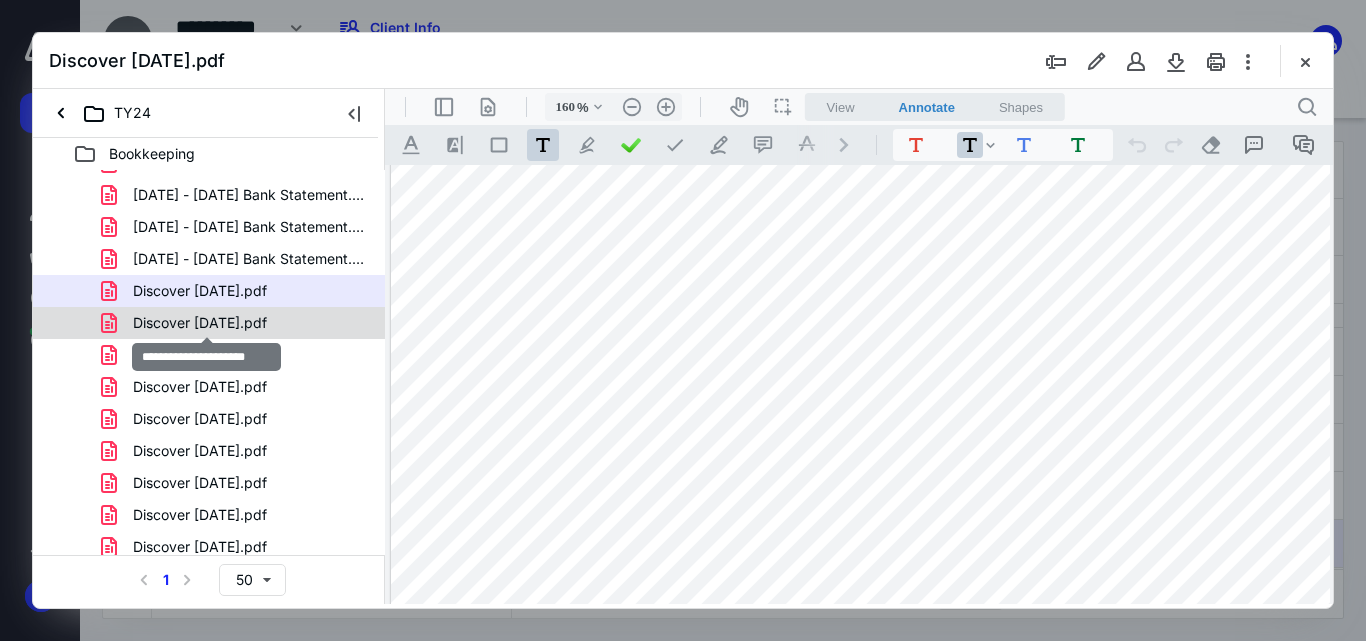 click on "Discover [DATE].pdf" at bounding box center [200, 323] 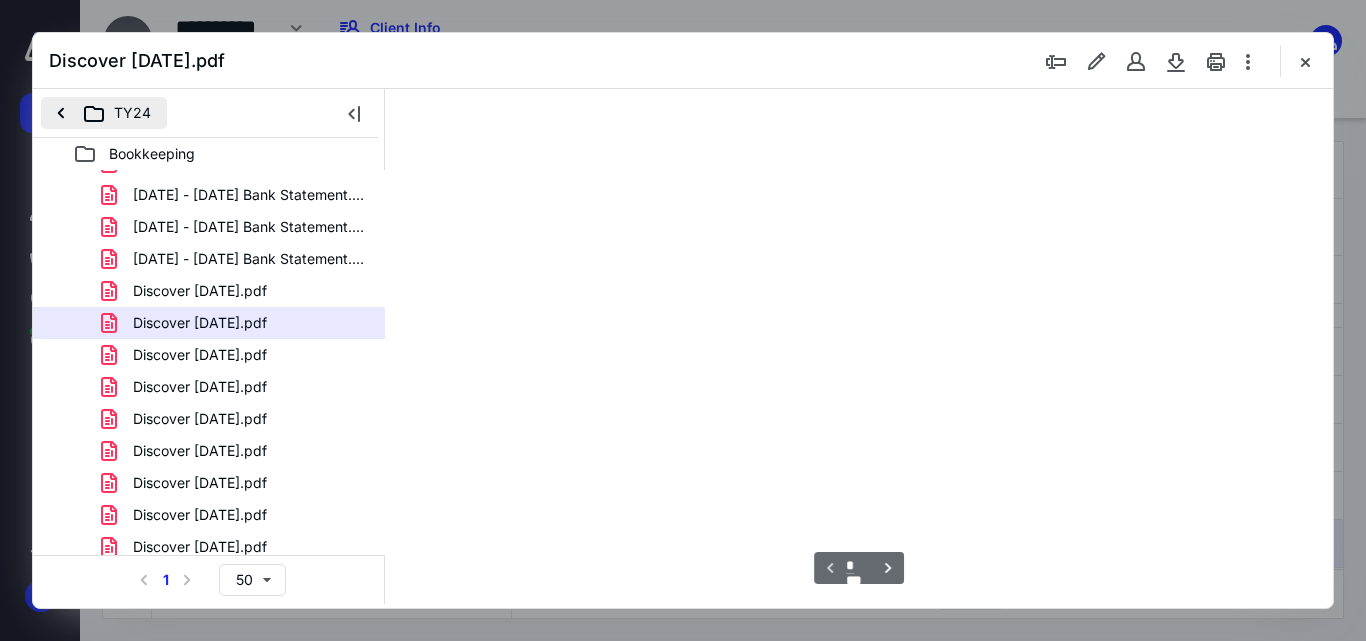 scroll, scrollTop: 78, scrollLeft: 0, axis: vertical 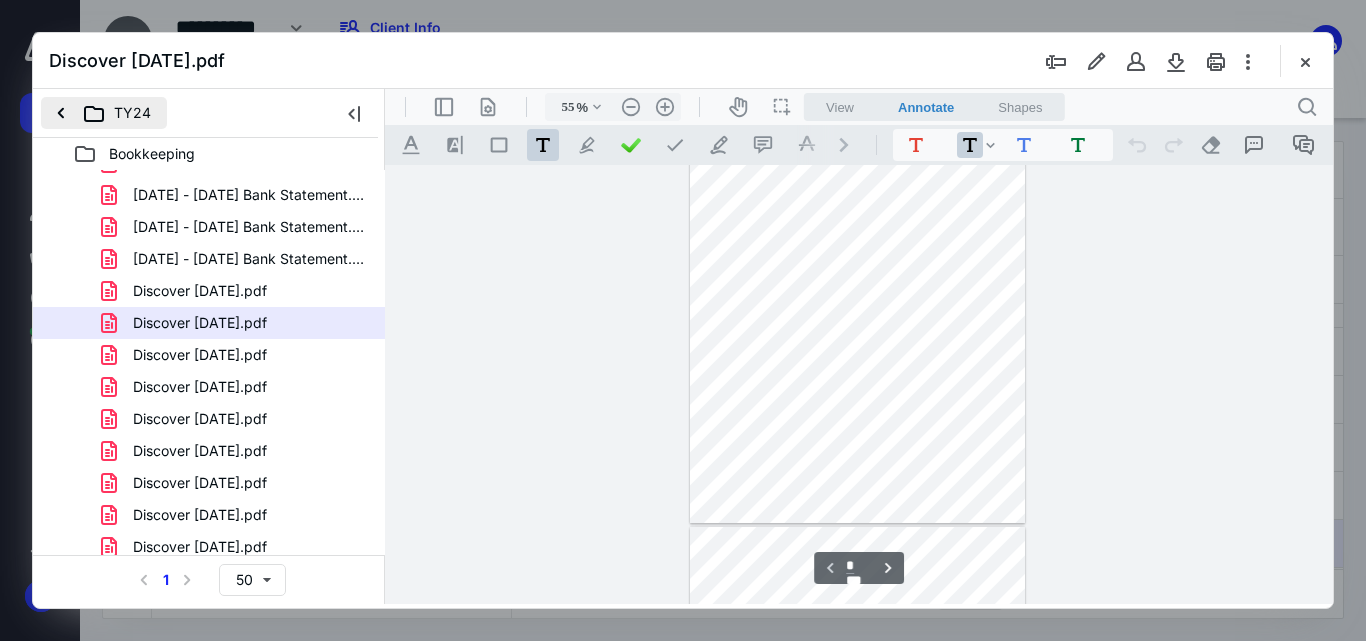 click on "TY24" at bounding box center (104, 113) 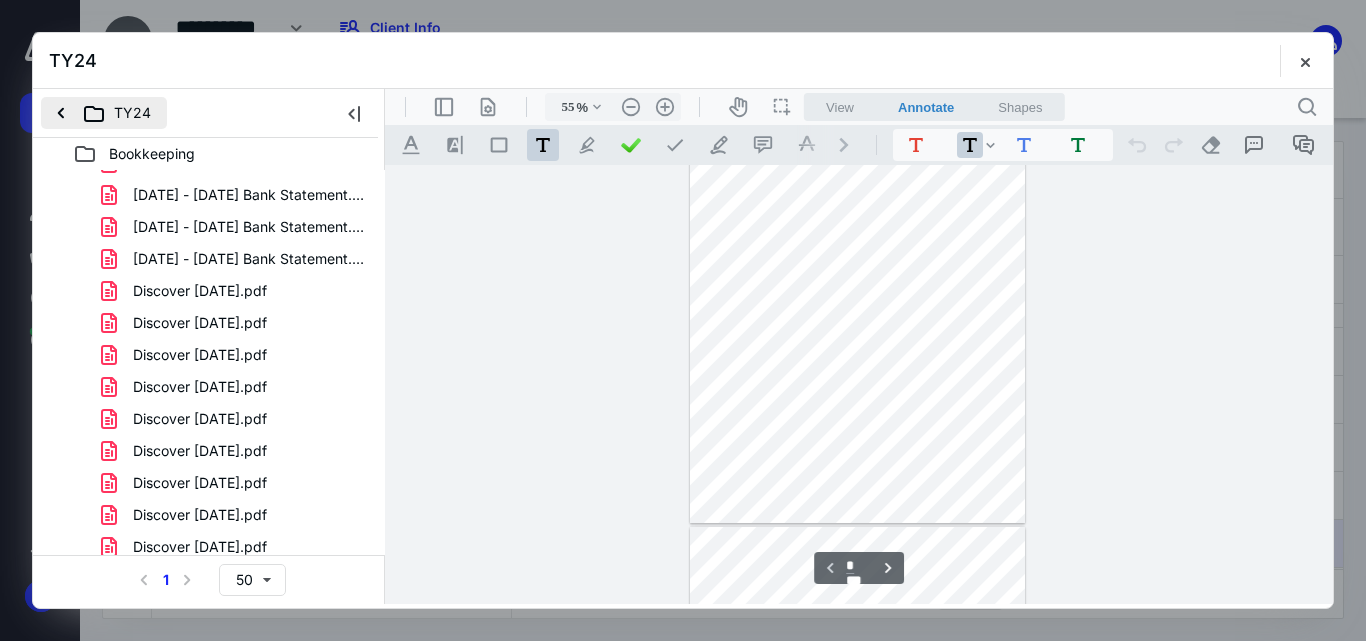 scroll, scrollTop: 0, scrollLeft: 0, axis: both 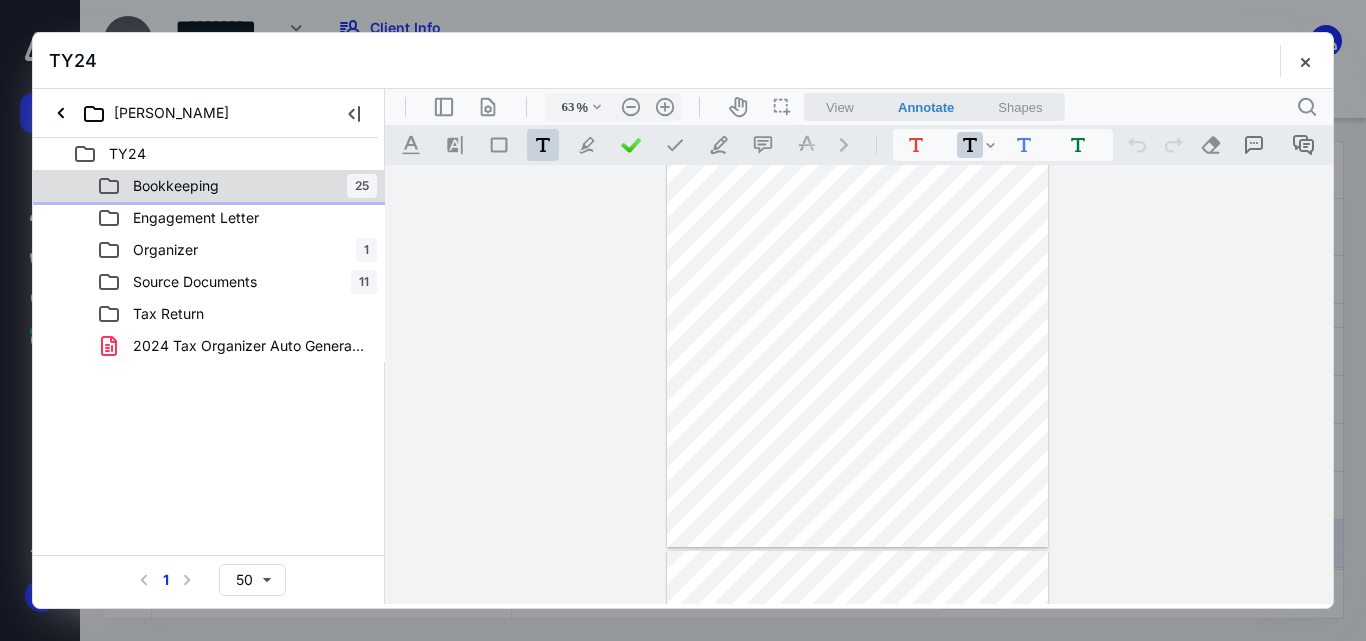click on "Bookkeeping 25" at bounding box center (237, 186) 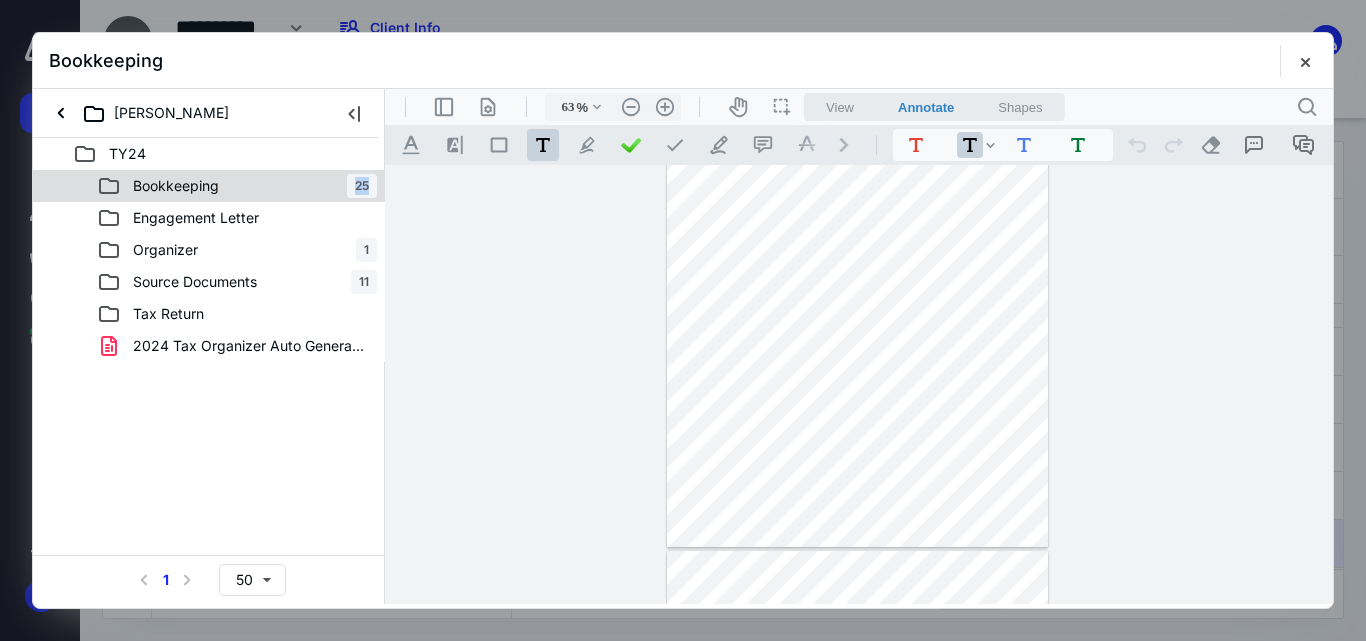 click on "Bookkeeping 25" at bounding box center (237, 186) 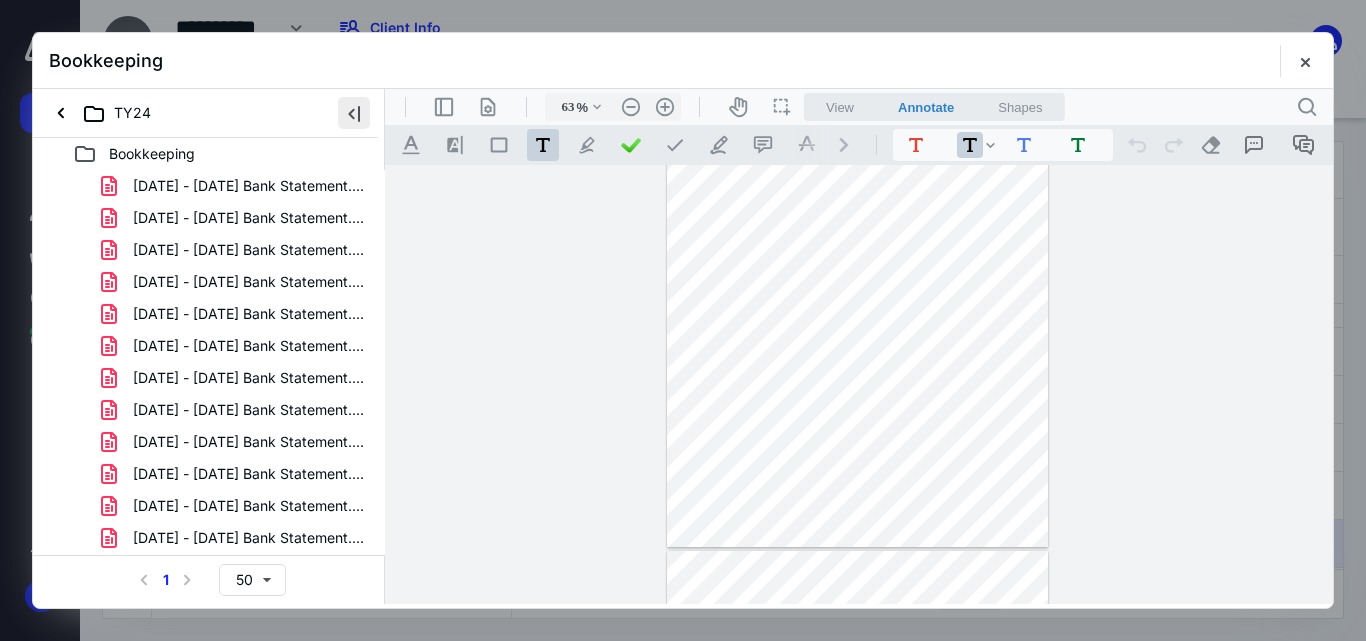 click at bounding box center (354, 113) 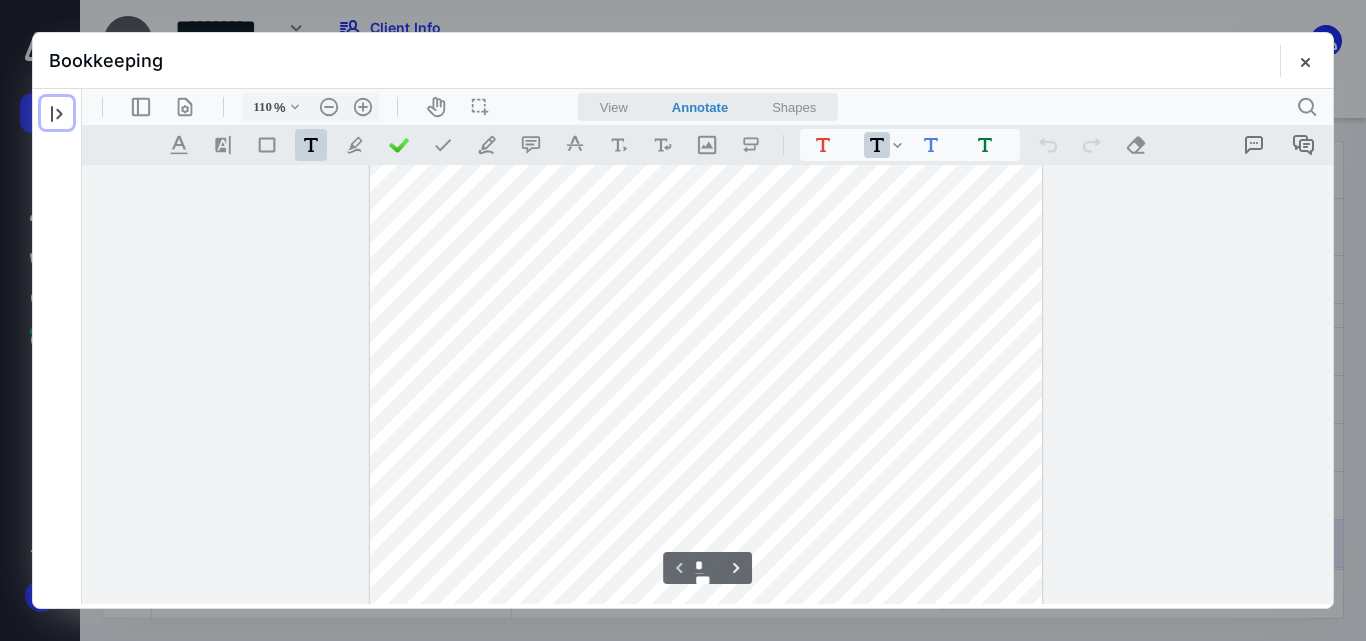 type on "135" 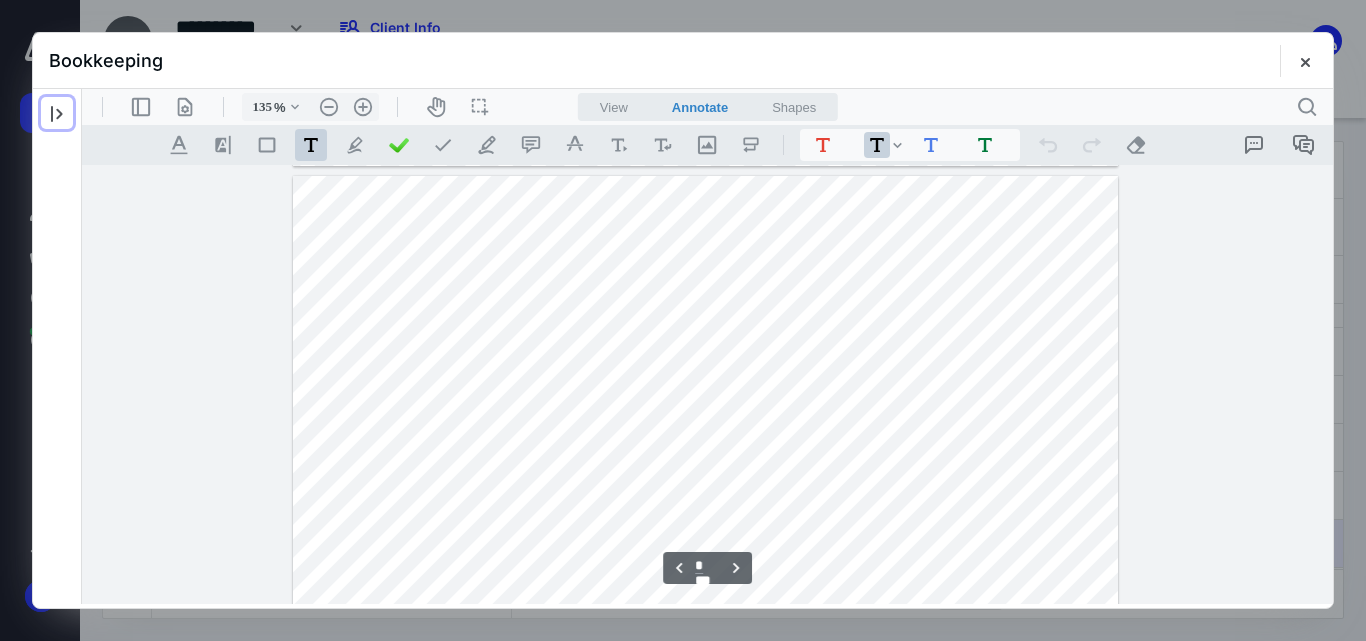 scroll, scrollTop: 1073, scrollLeft: 0, axis: vertical 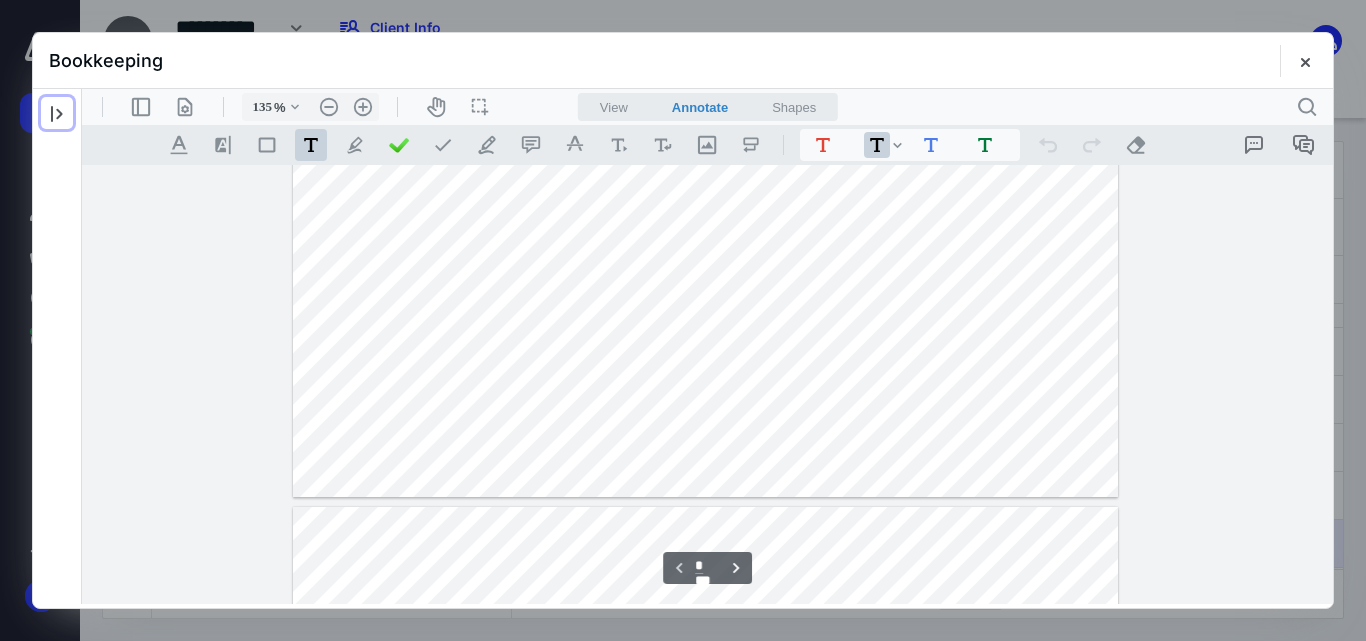type on "*" 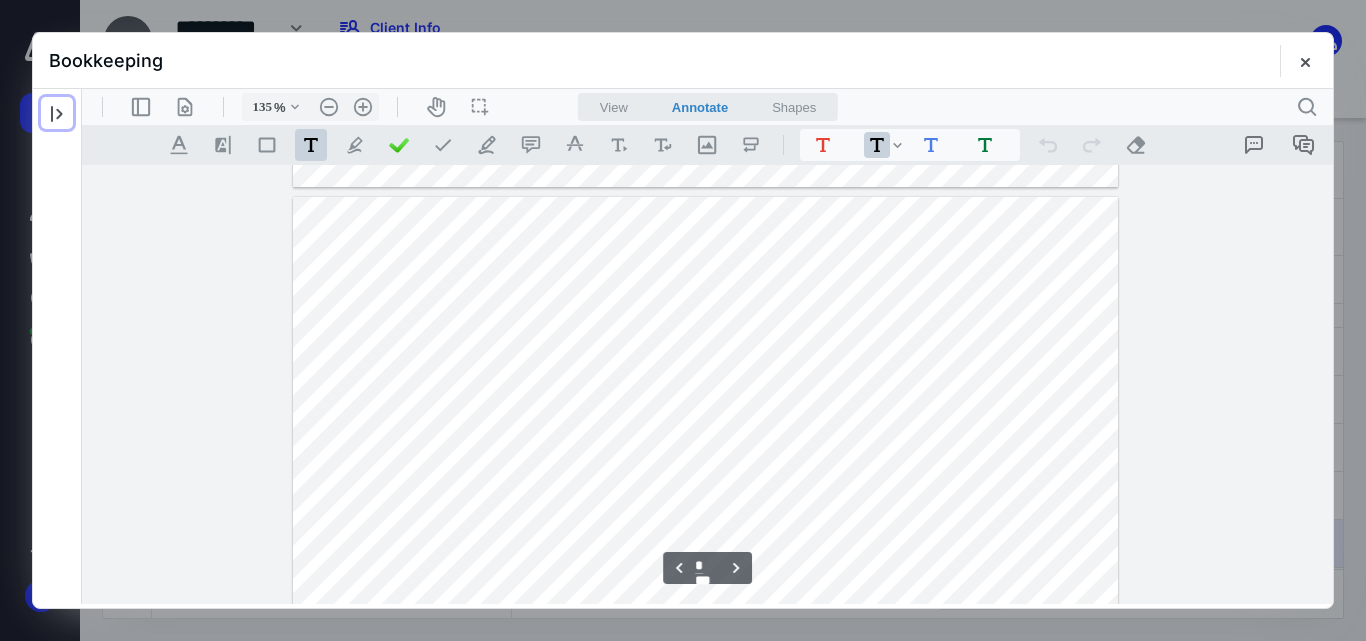 scroll, scrollTop: 1106, scrollLeft: 0, axis: vertical 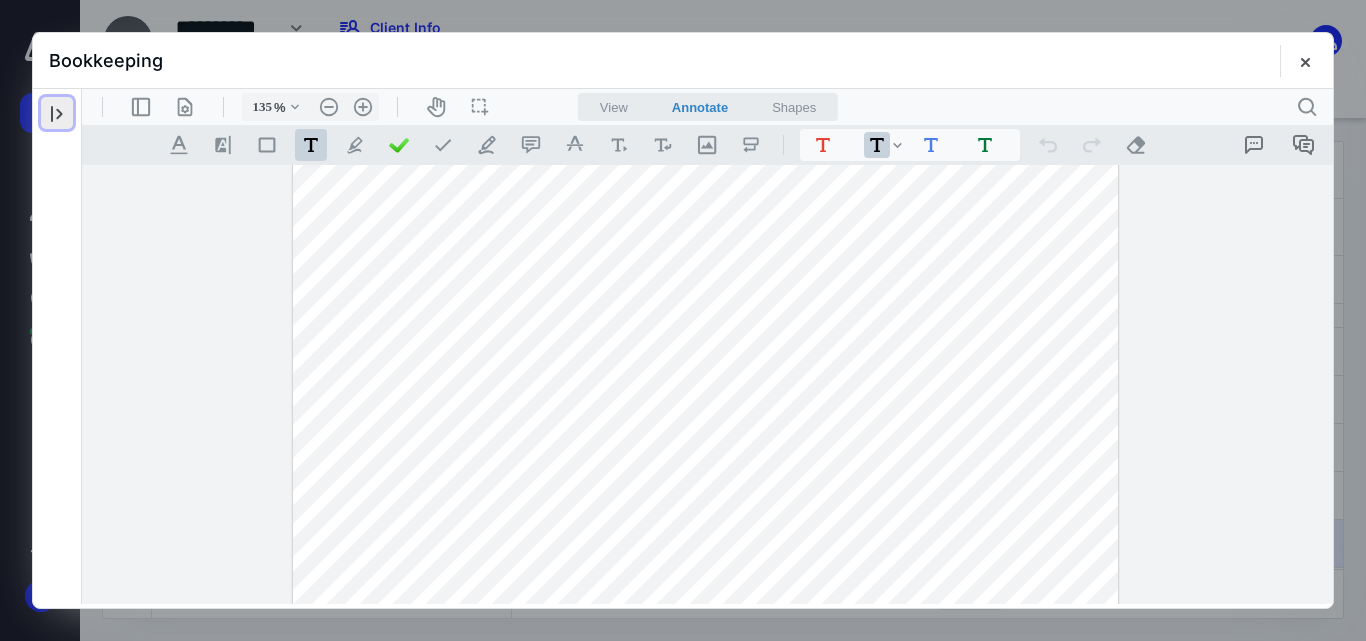 click at bounding box center (57, 113) 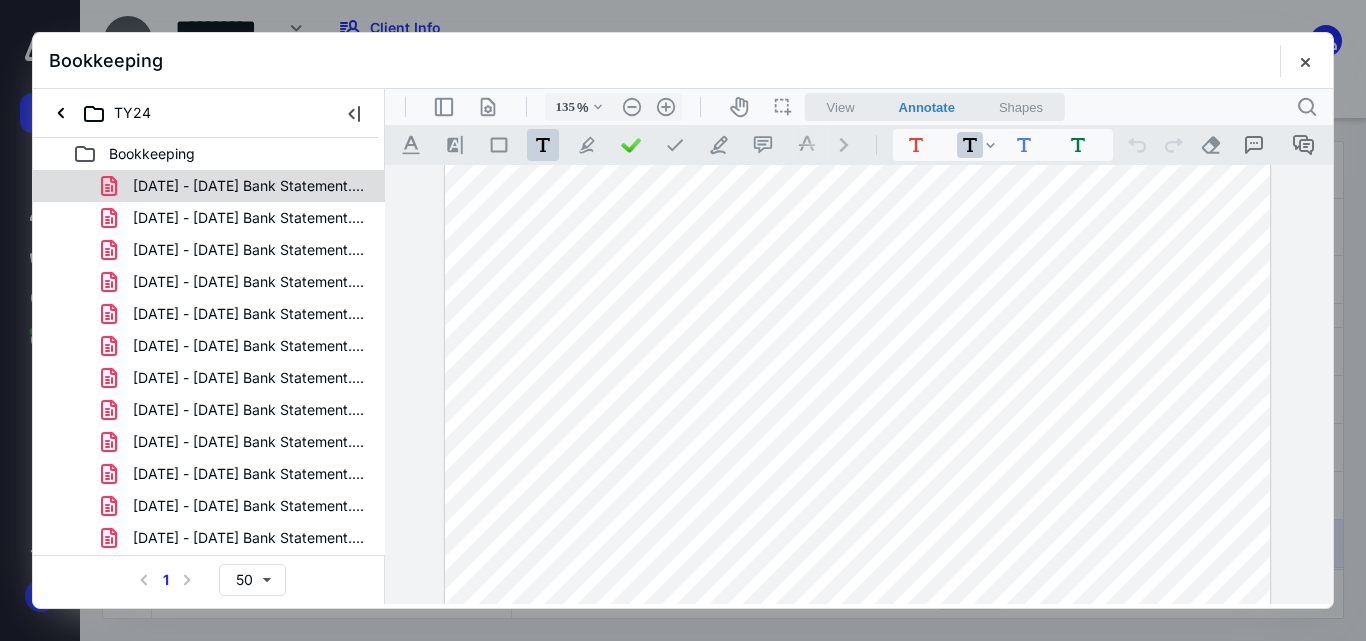 click on "[DATE] - [DATE] Bank Statement.pdf" at bounding box center [209, 186] 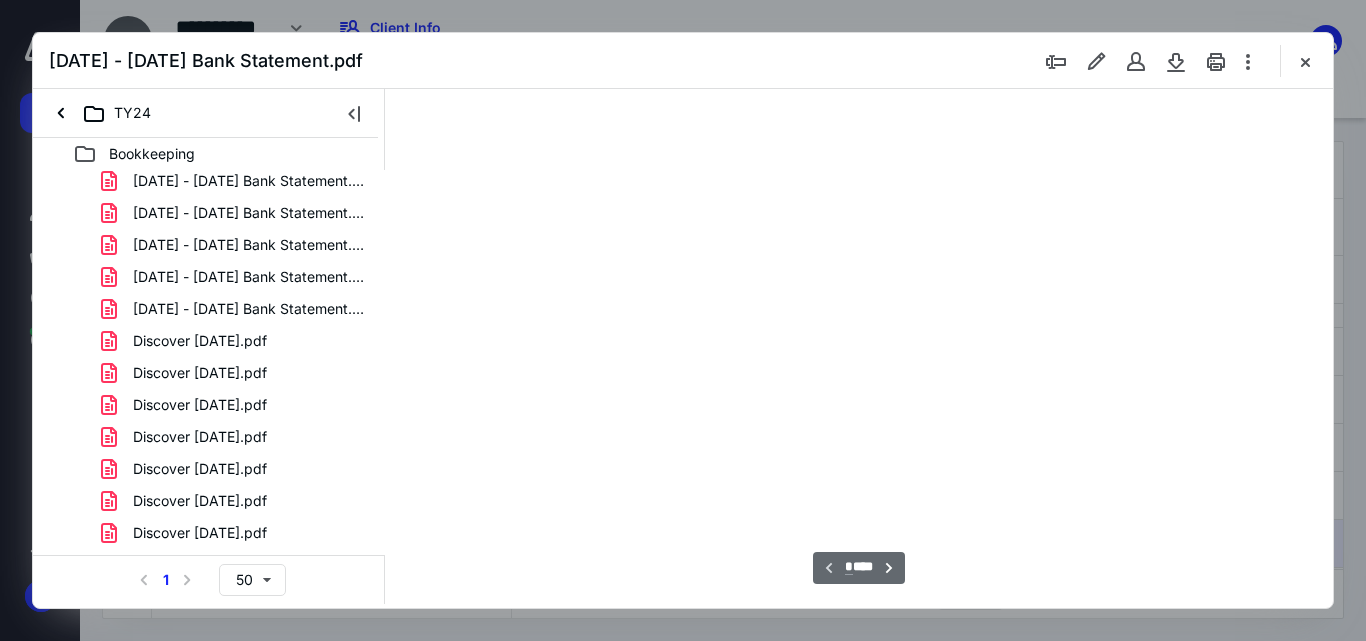 scroll, scrollTop: 391, scrollLeft: 0, axis: vertical 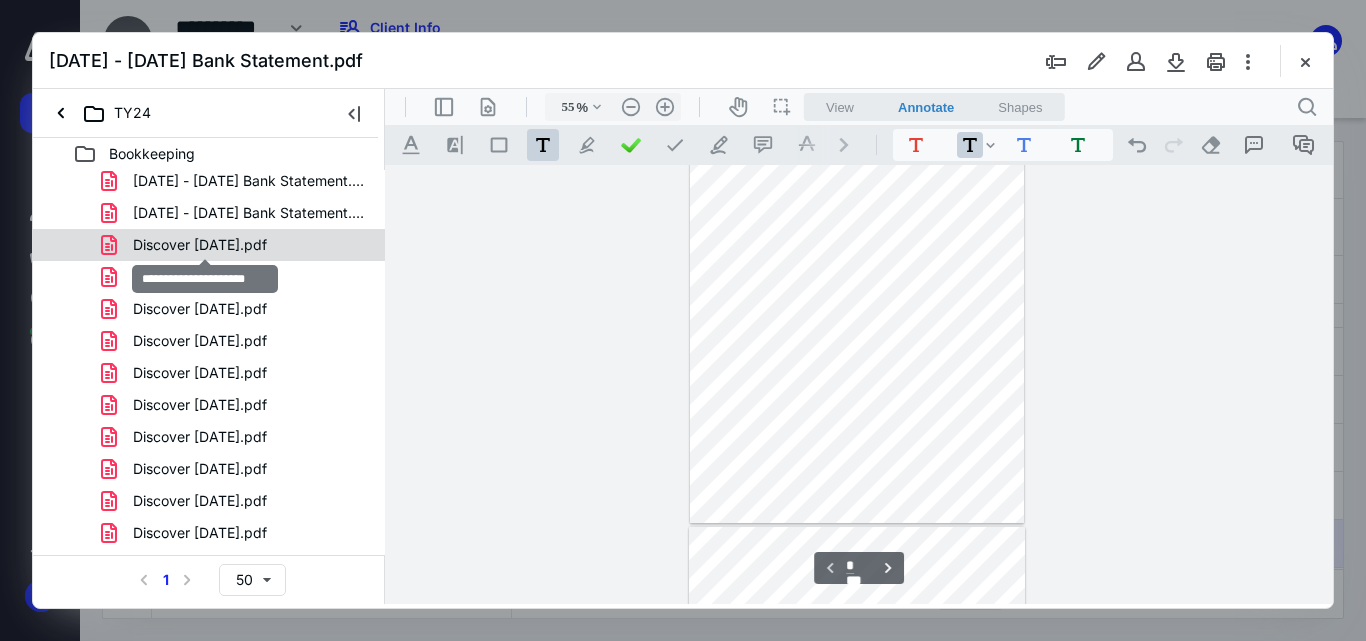 click on "Discover [DATE].pdf" at bounding box center [200, 245] 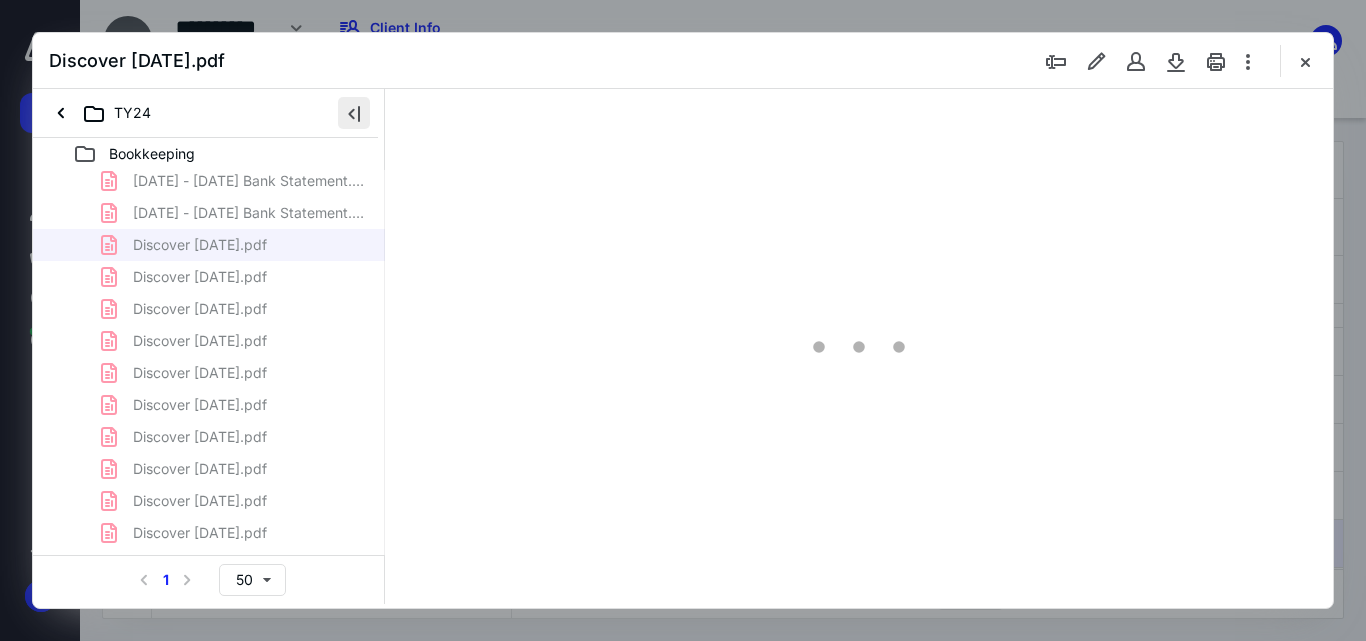 scroll, scrollTop: 0, scrollLeft: 0, axis: both 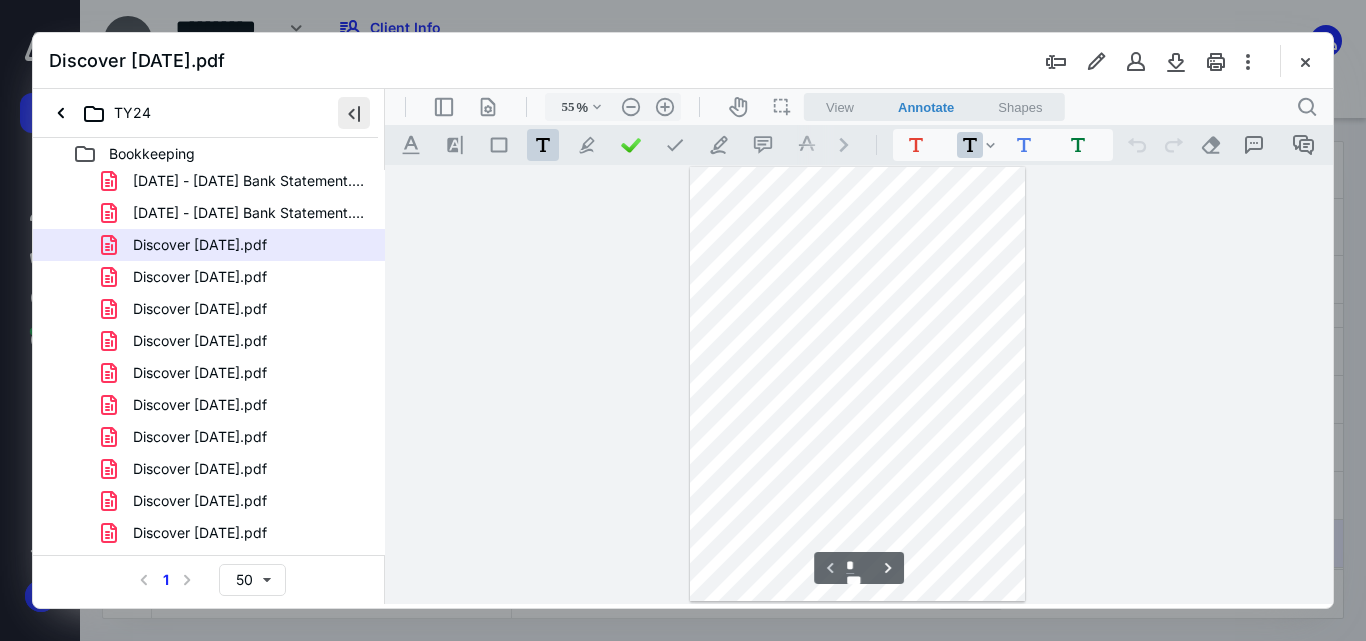 click at bounding box center [354, 113] 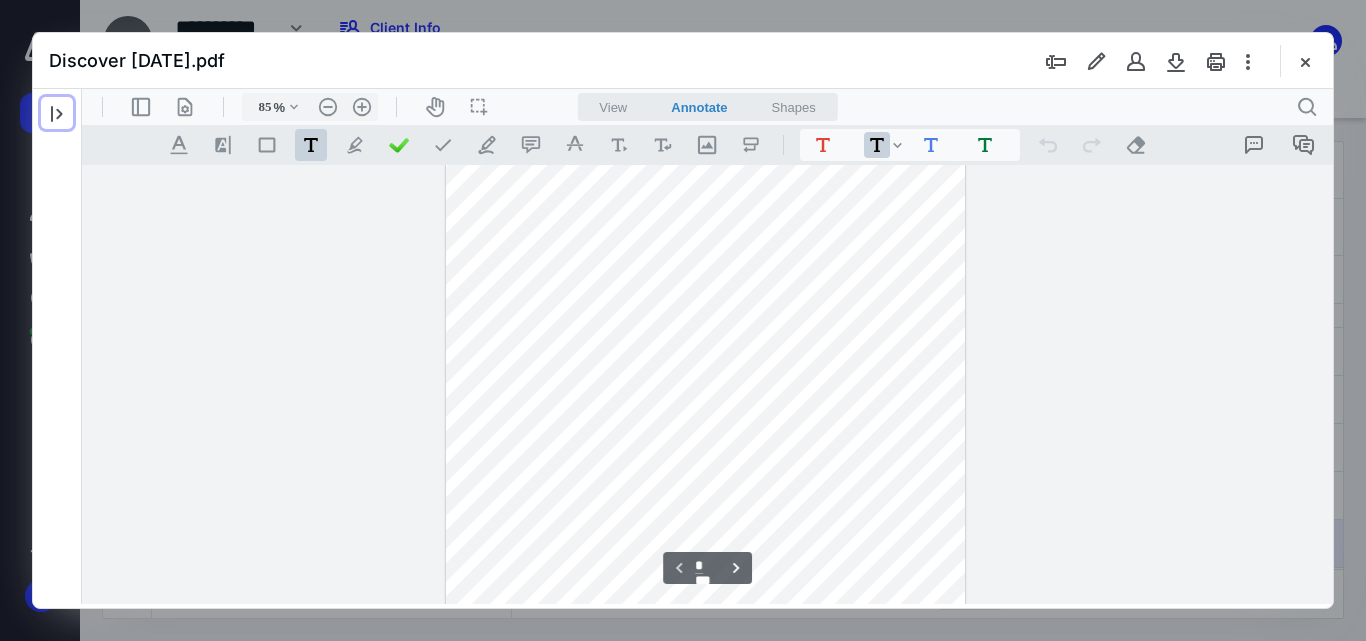 scroll, scrollTop: 0, scrollLeft: 0, axis: both 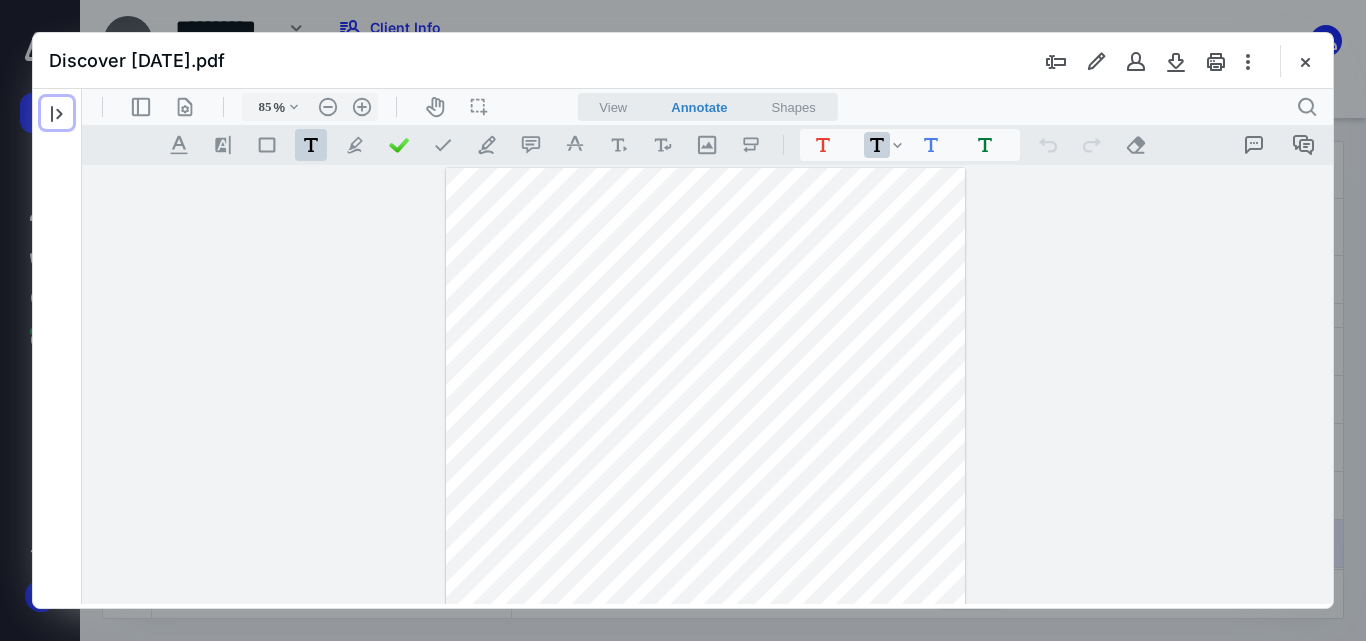 type on "110" 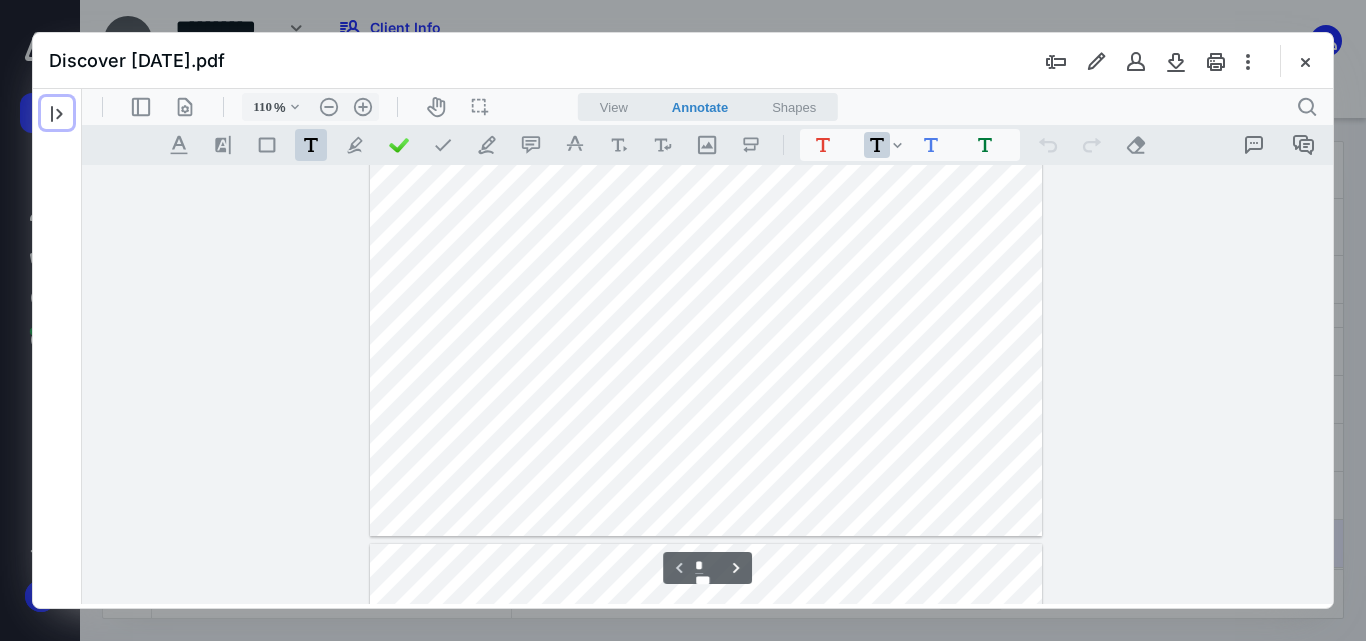 scroll, scrollTop: 504, scrollLeft: 0, axis: vertical 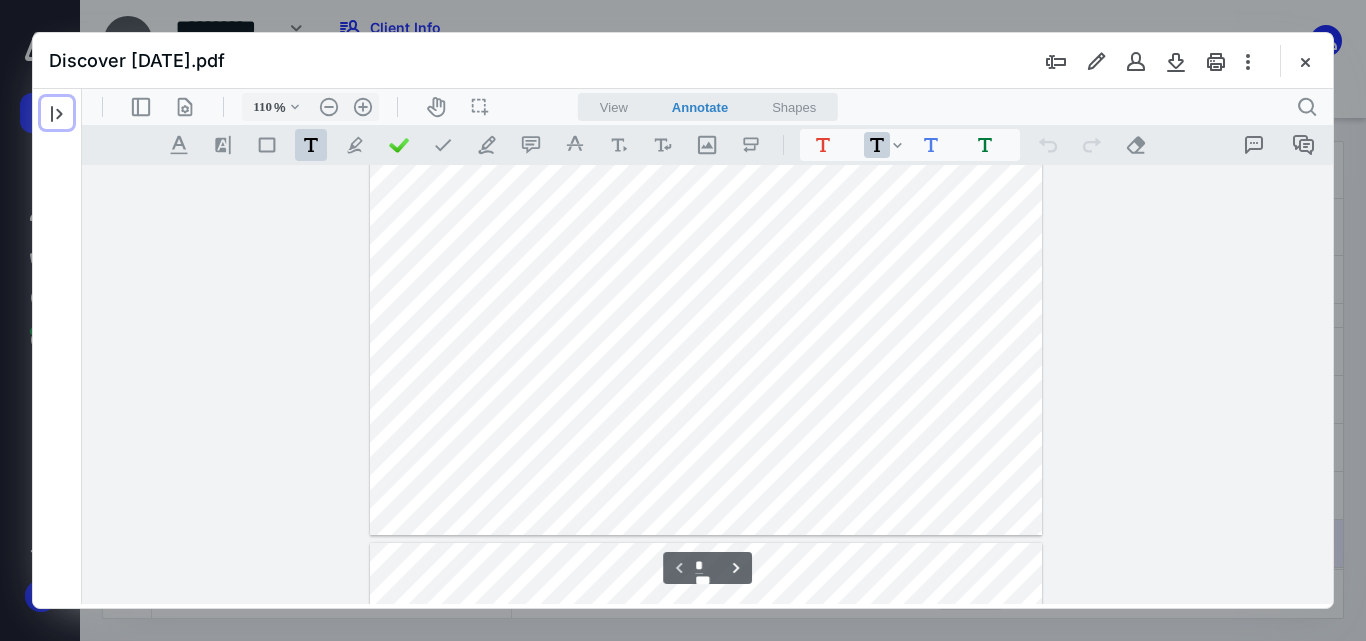 type on "*" 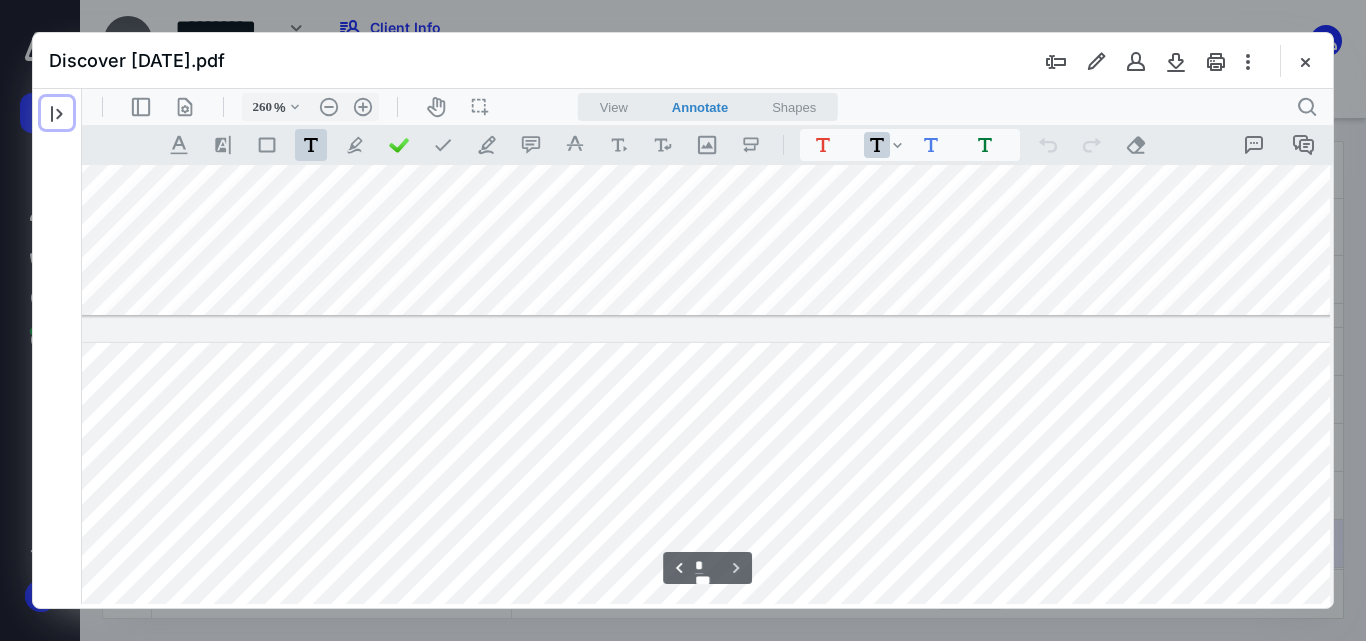scroll, scrollTop: 1110, scrollLeft: 0, axis: vertical 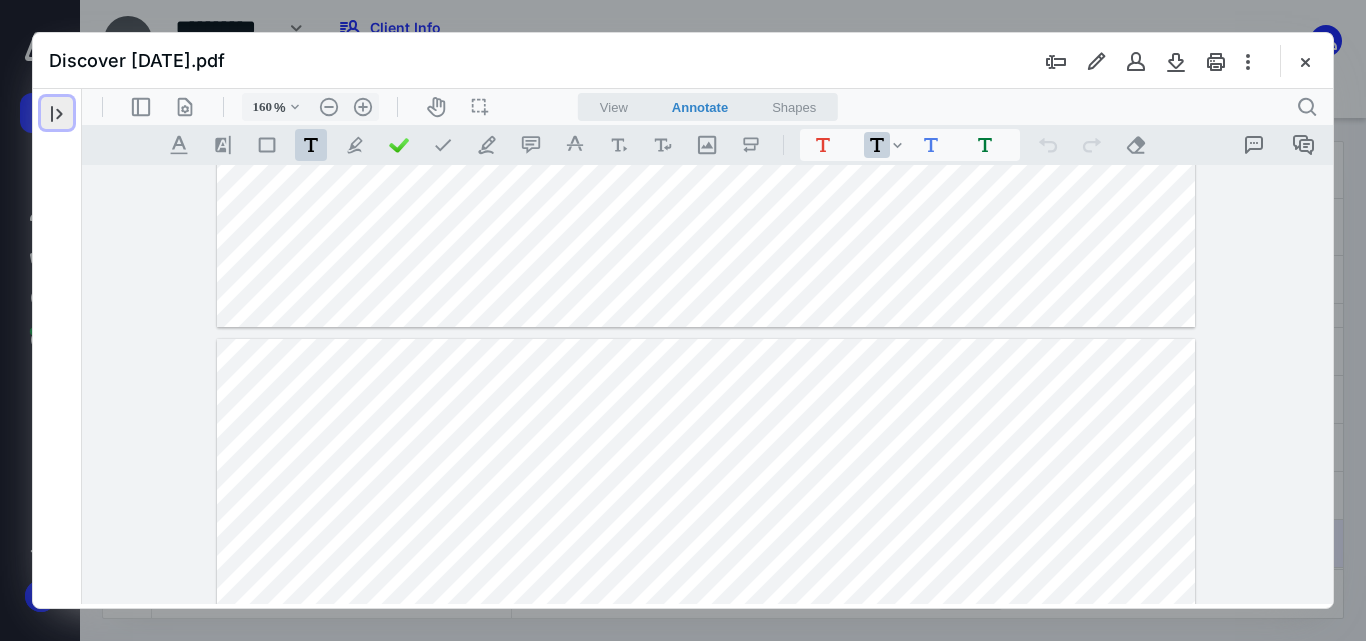 click at bounding box center (57, 113) 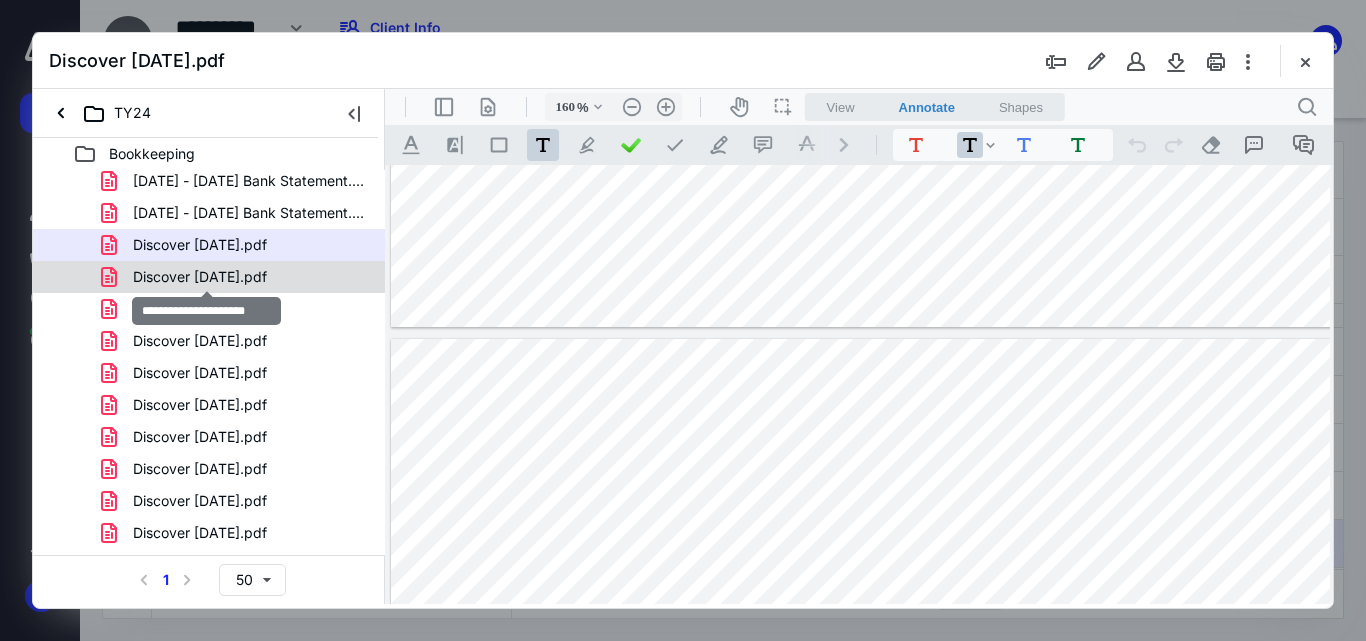 click on "Discover [DATE].pdf" at bounding box center (200, 277) 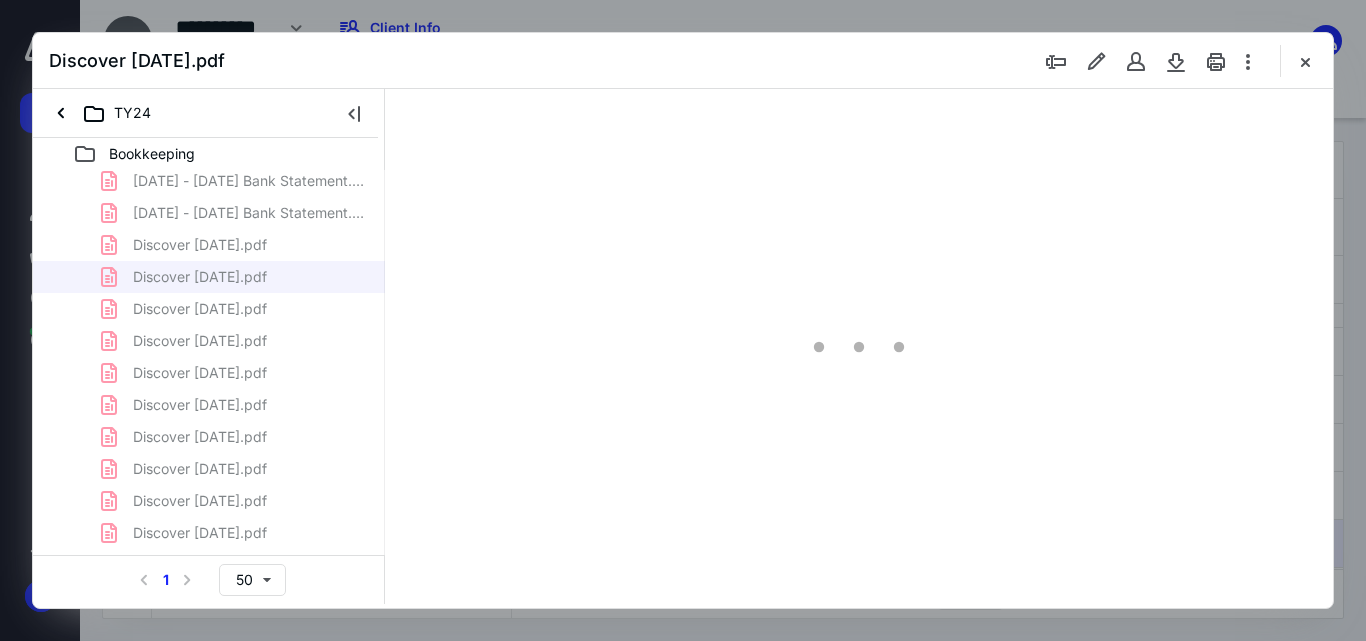 scroll, scrollTop: 78, scrollLeft: 0, axis: vertical 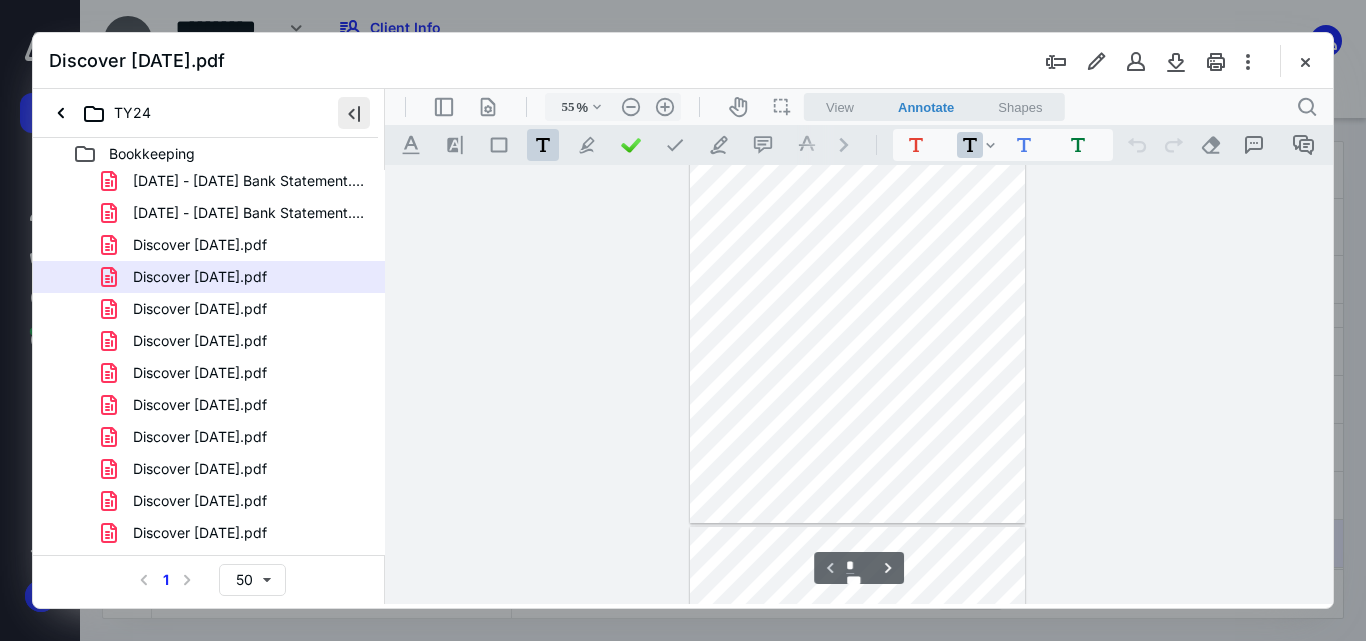 click at bounding box center [354, 113] 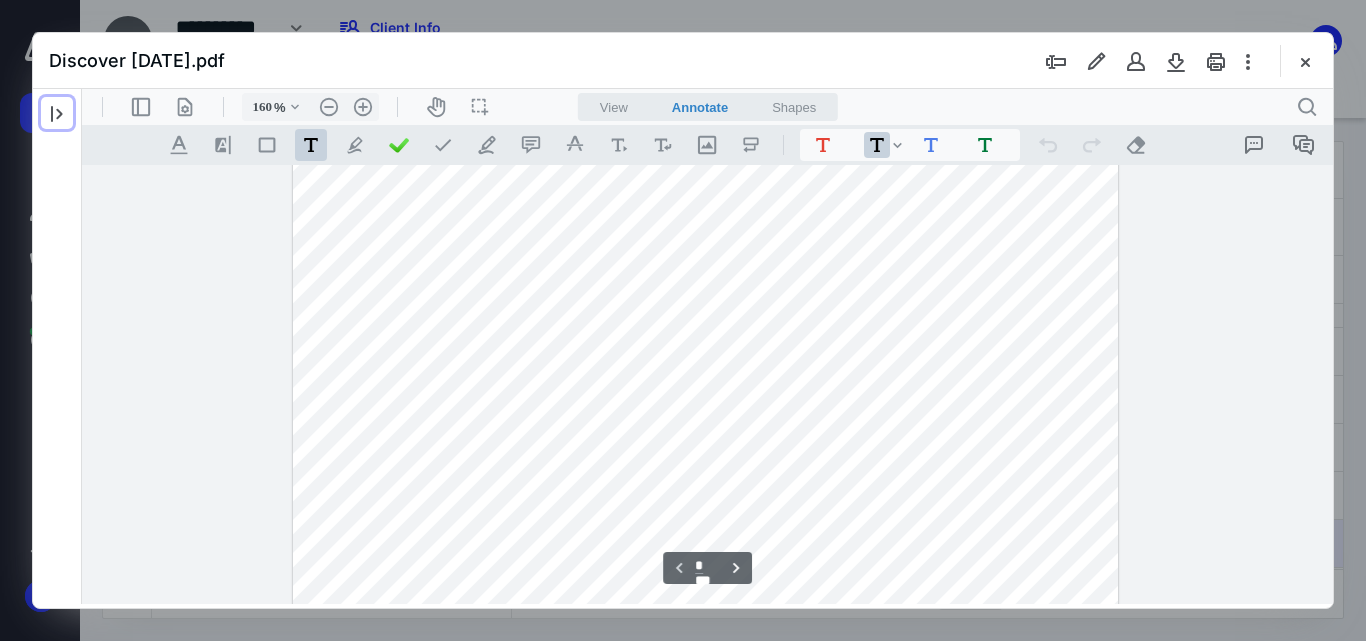 scroll, scrollTop: 494, scrollLeft: 0, axis: vertical 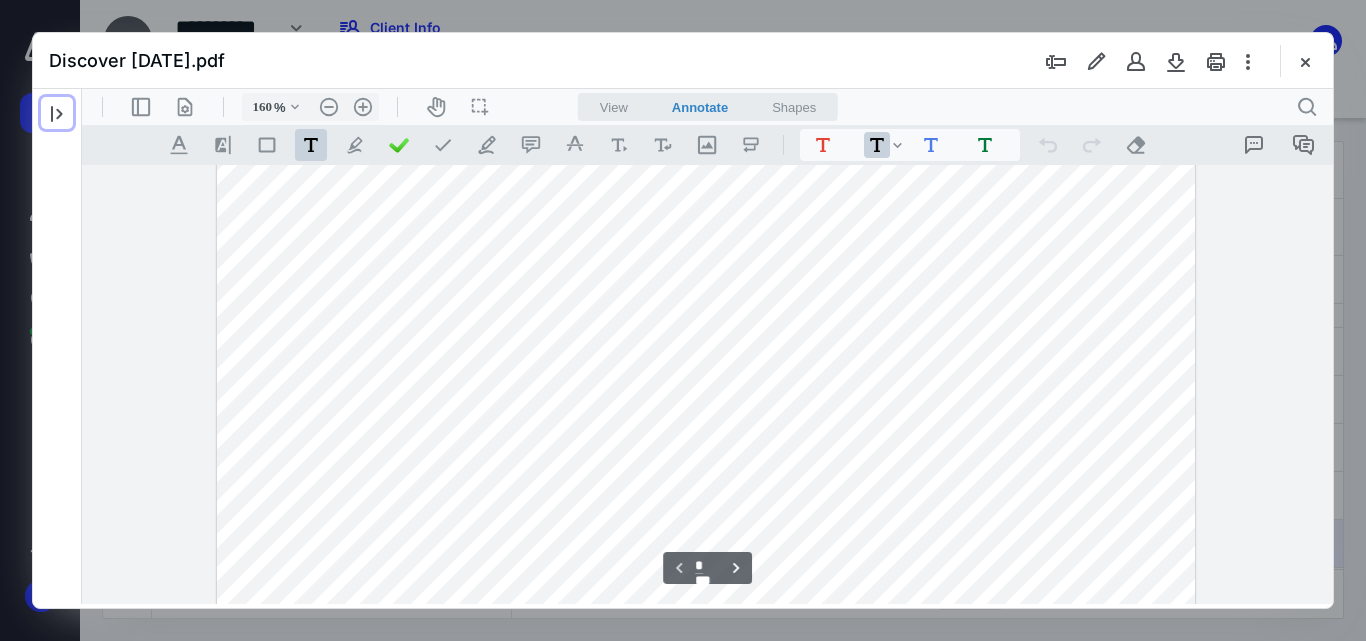 type on "110" 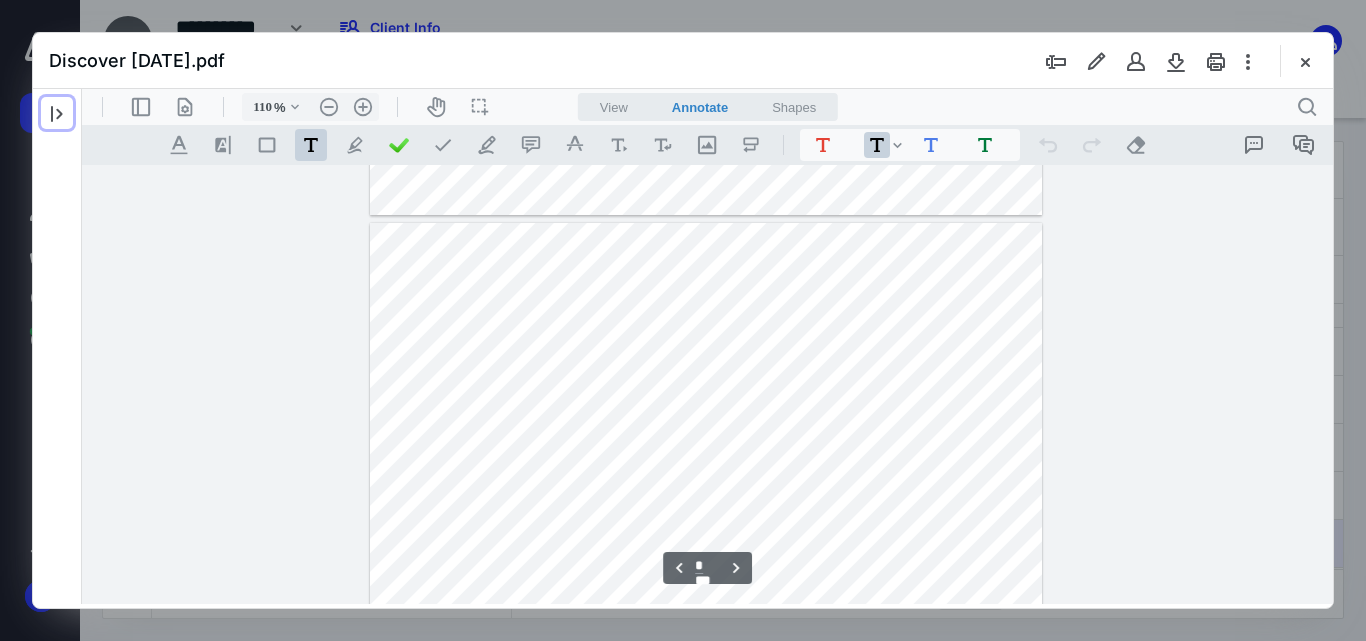scroll, scrollTop: 828, scrollLeft: 0, axis: vertical 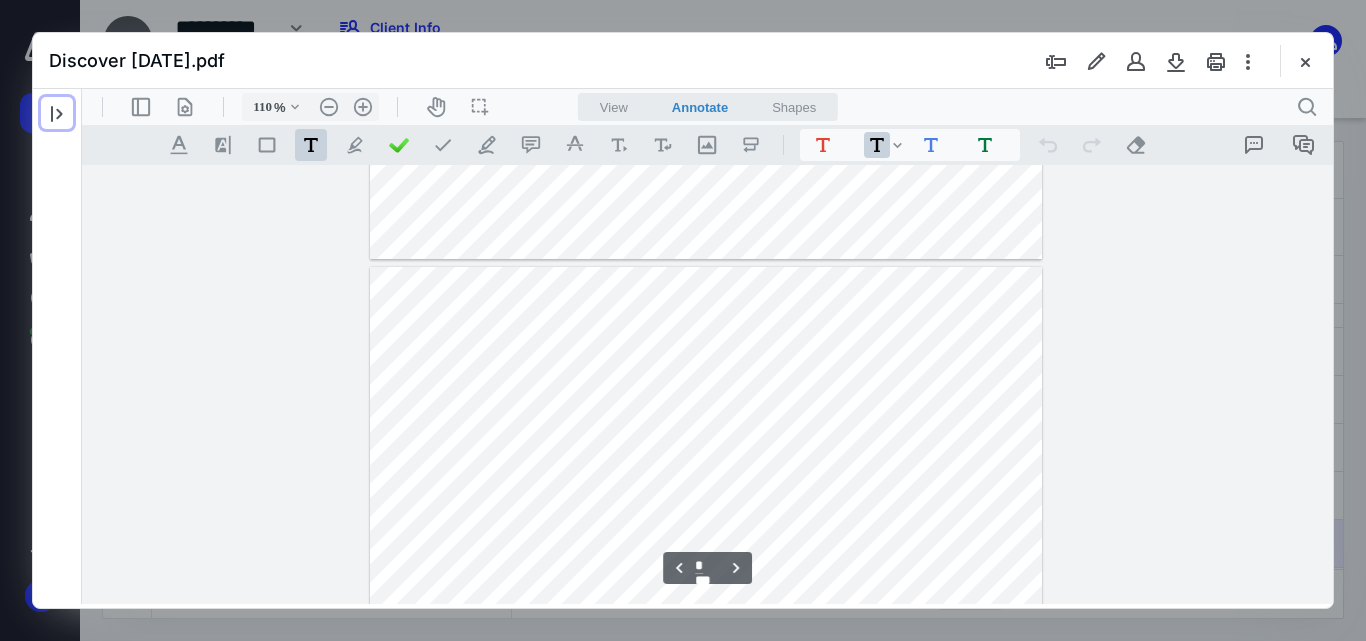 type on "*" 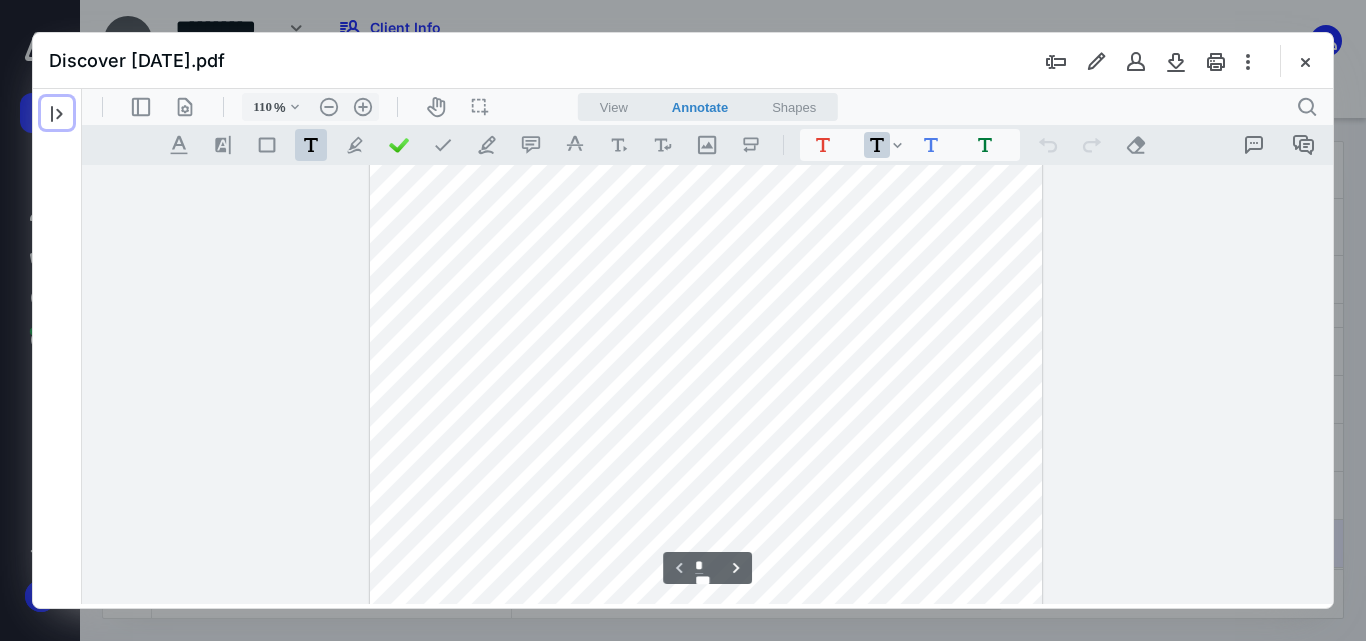 scroll, scrollTop: 57, scrollLeft: 0, axis: vertical 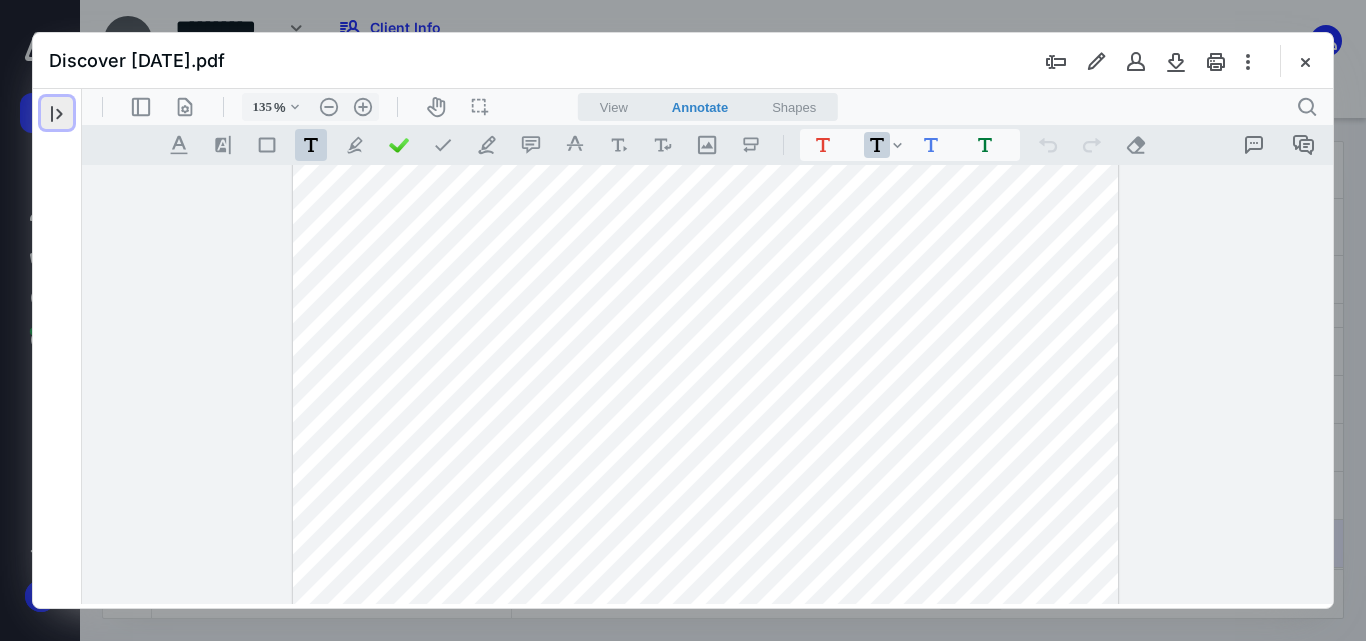 click at bounding box center (57, 113) 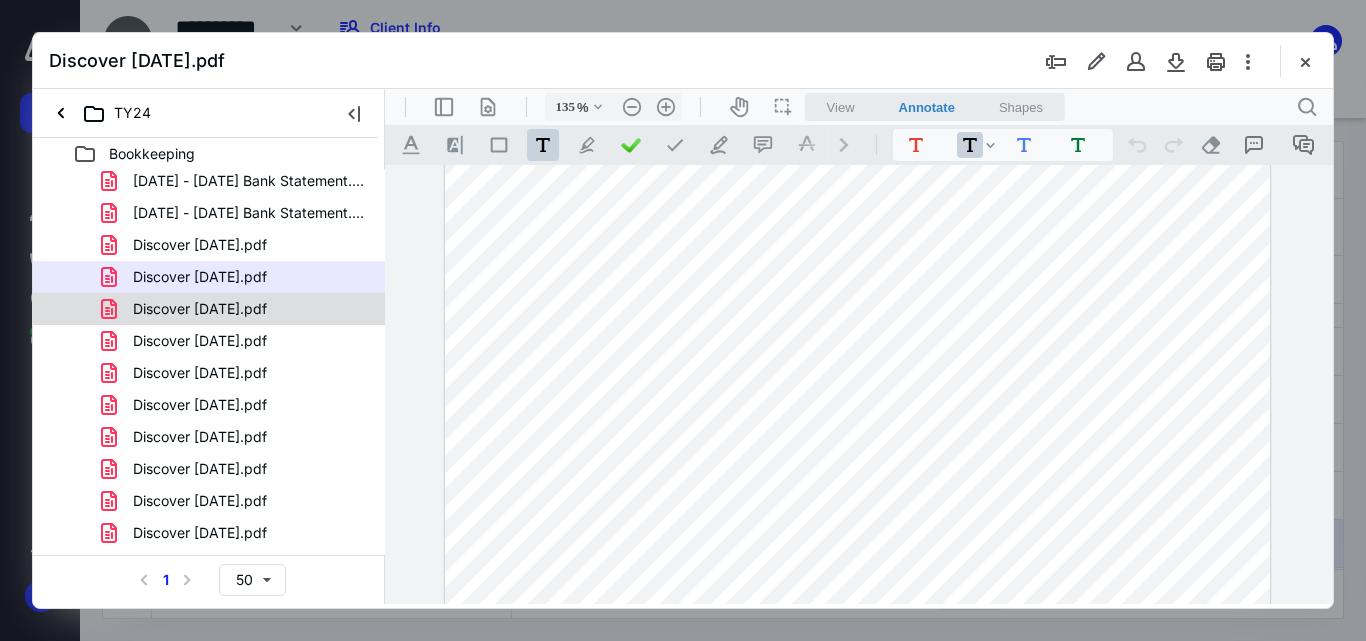 click on "Discover [DATE].pdf" at bounding box center (209, 309) 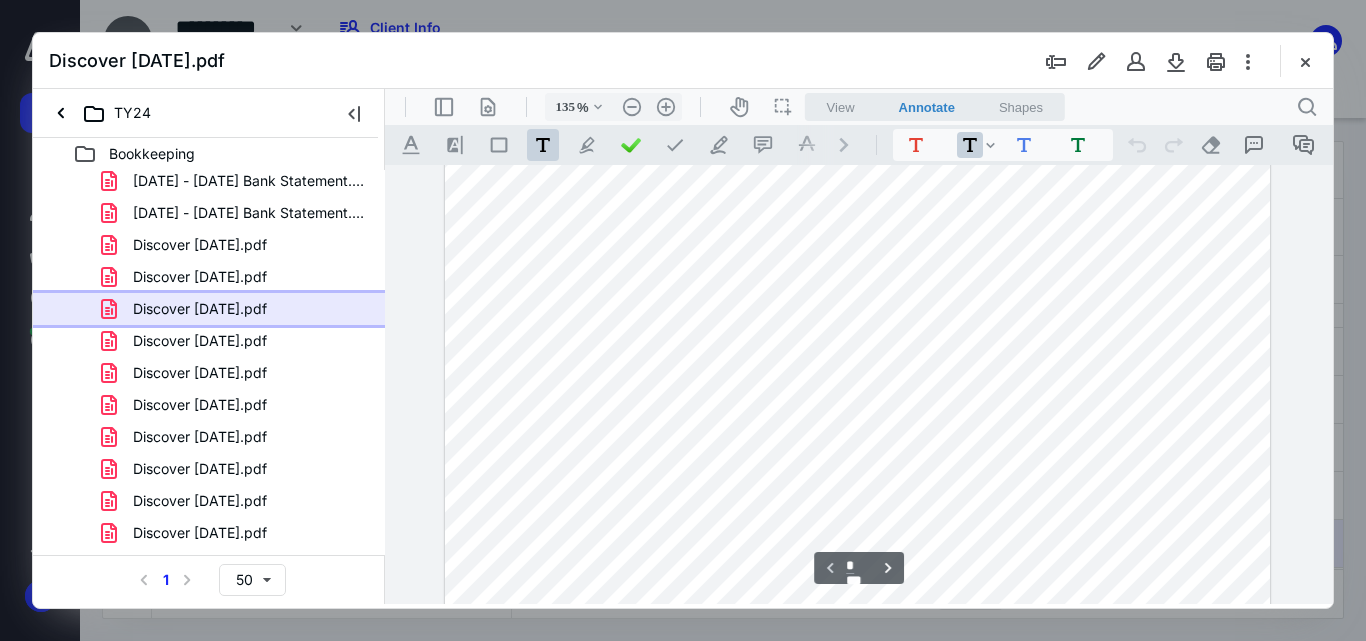 scroll, scrollTop: 56, scrollLeft: 0, axis: vertical 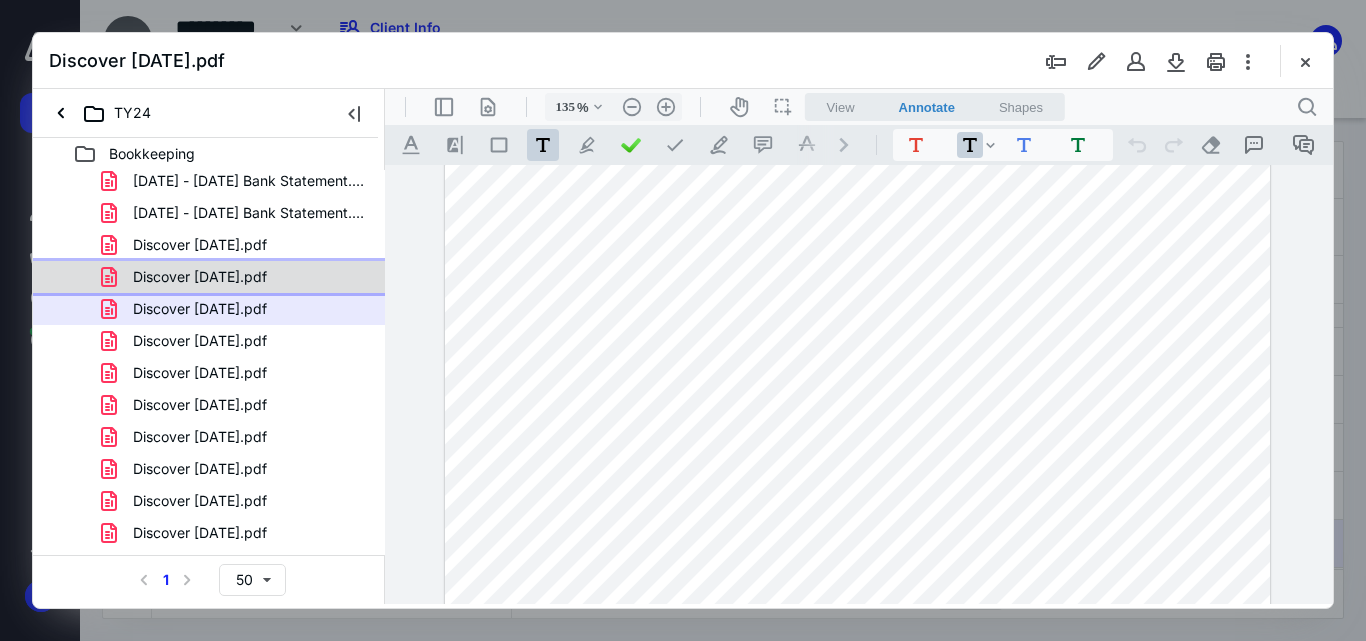 click on "Discover [DATE].pdf" at bounding box center [200, 277] 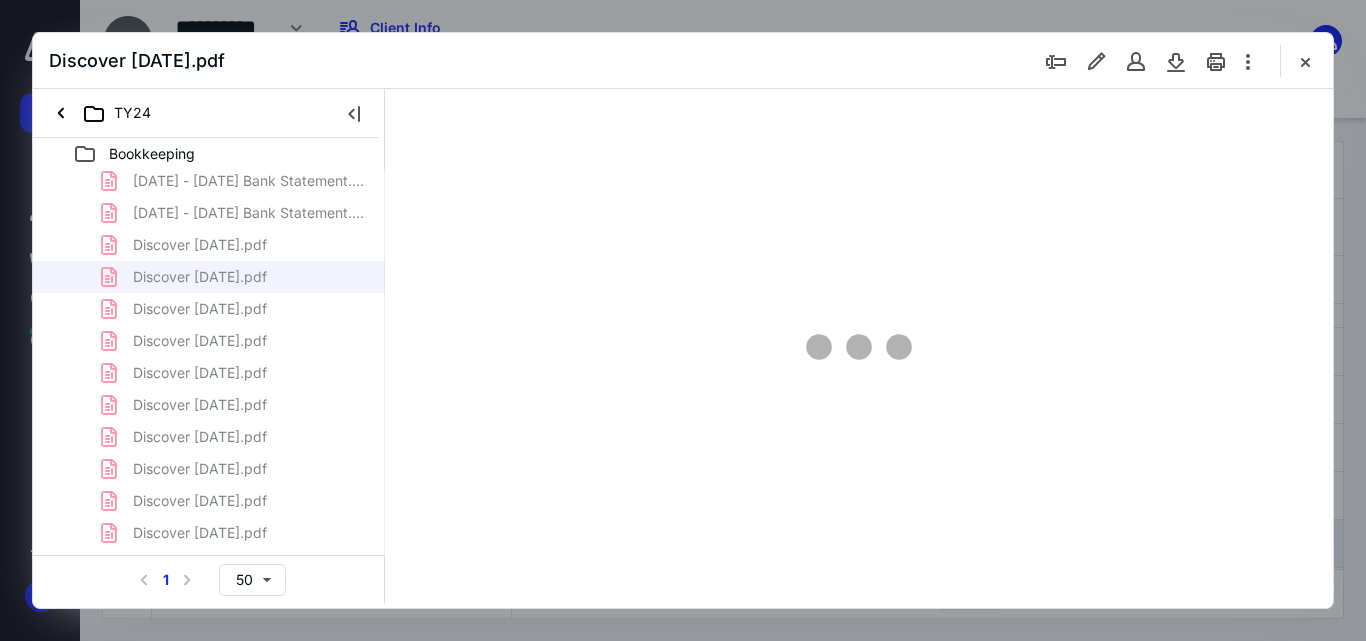 type on "55" 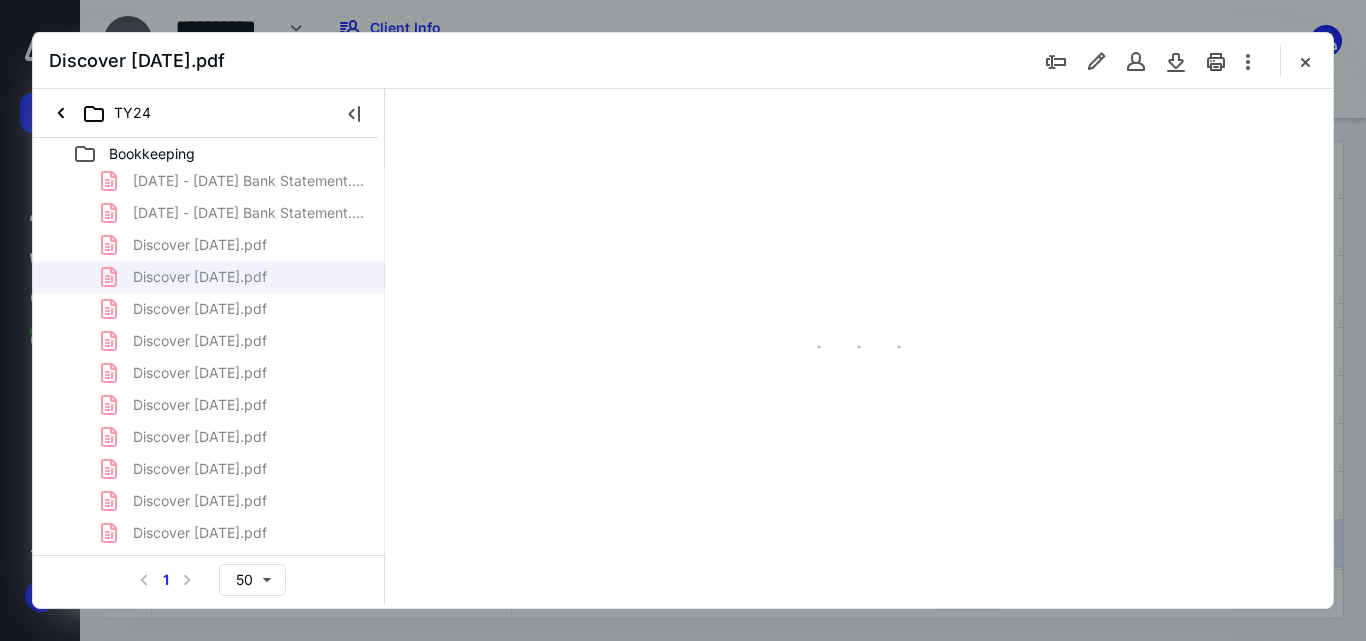 scroll, scrollTop: 78, scrollLeft: 0, axis: vertical 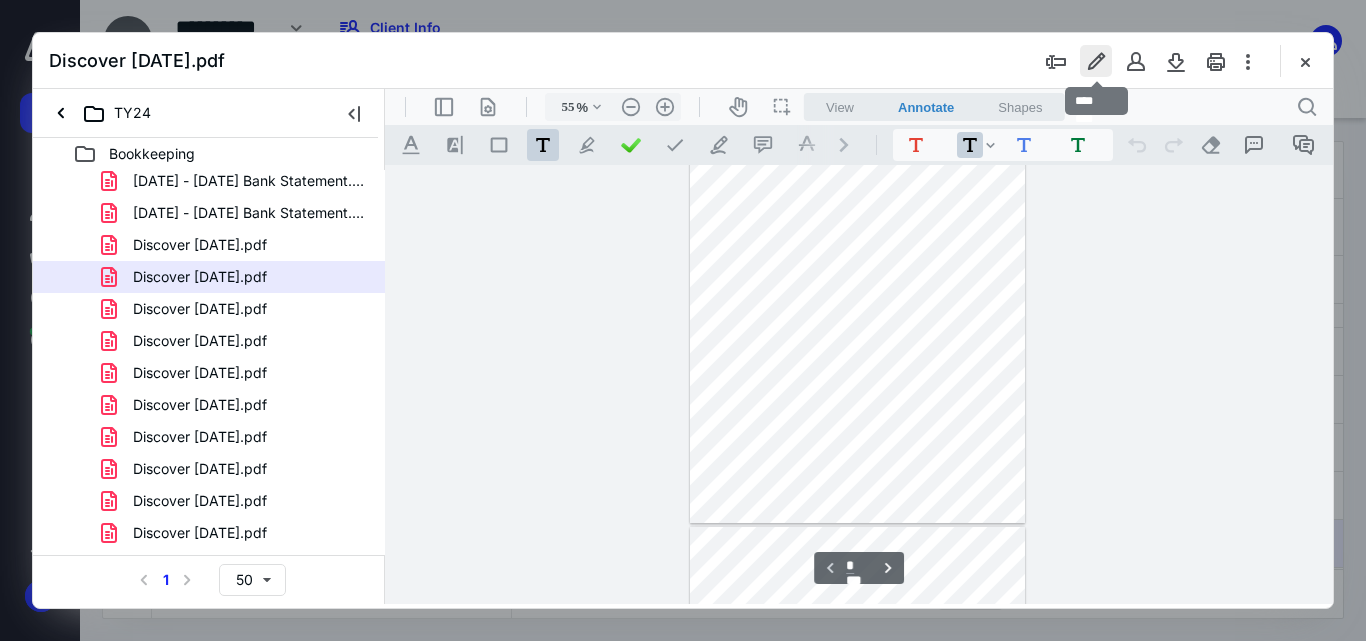 click at bounding box center (1096, 61) 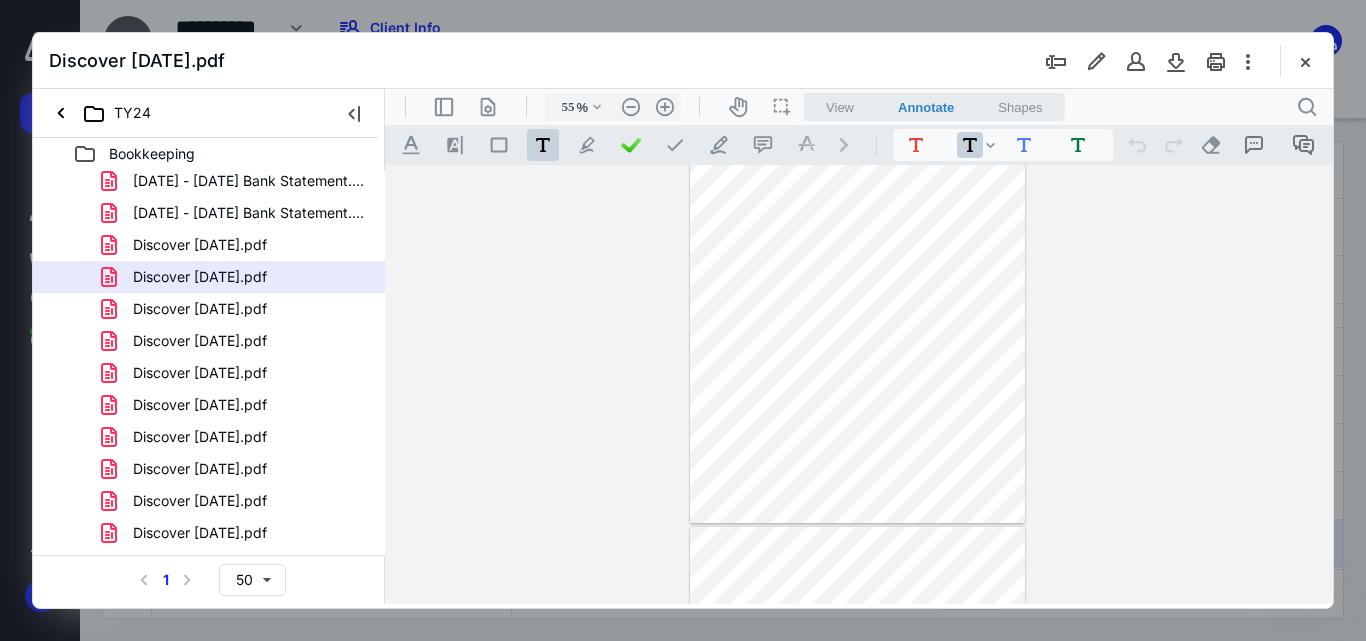 type 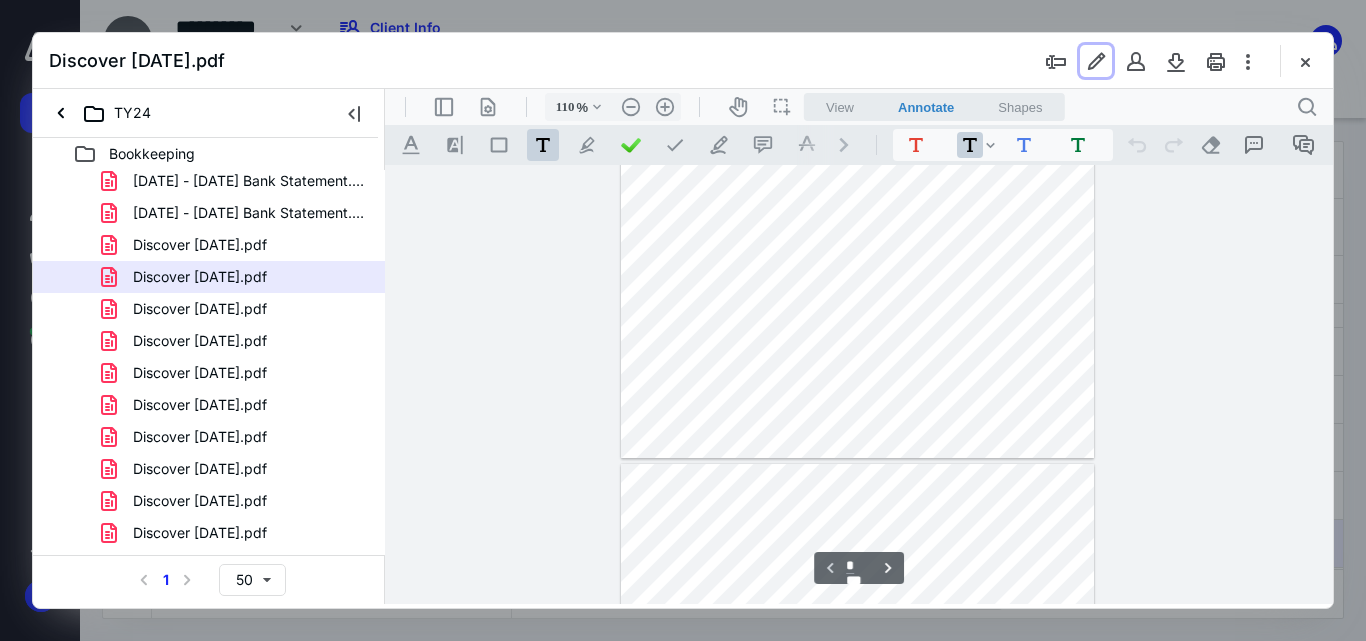 type on "135" 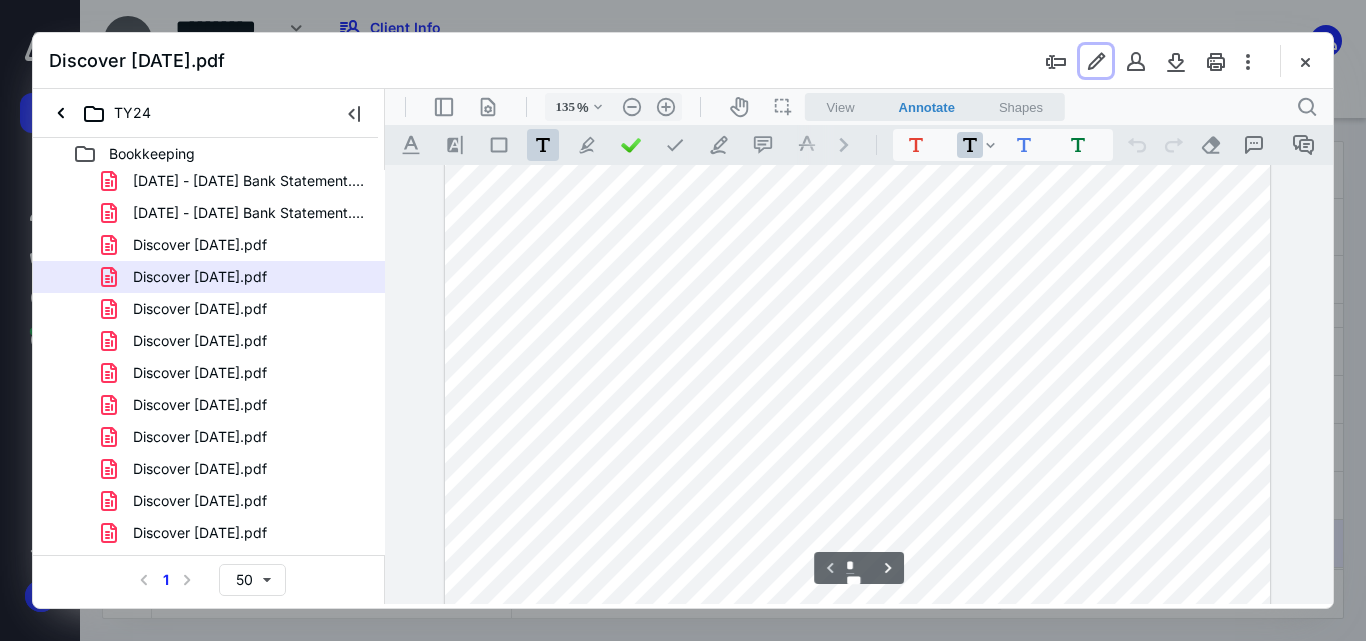 scroll, scrollTop: 506, scrollLeft: 0, axis: vertical 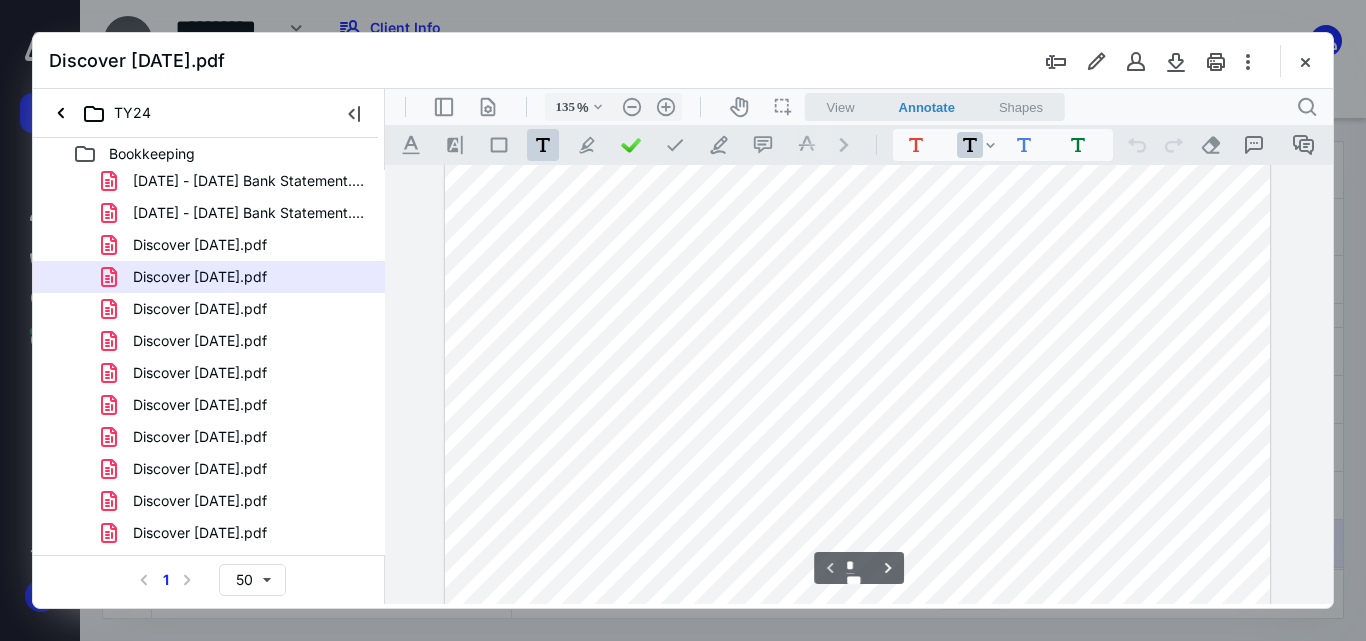 click on "TY24" at bounding box center (205, 113) 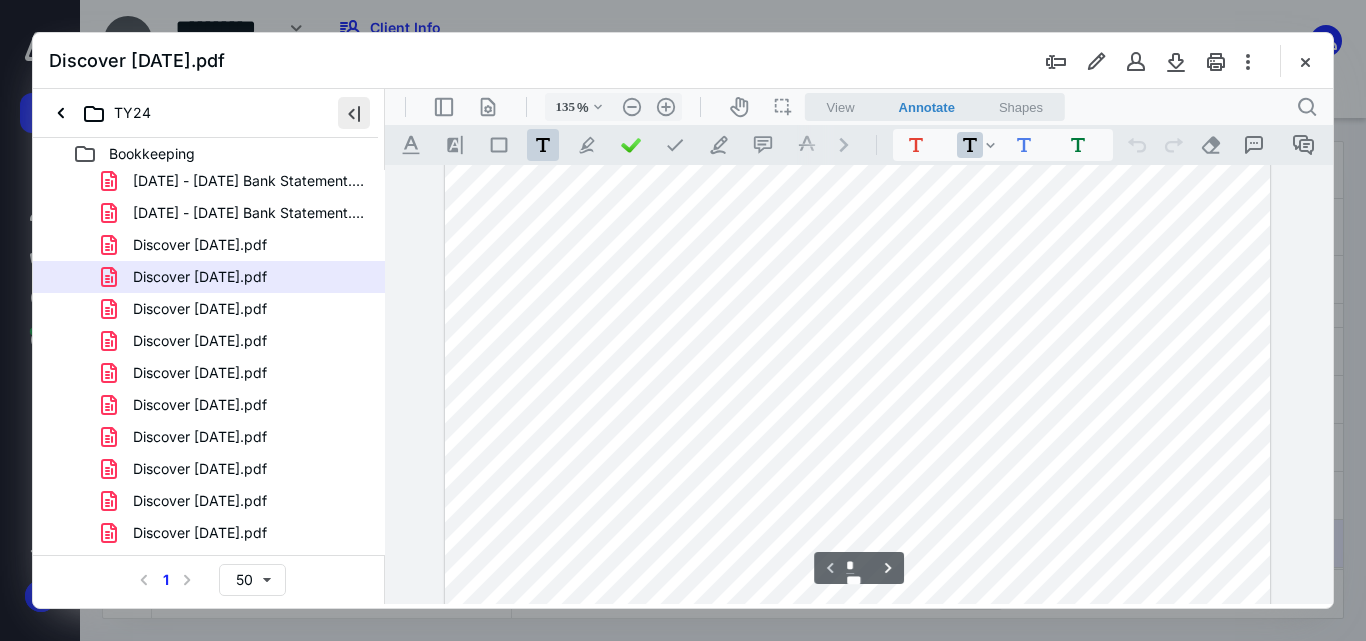 click at bounding box center [354, 113] 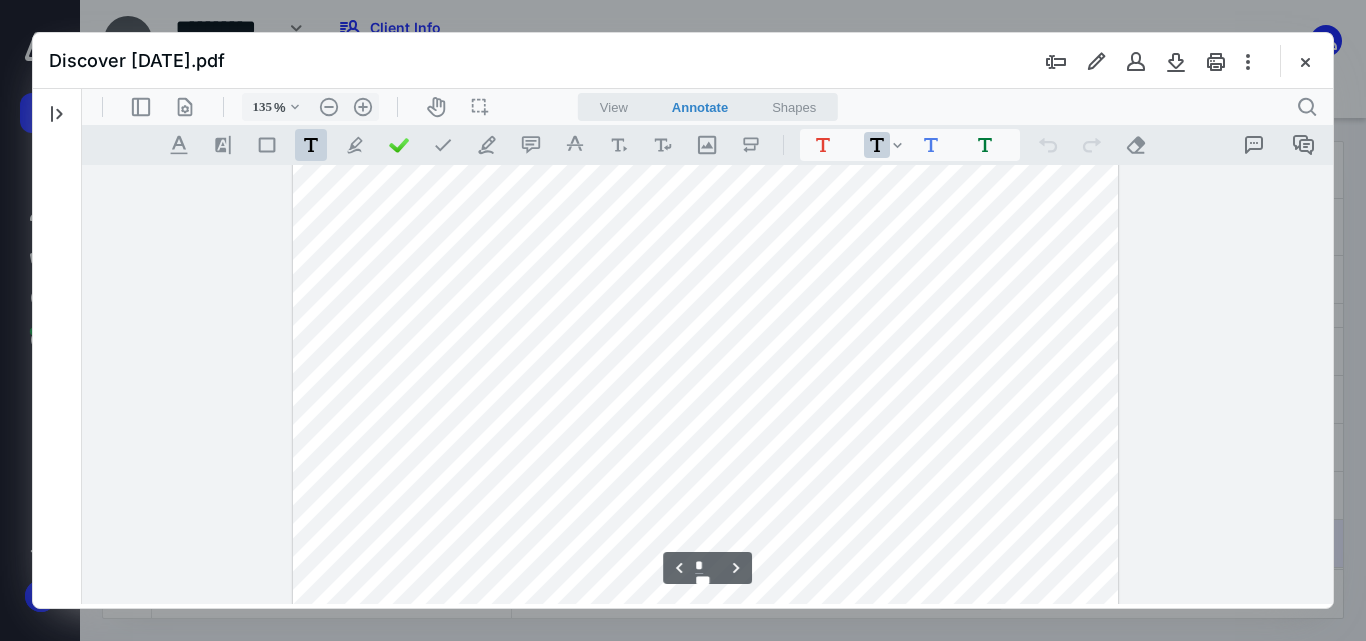 scroll, scrollTop: 1161, scrollLeft: 0, axis: vertical 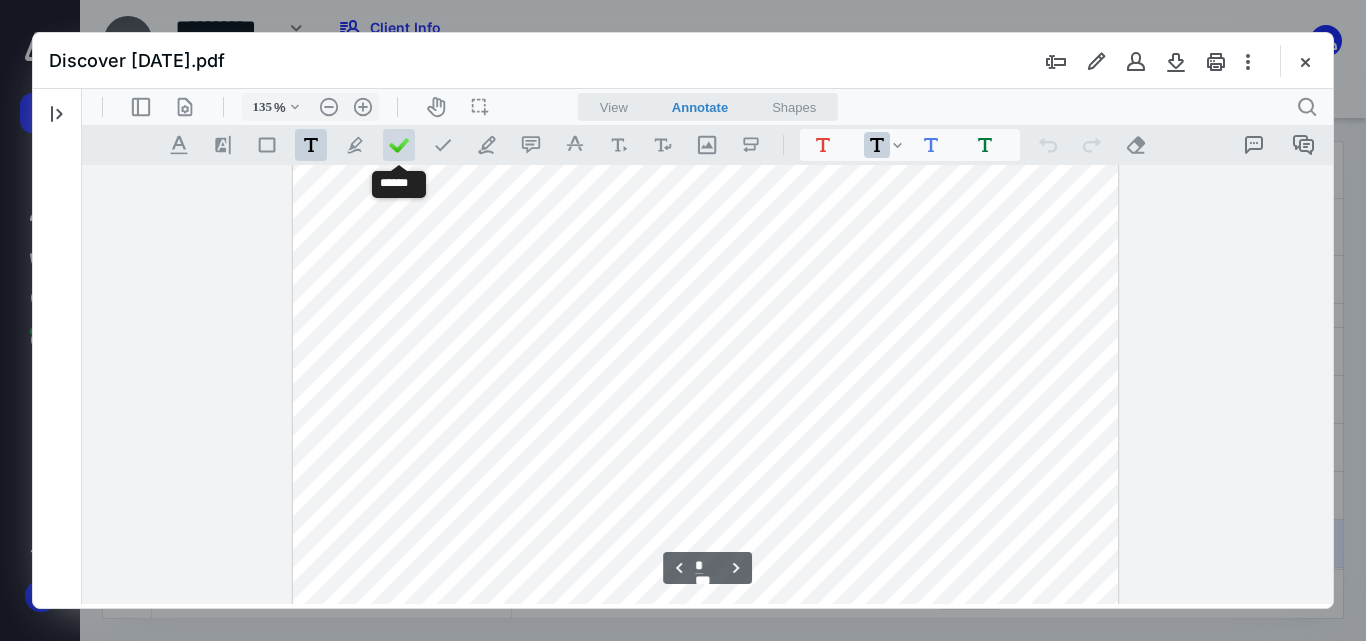 click at bounding box center (399, 145) 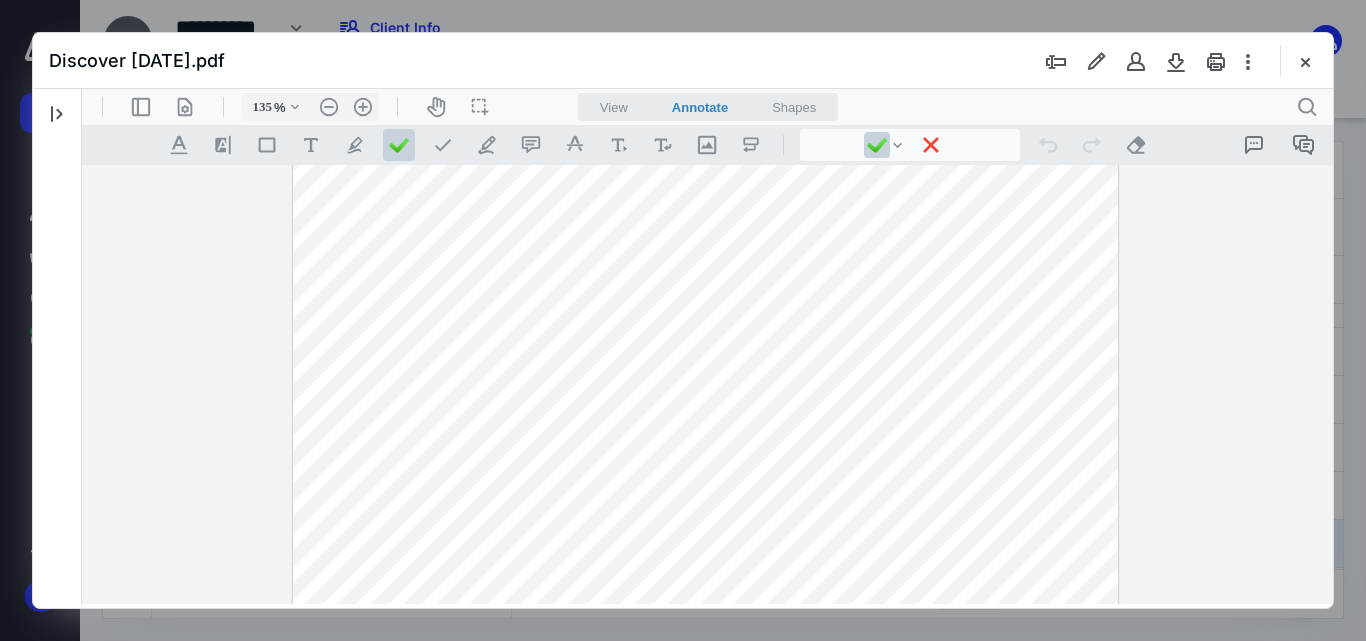 click at bounding box center [705, 621] 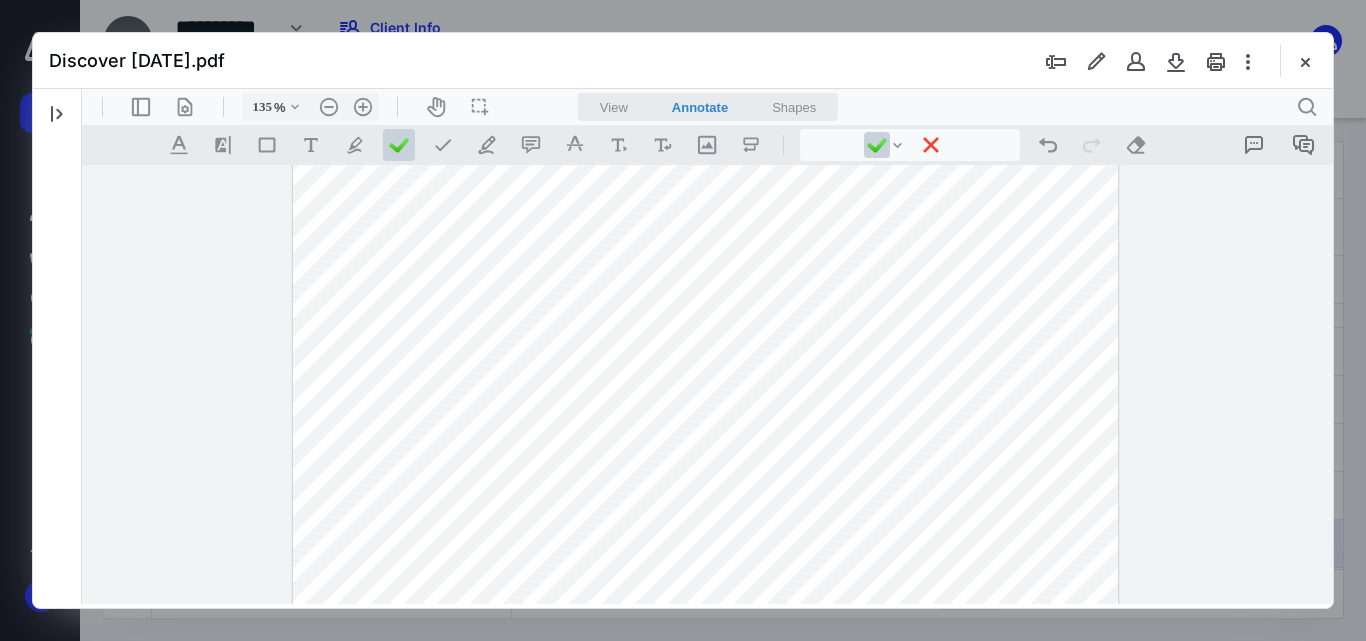 click at bounding box center (705, 621) 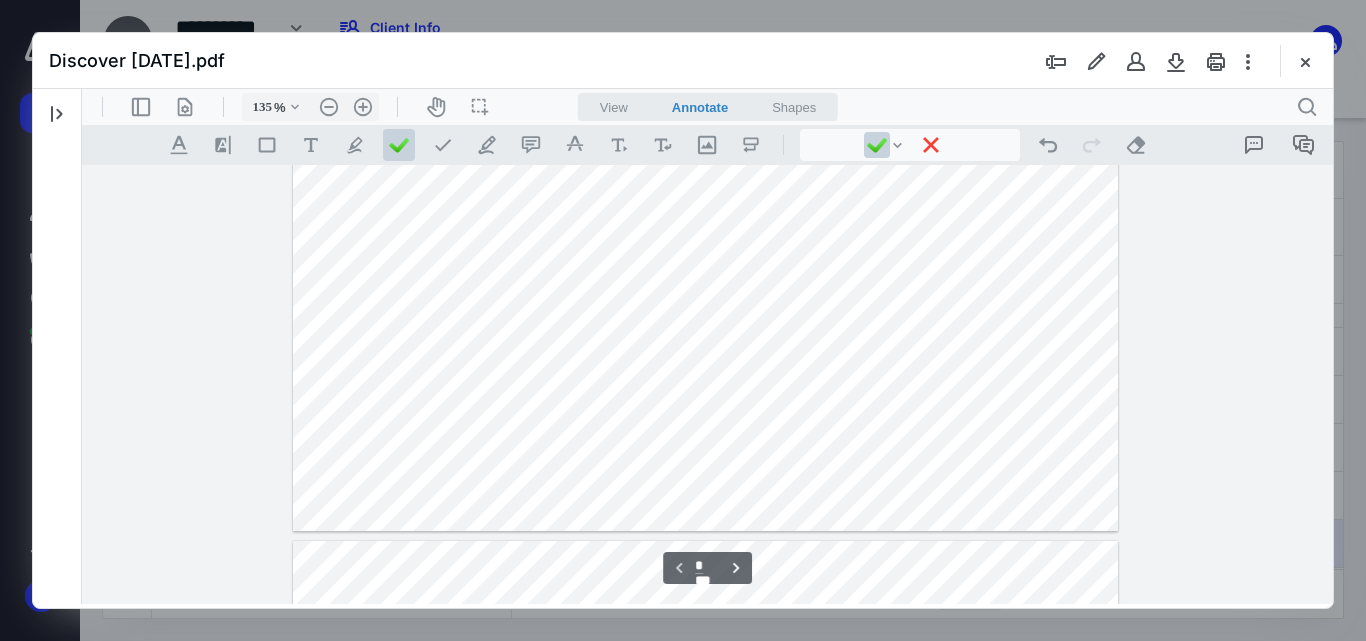 scroll, scrollTop: 731, scrollLeft: 0, axis: vertical 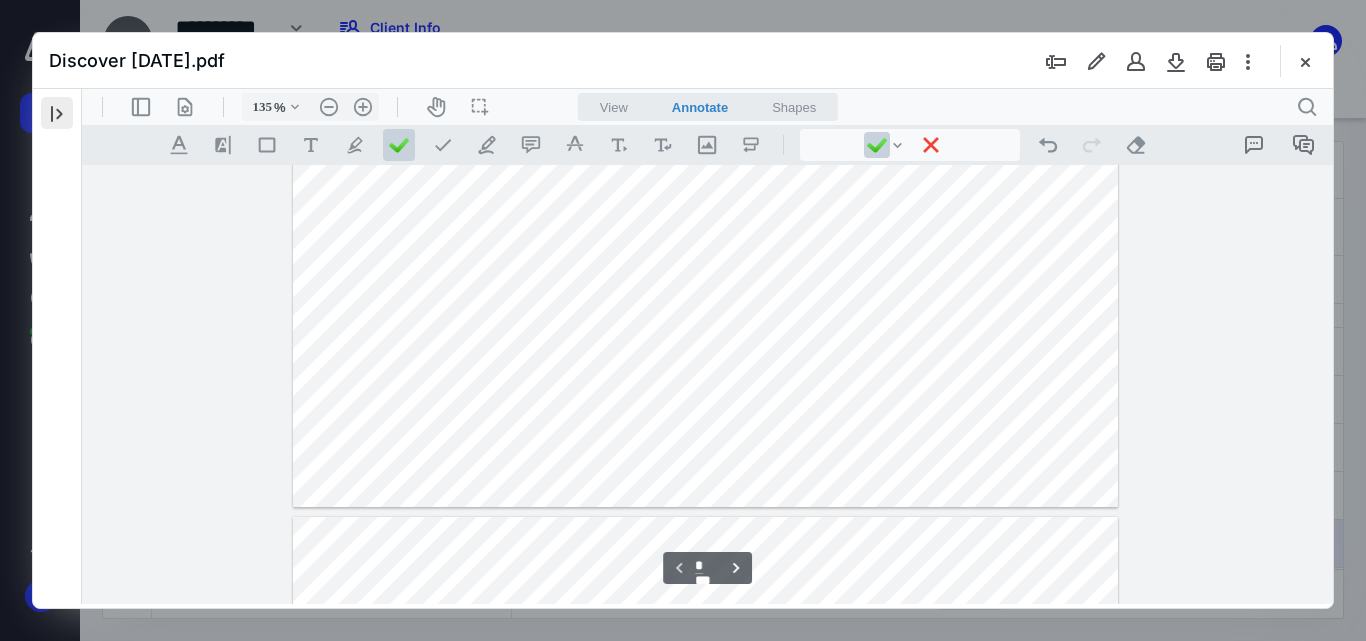 click at bounding box center [57, 113] 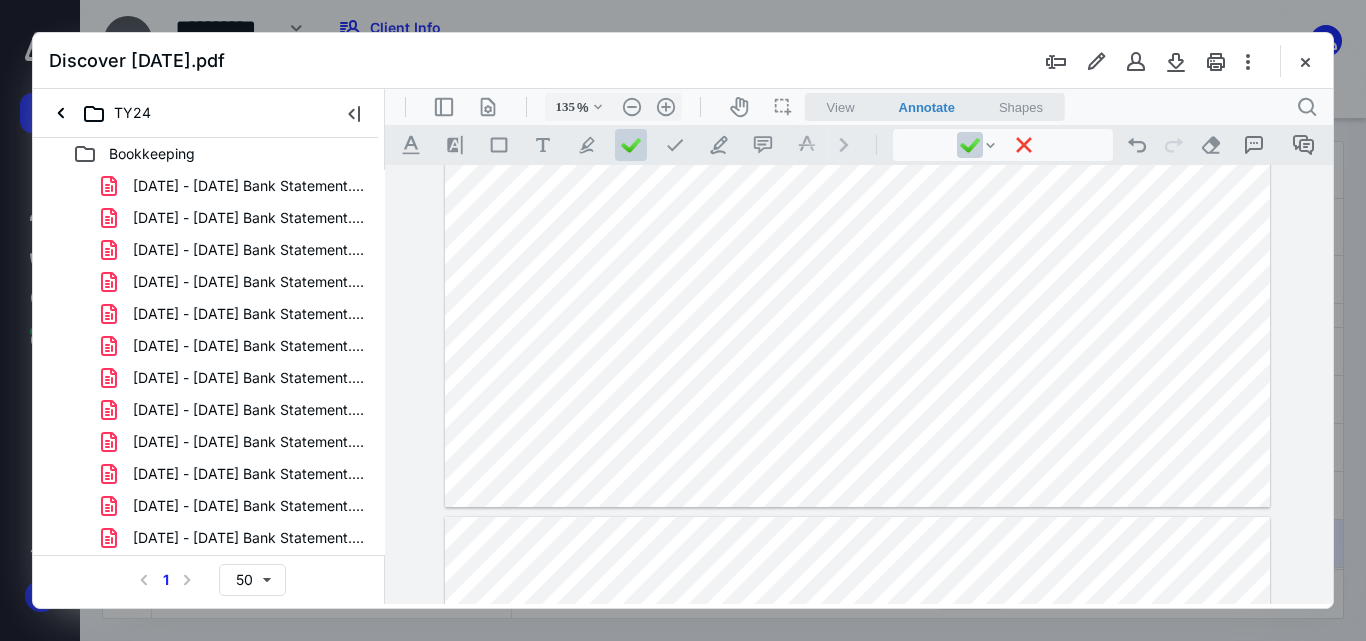 scroll, scrollTop: 0, scrollLeft: 0, axis: both 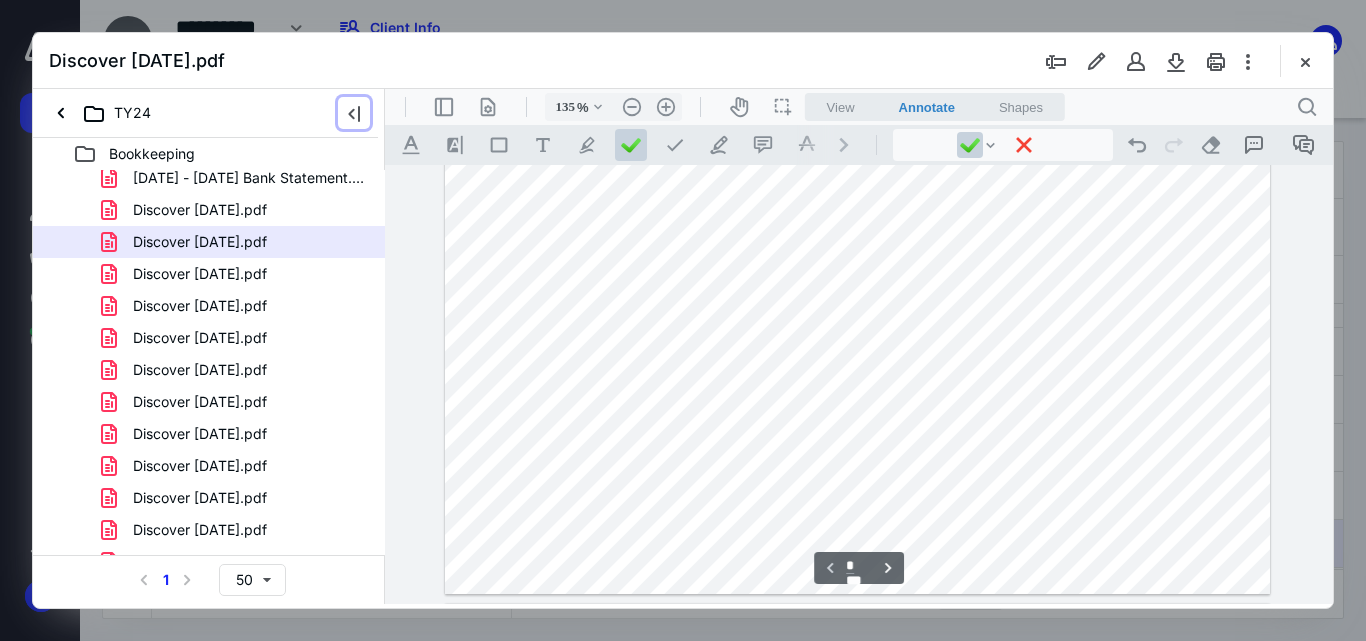 type on "*" 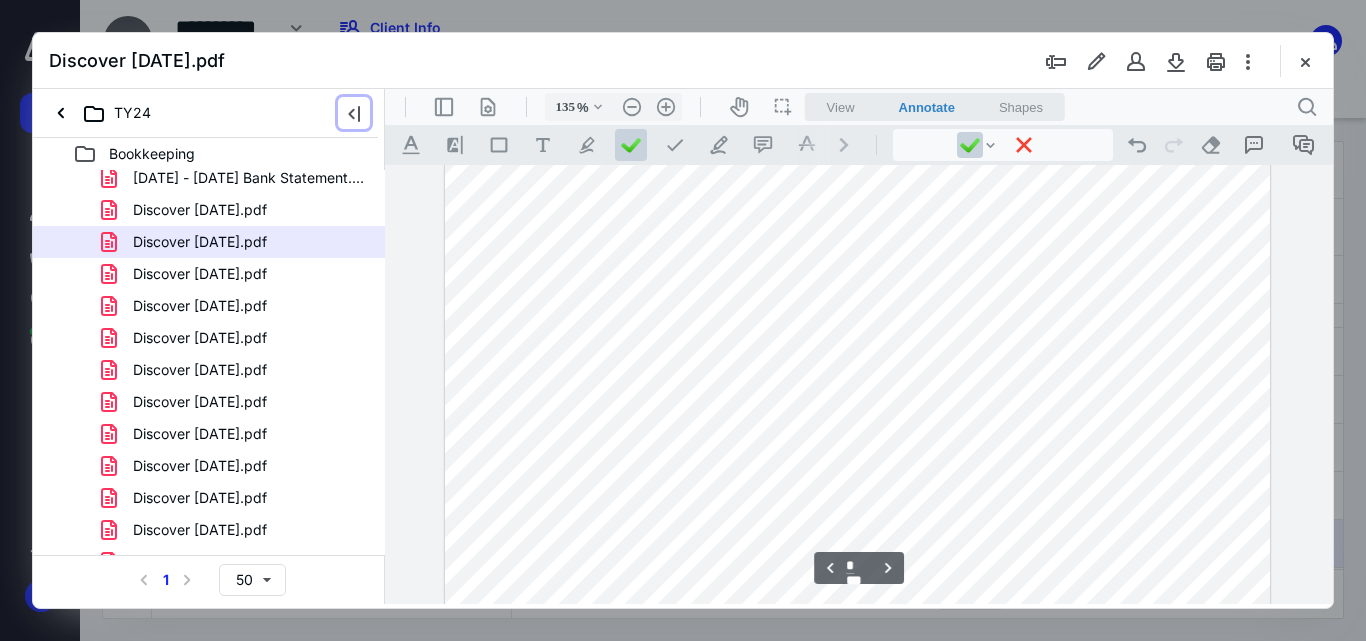 scroll, scrollTop: 1163, scrollLeft: 0, axis: vertical 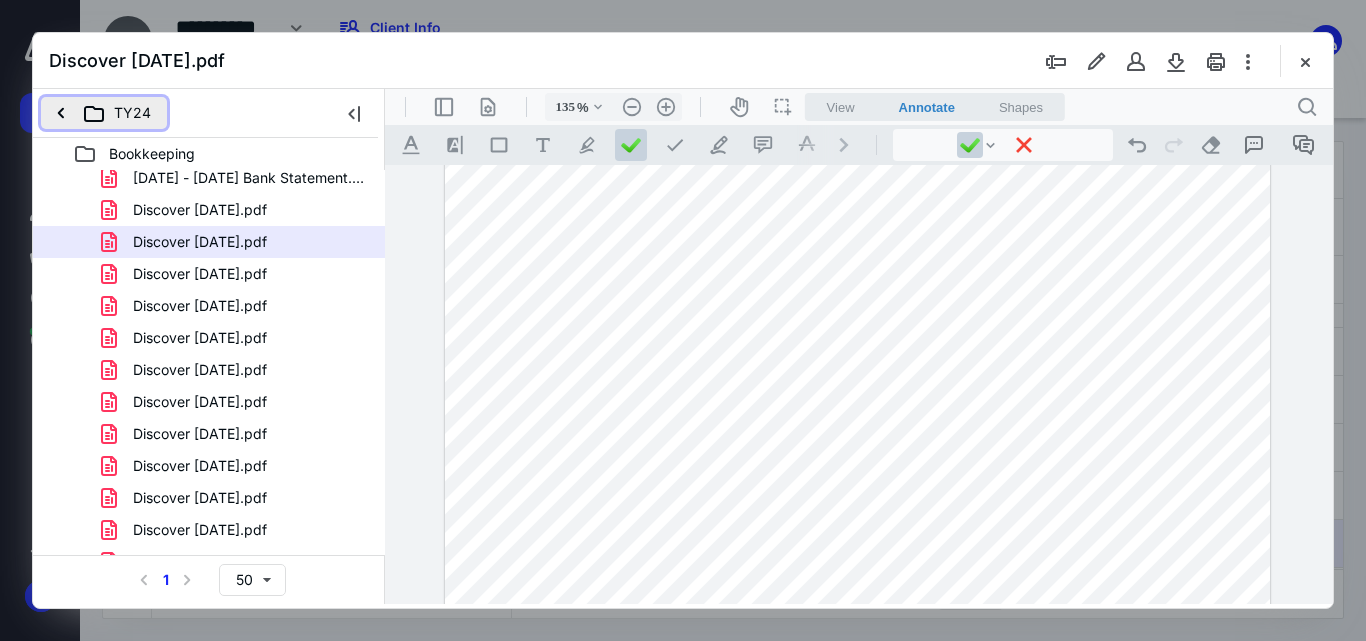 click on "TY24" at bounding box center (104, 113) 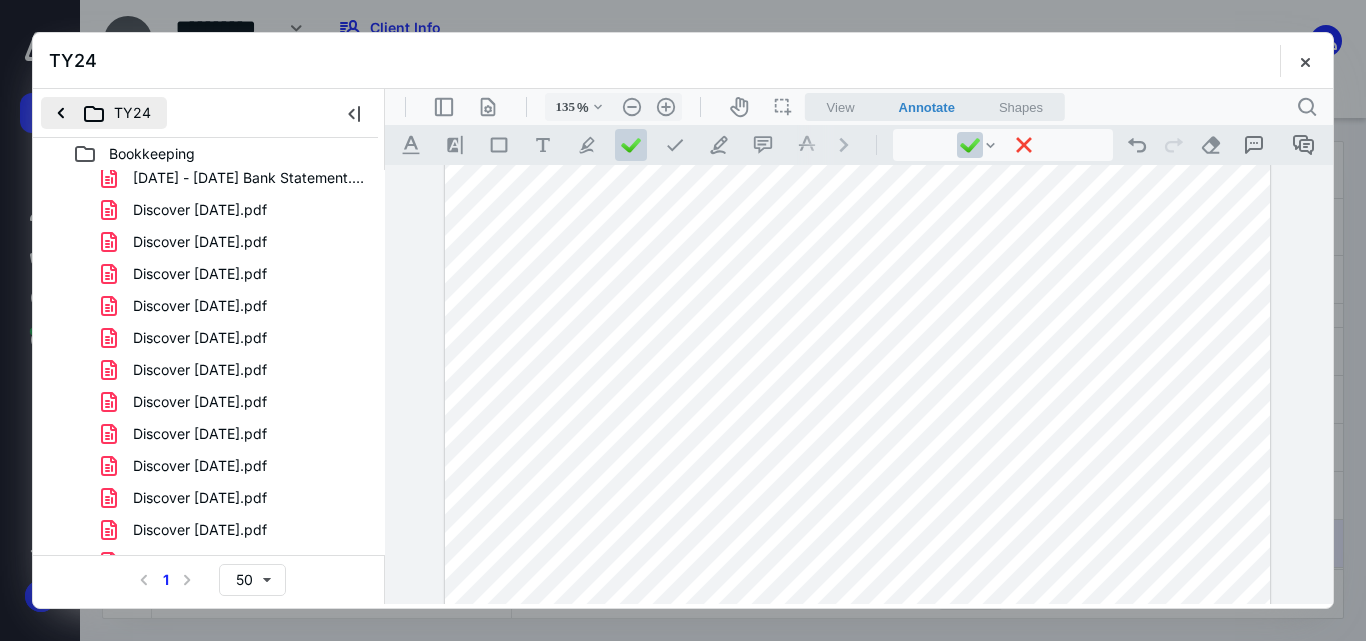scroll, scrollTop: 0, scrollLeft: 0, axis: both 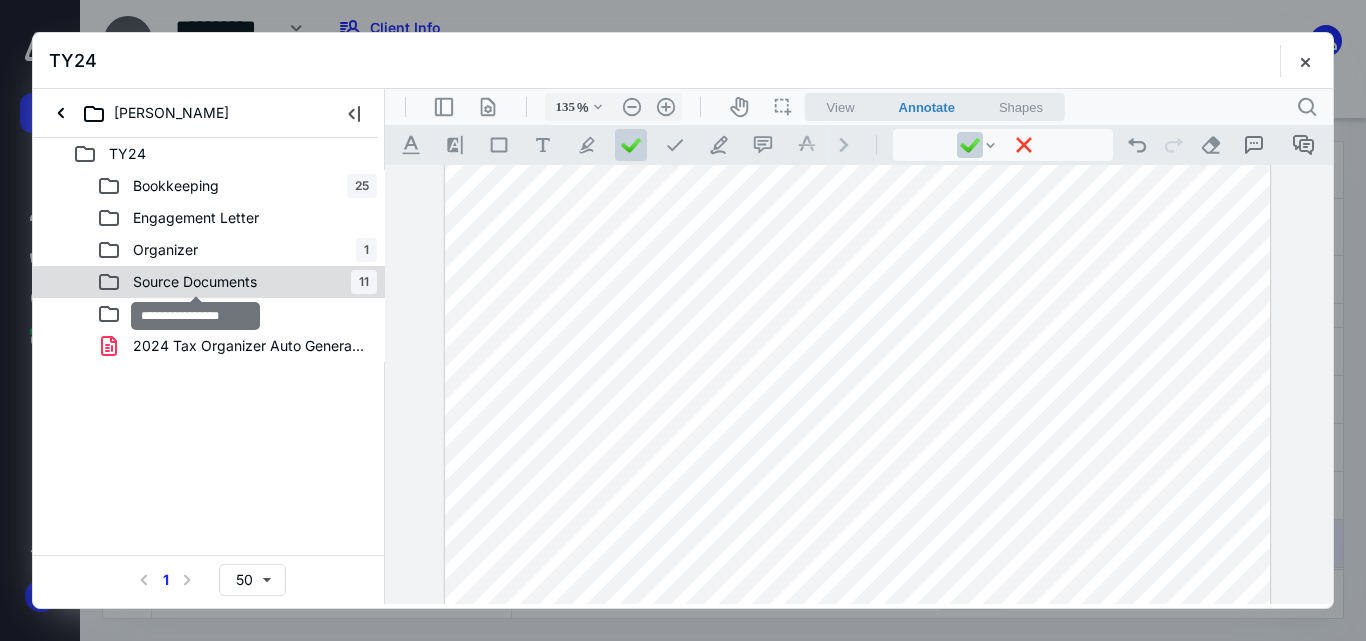 click on "Source Documents" at bounding box center (195, 282) 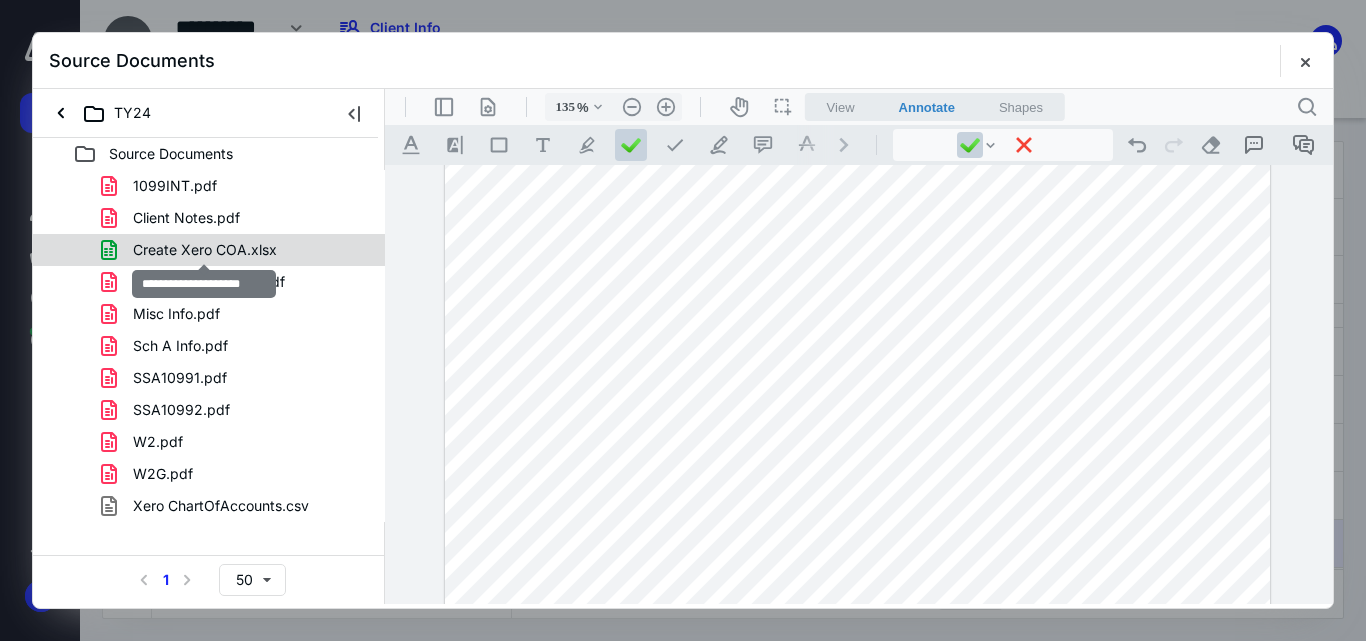 click on "Create Xero COA.xlsx" at bounding box center (205, 250) 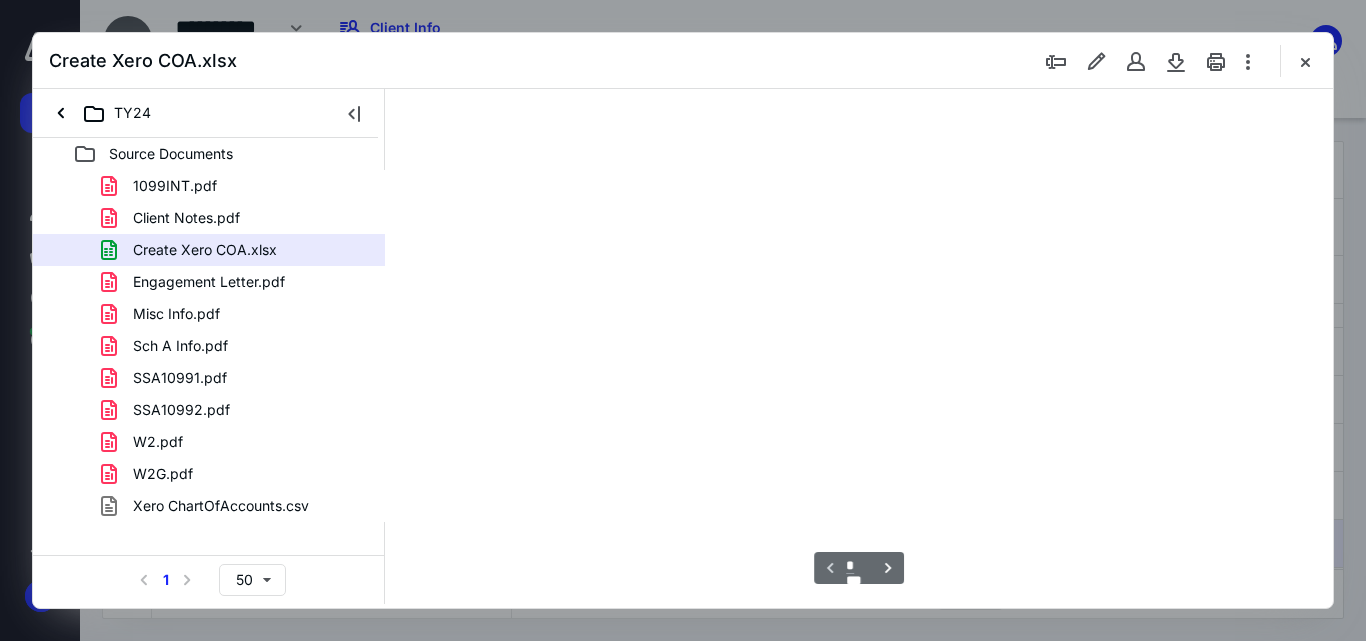 scroll, scrollTop: 79, scrollLeft: 0, axis: vertical 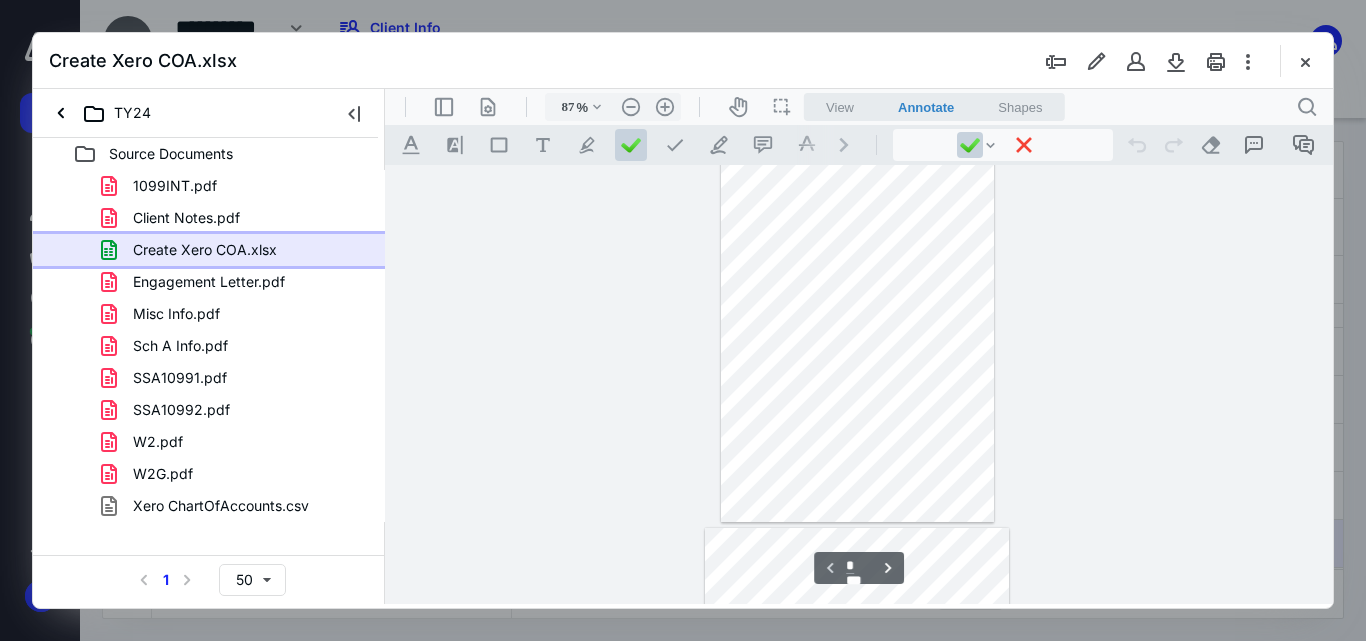 type on "112" 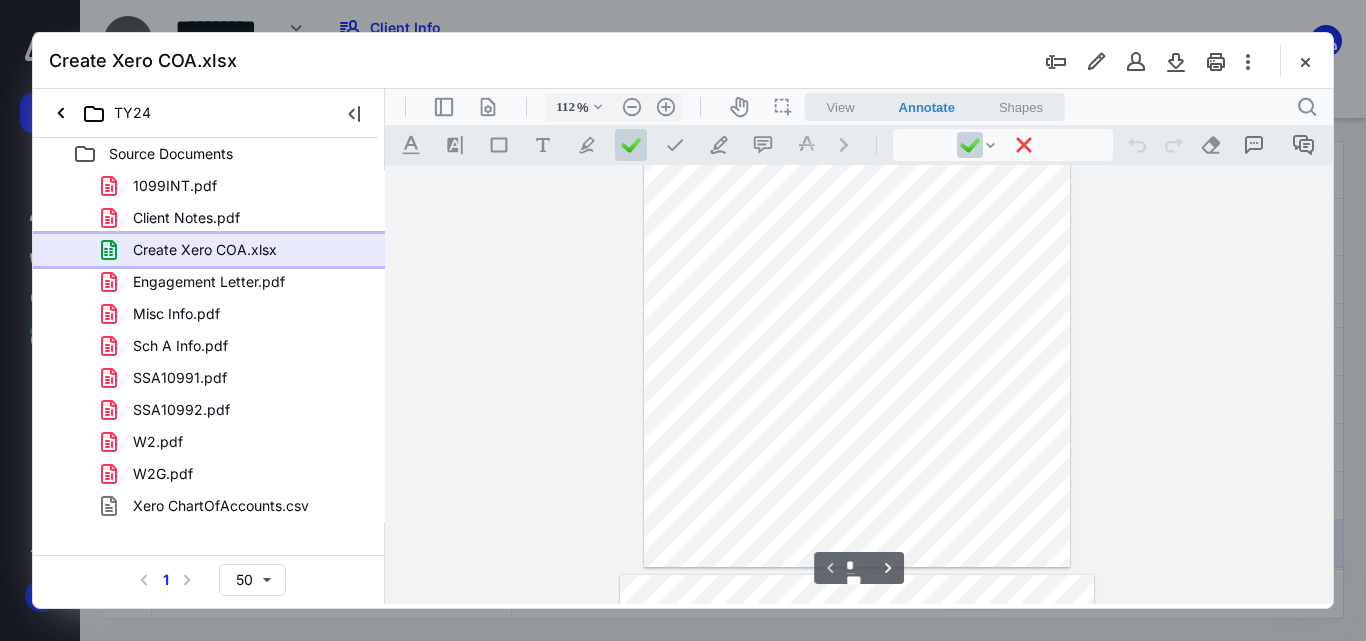 scroll, scrollTop: 0, scrollLeft: 0, axis: both 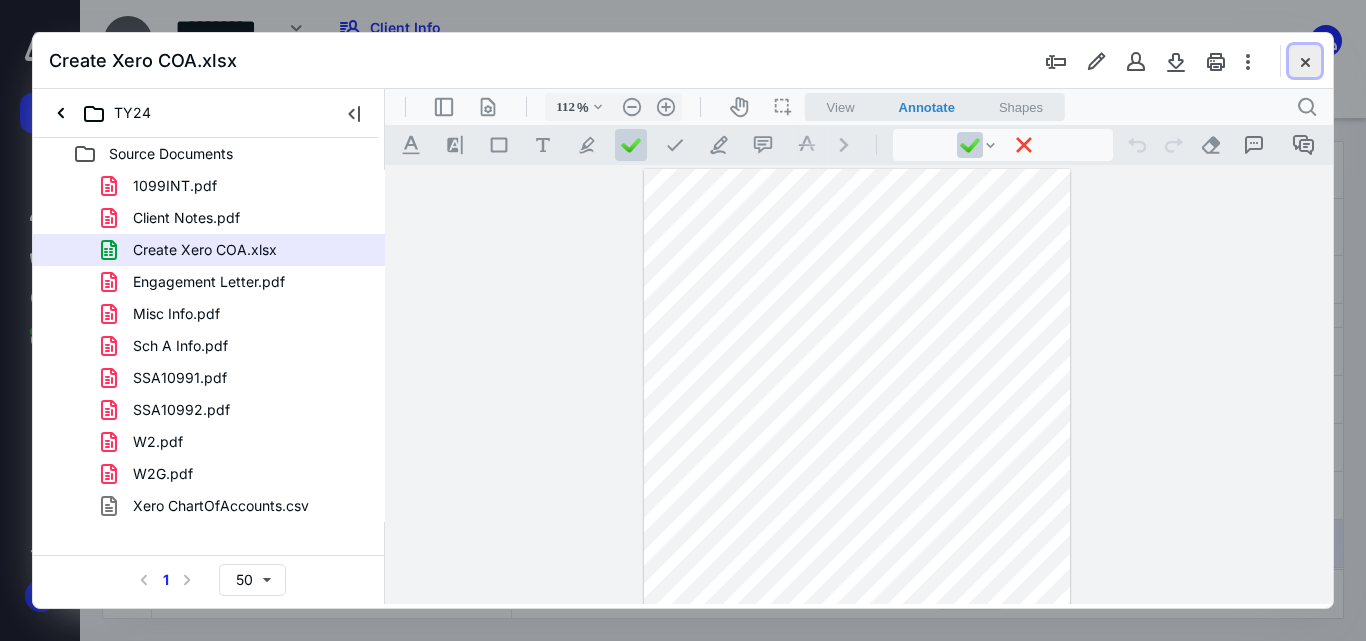 click at bounding box center [1305, 61] 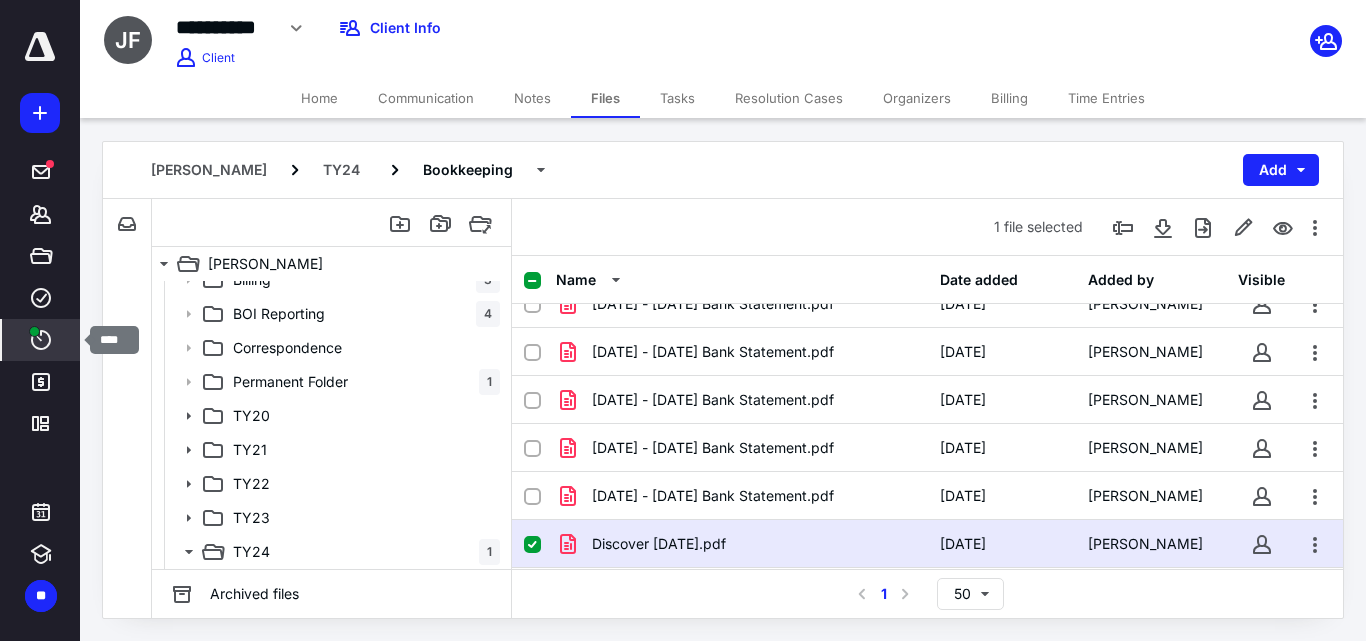 click on "****" at bounding box center (41, 340) 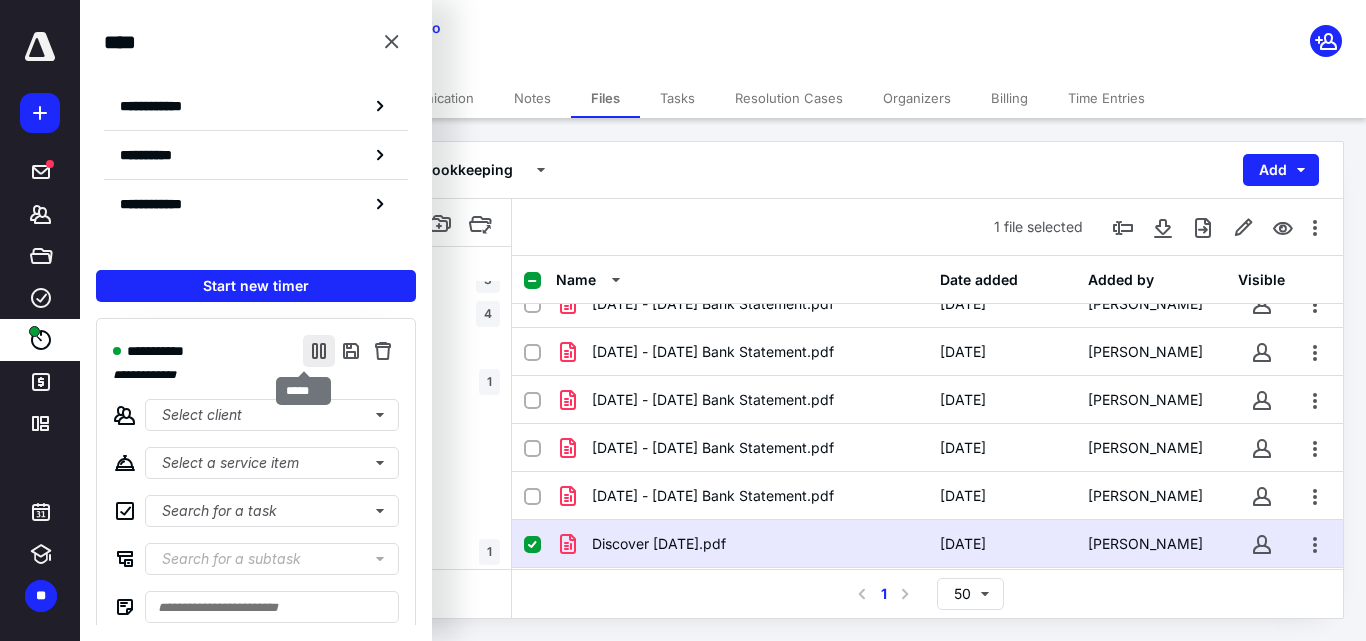 click at bounding box center (319, 351) 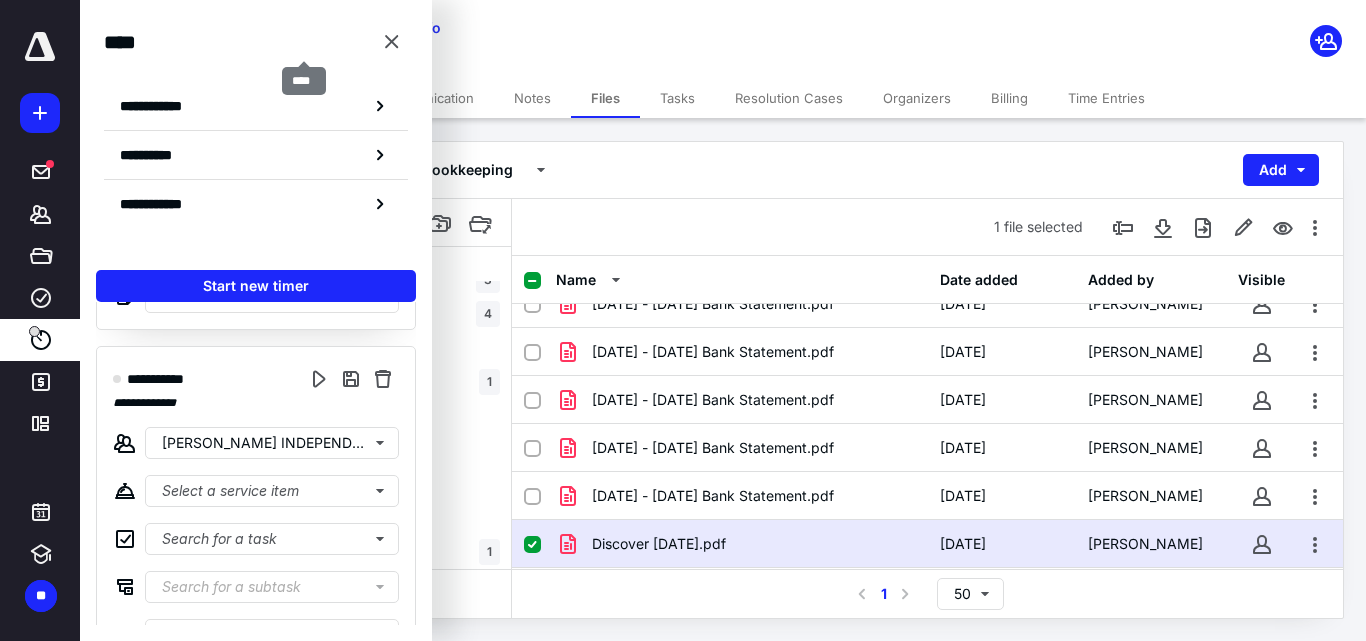scroll, scrollTop: 312, scrollLeft: 0, axis: vertical 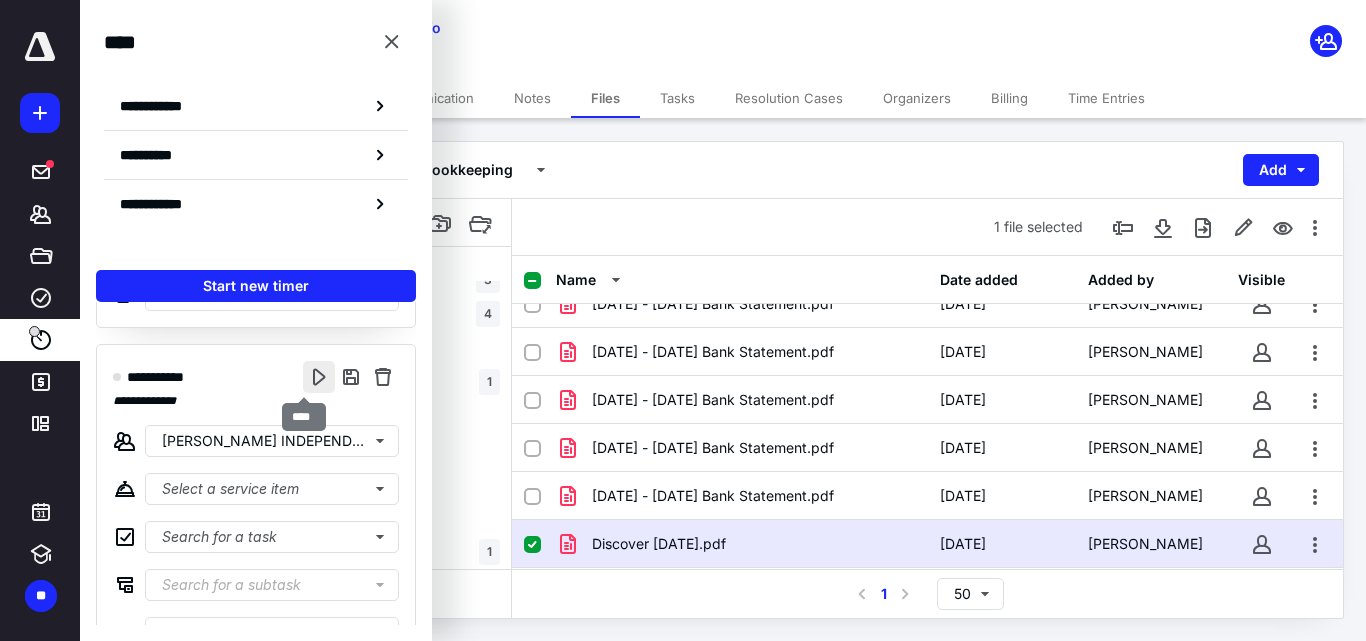 click at bounding box center (319, 377) 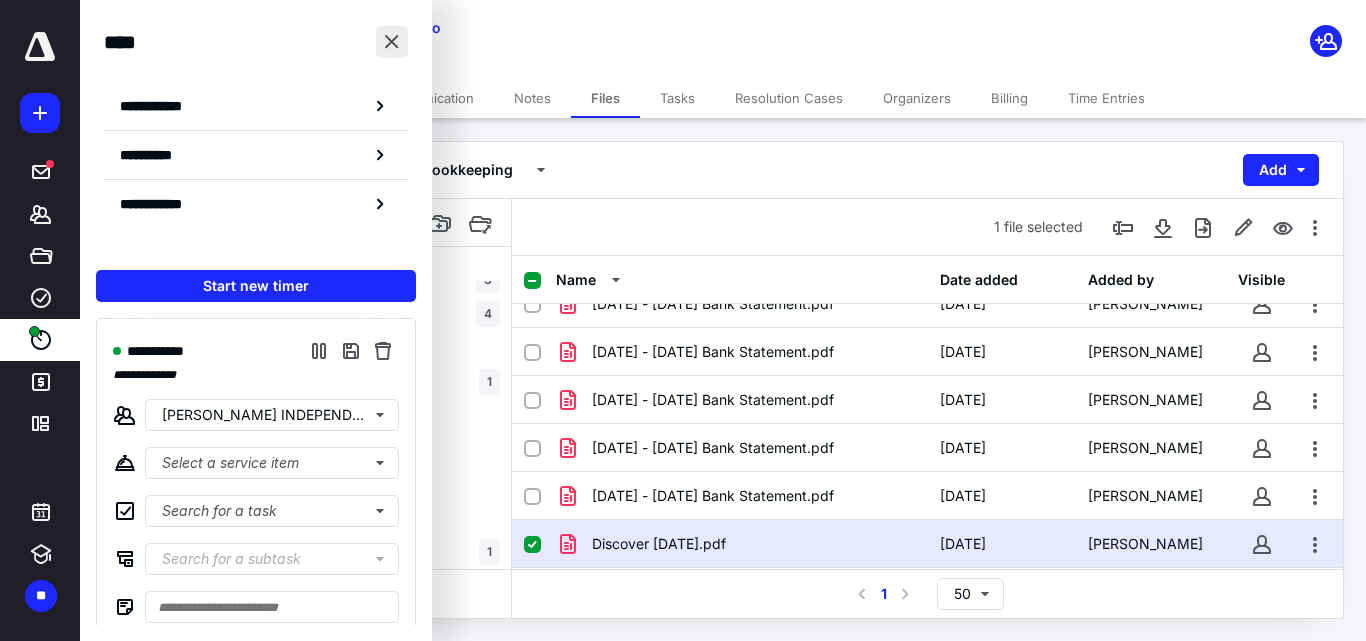 click at bounding box center [392, 42] 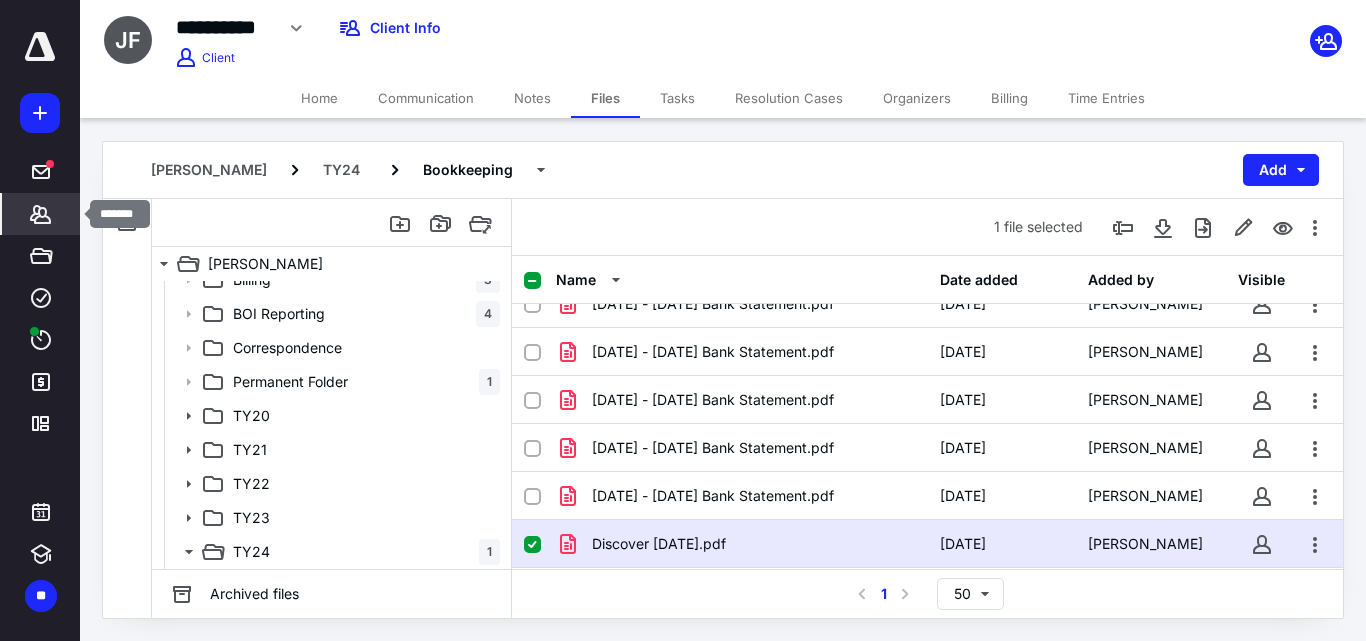 click on "*******" at bounding box center [41, 214] 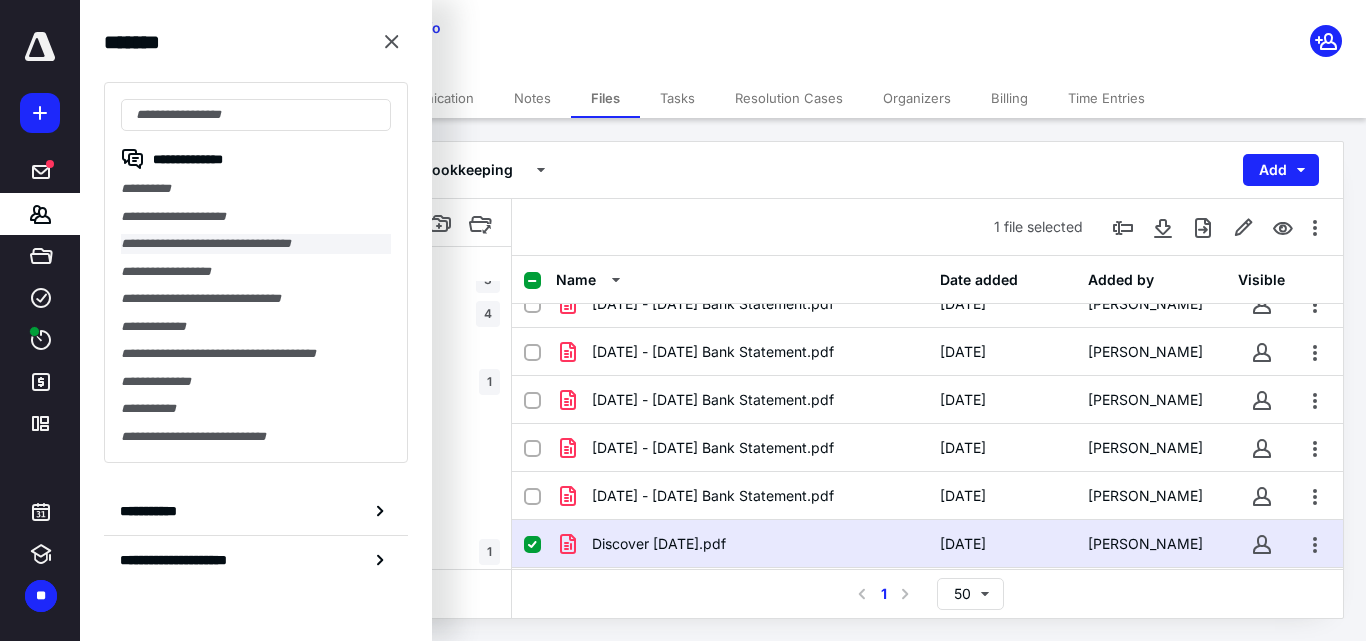 click on "**********" at bounding box center [256, 244] 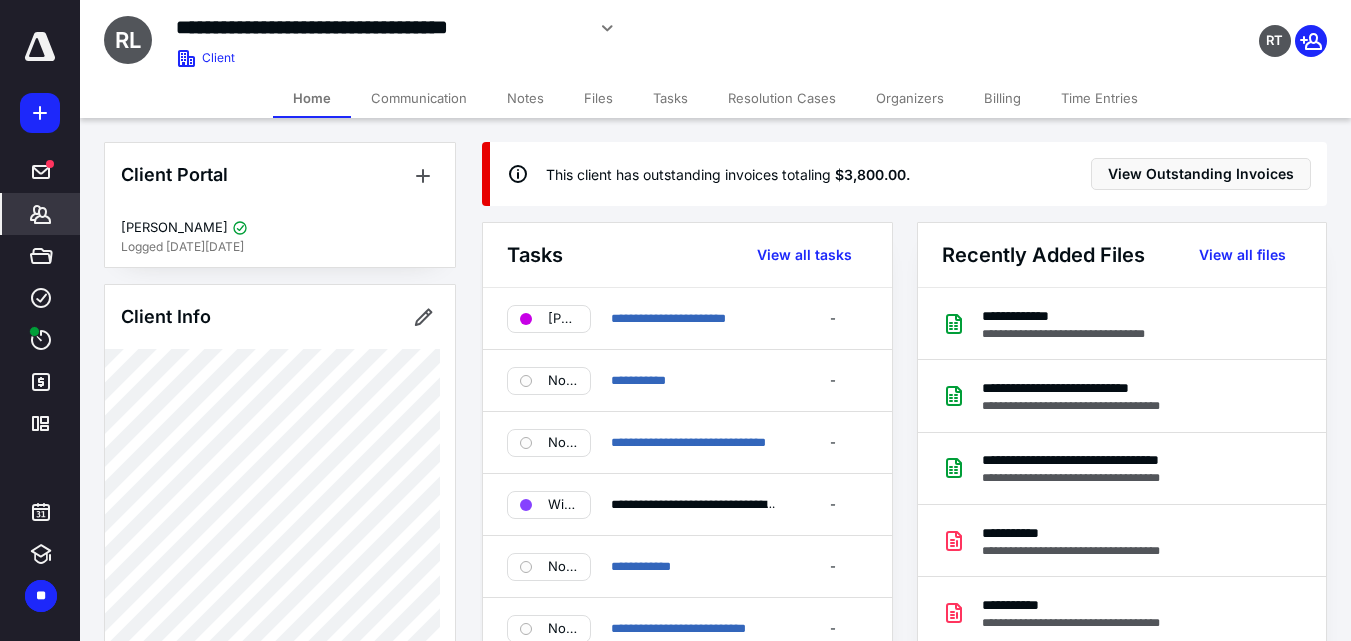 click on "Files" at bounding box center (598, 98) 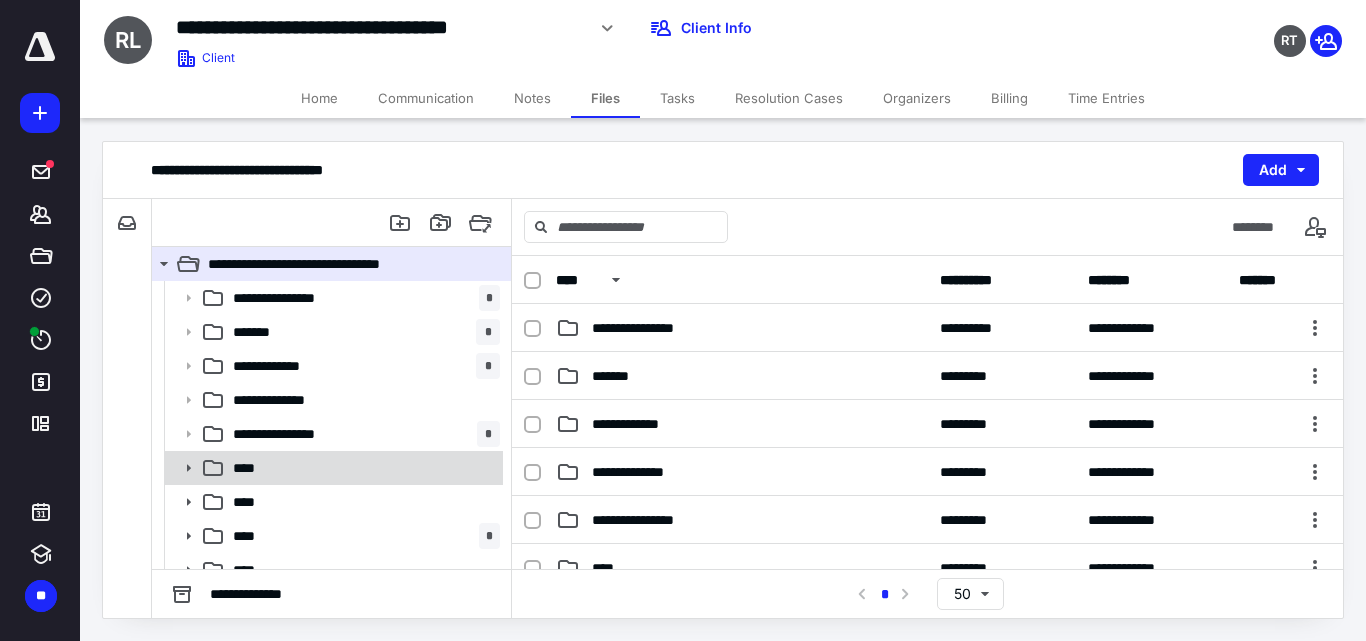 scroll, scrollTop: 52, scrollLeft: 0, axis: vertical 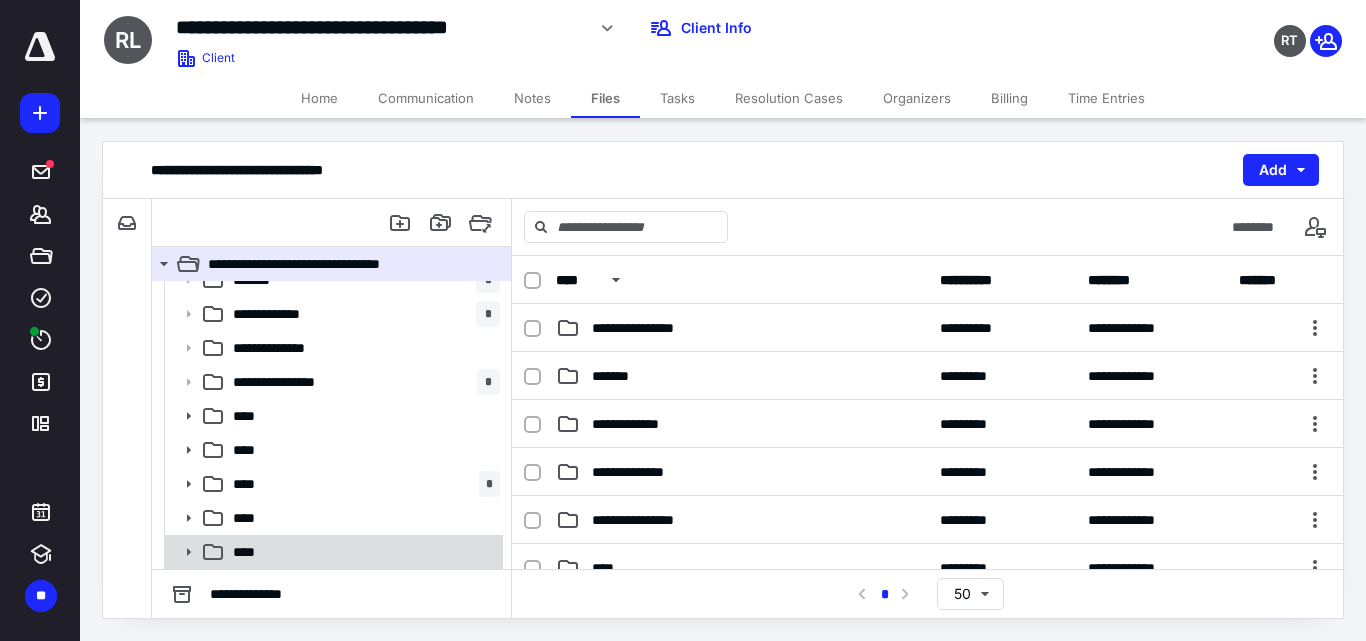 click on "****" at bounding box center [362, 552] 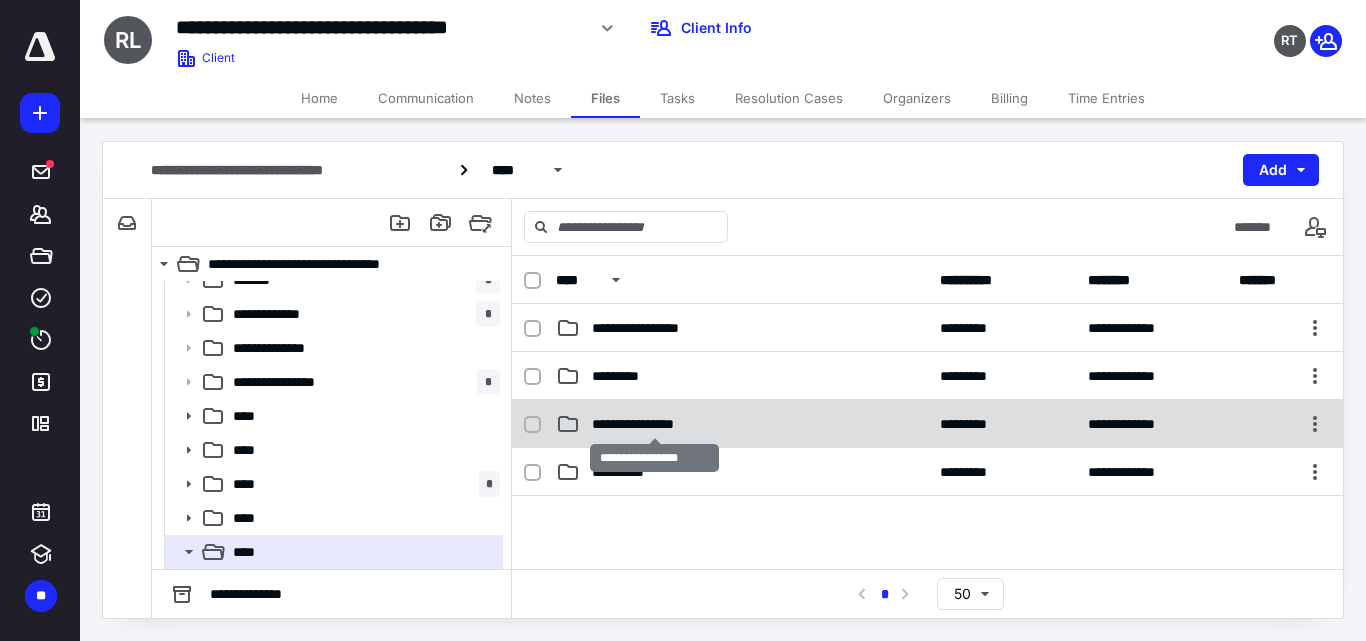 click on "**********" at bounding box center [655, 424] 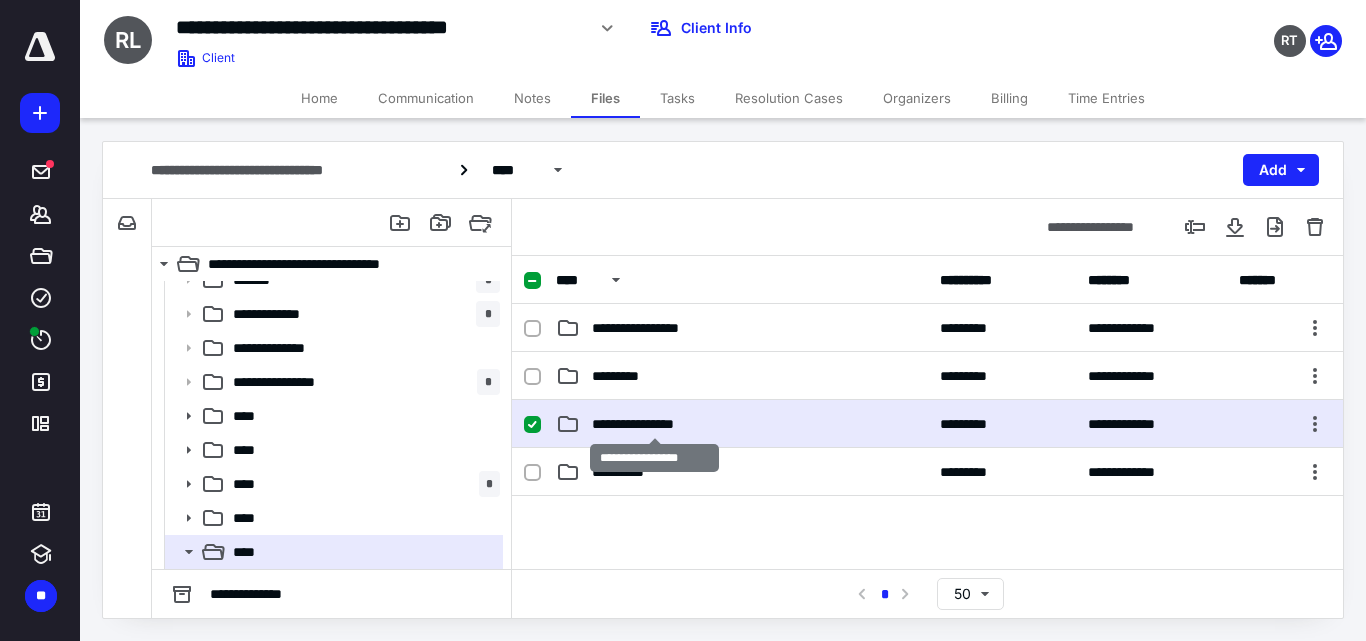 click on "**********" at bounding box center [655, 424] 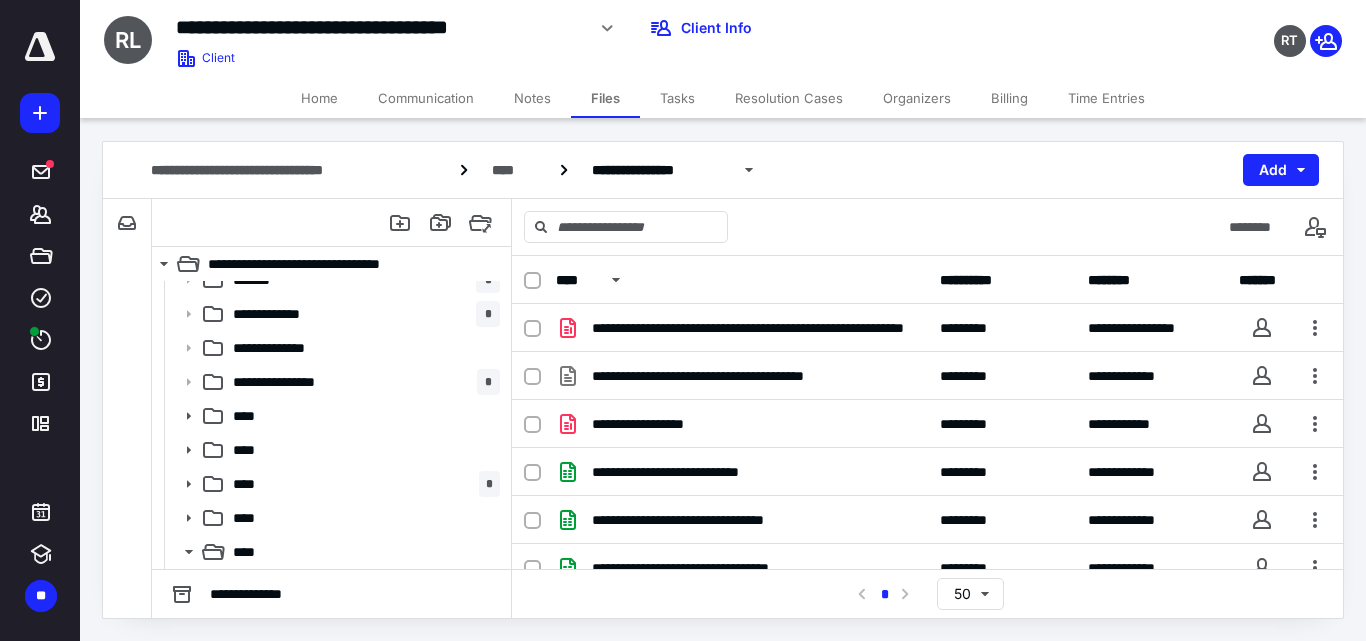 scroll, scrollTop: 359, scrollLeft: 0, axis: vertical 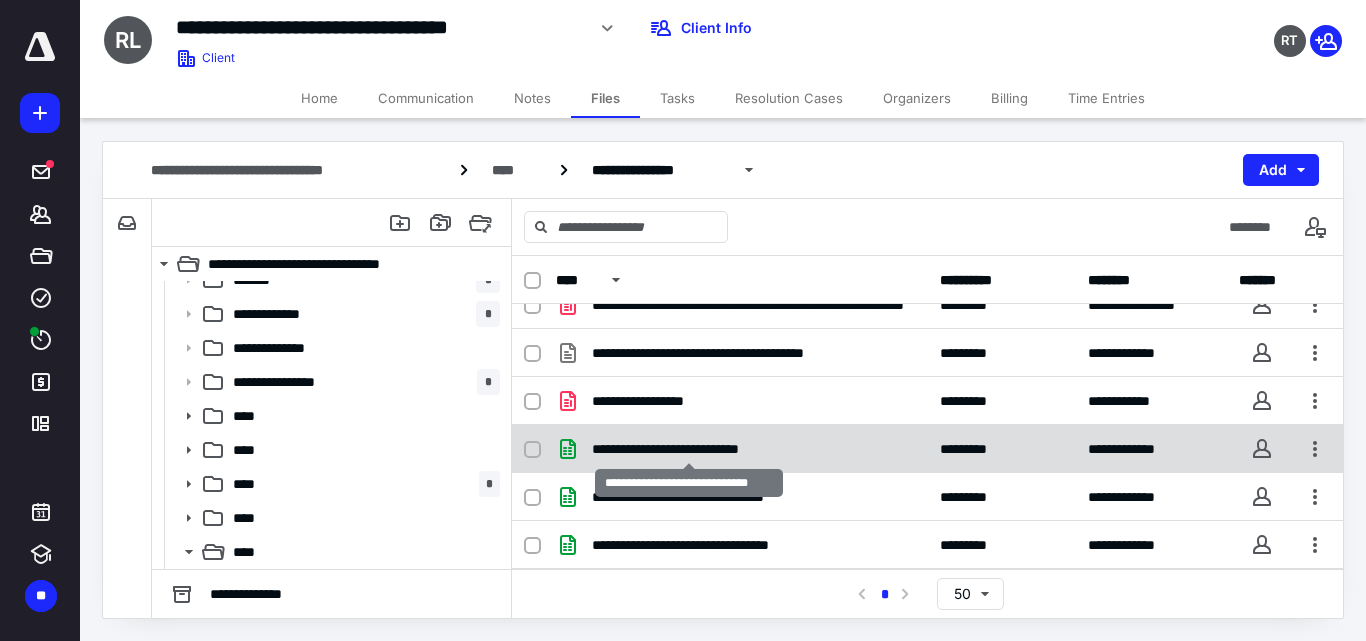 click on "**********" at bounding box center [688, 449] 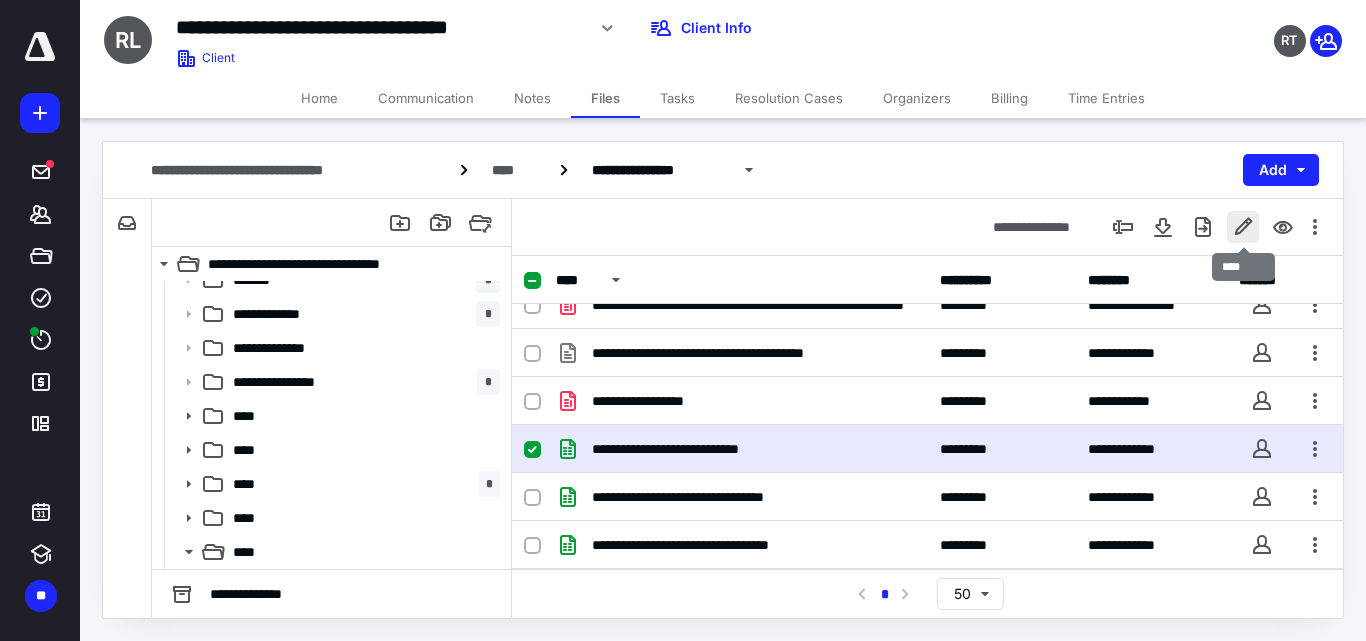 click at bounding box center [1243, 227] 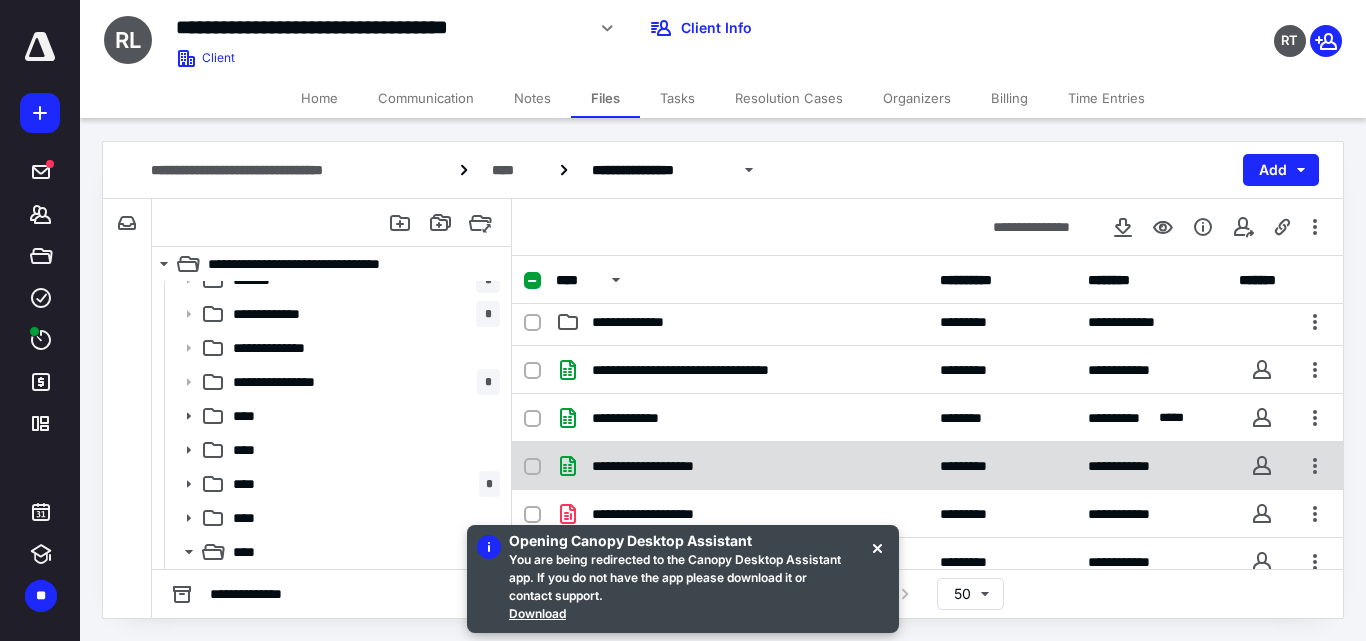 scroll, scrollTop: 0, scrollLeft: 0, axis: both 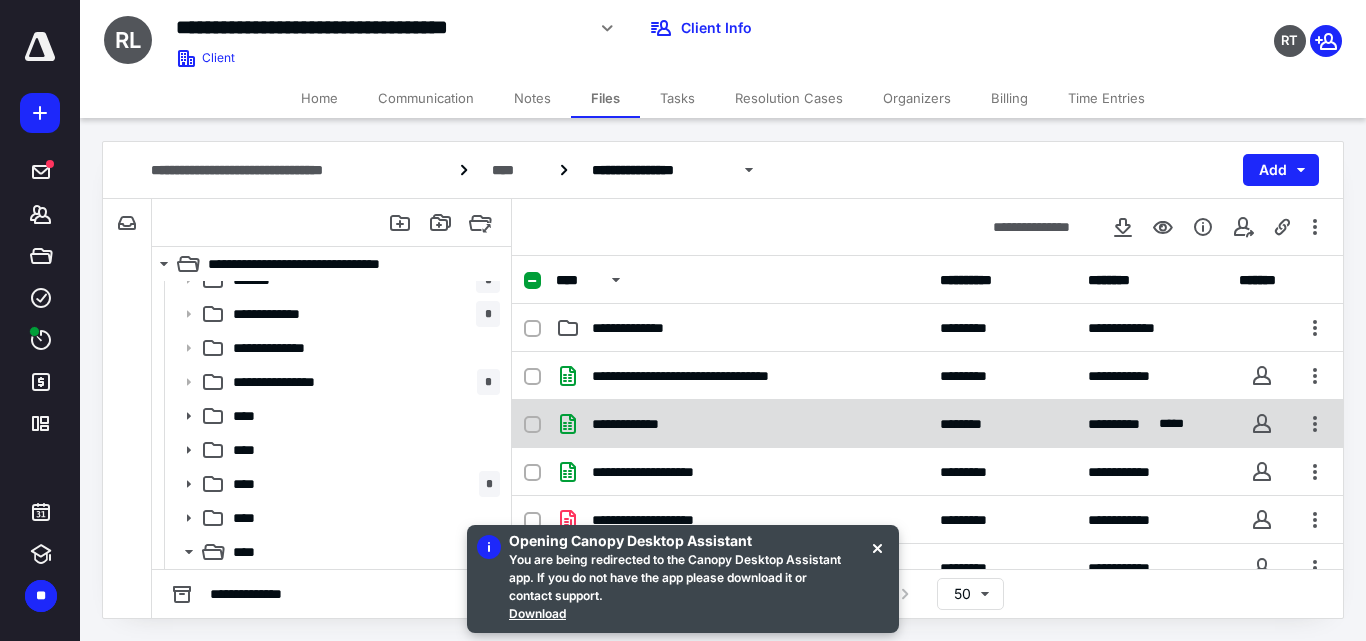 click on "**********" at bounding box center [742, 424] 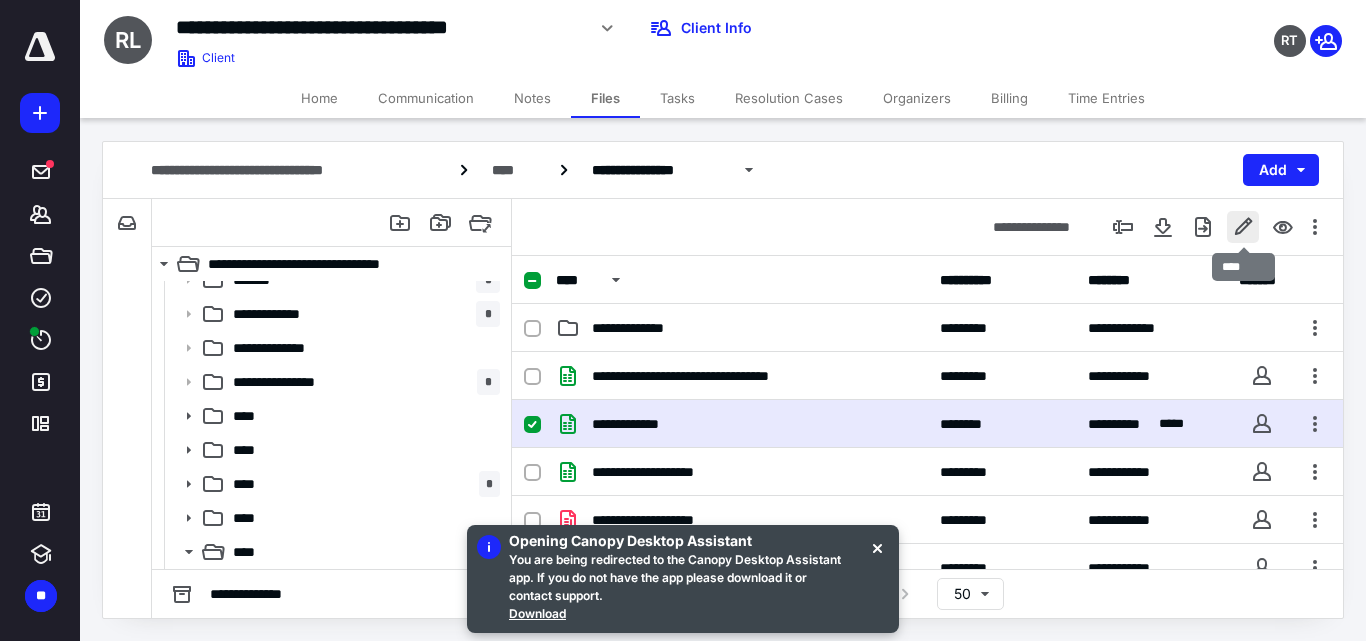 click at bounding box center (1243, 227) 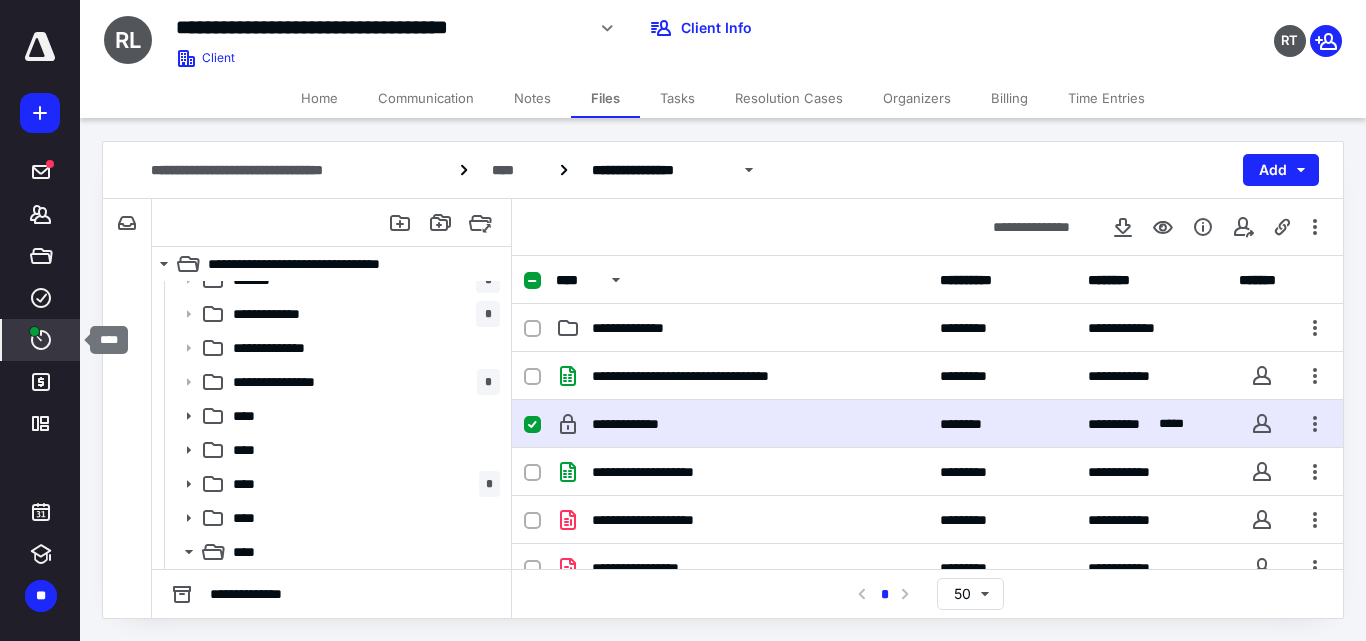 click on "****" at bounding box center (41, 340) 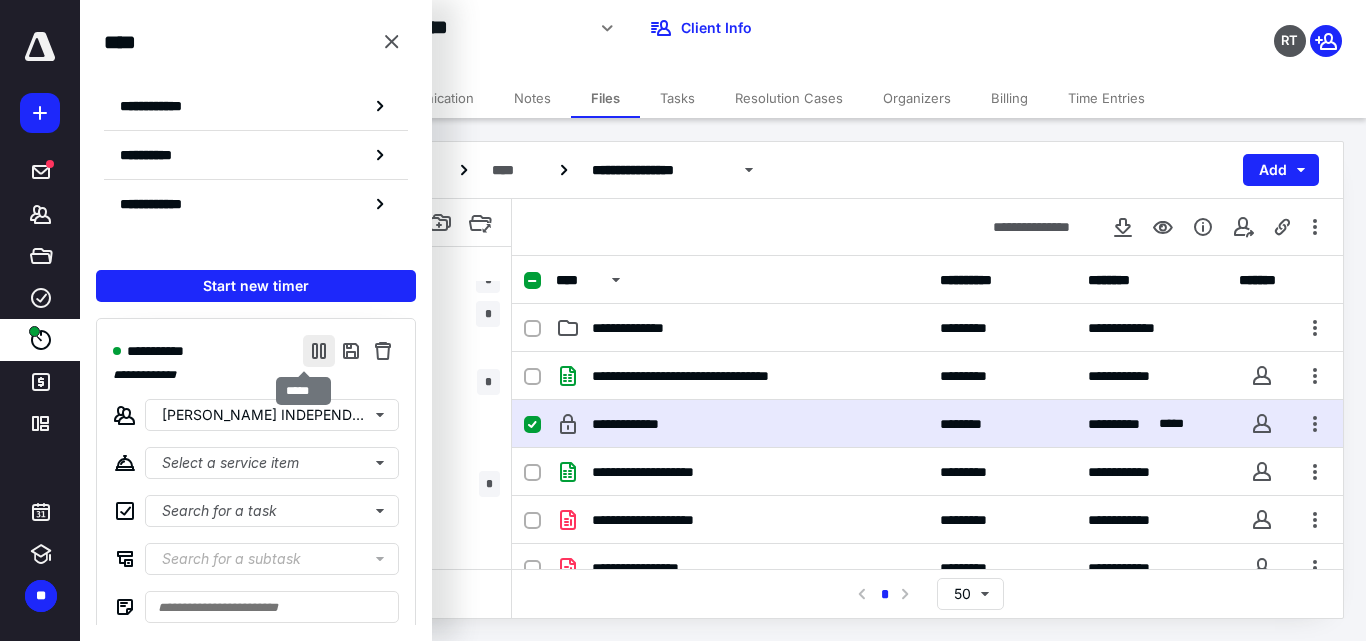 click at bounding box center [319, 351] 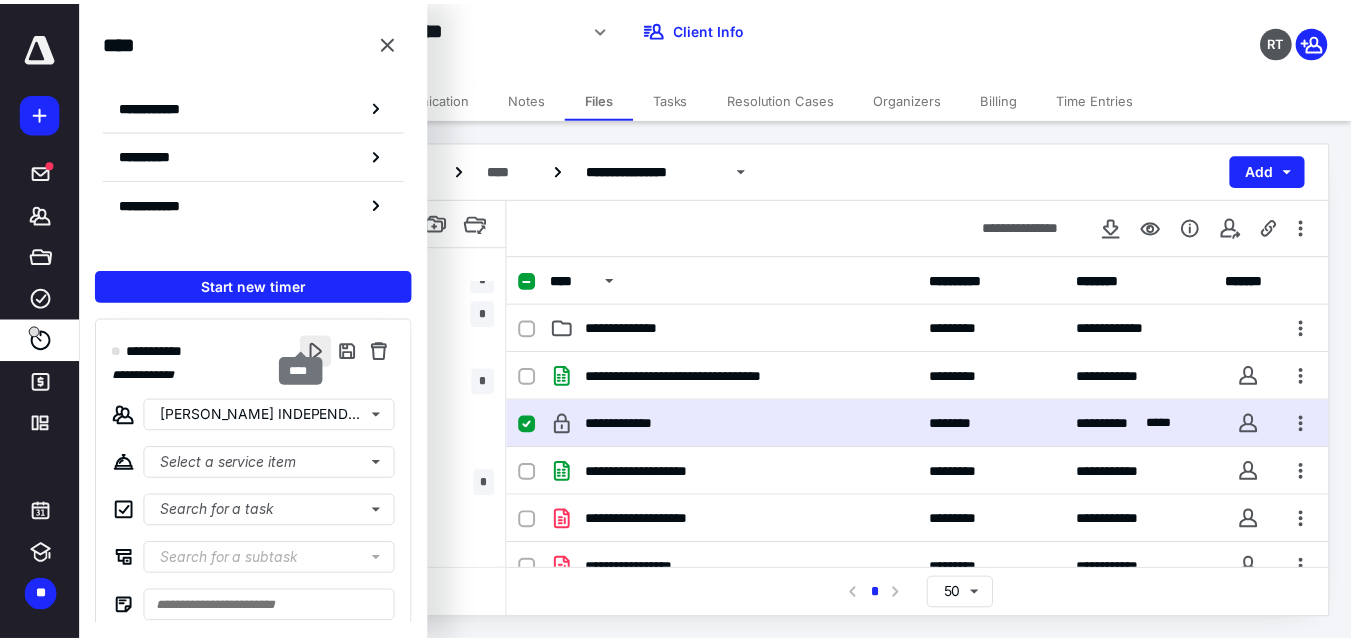 scroll, scrollTop: 20, scrollLeft: 0, axis: vertical 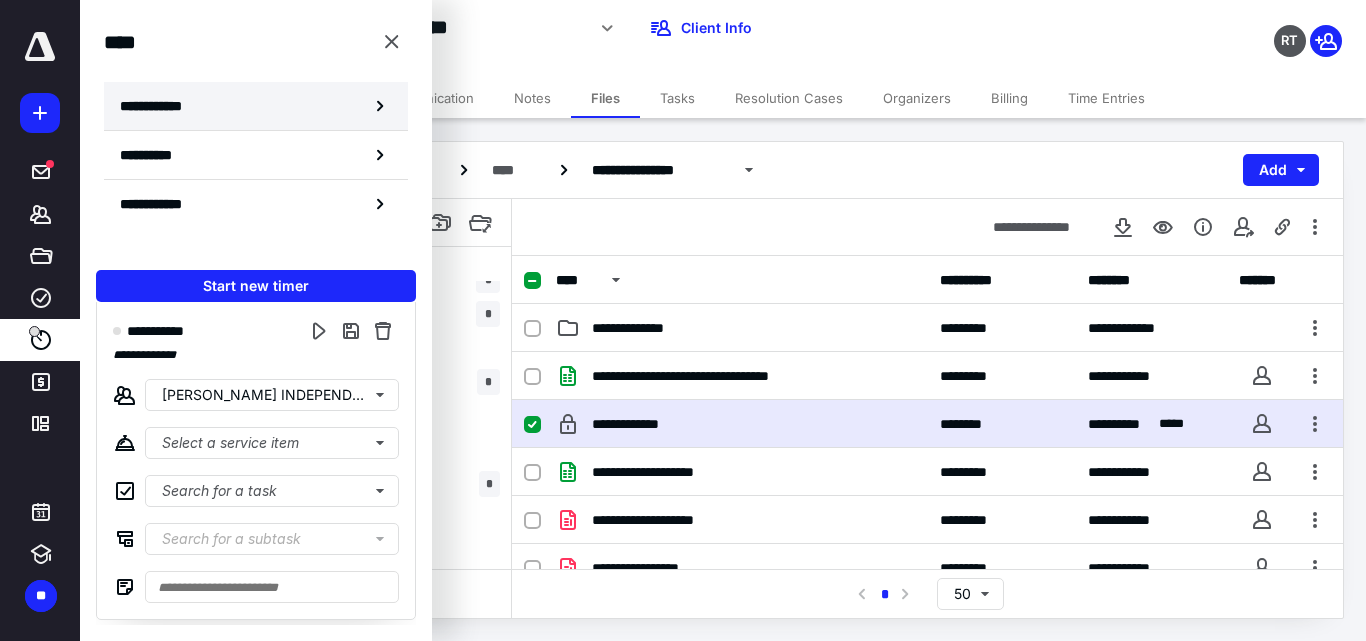 click on "**********" at bounding box center [256, 106] 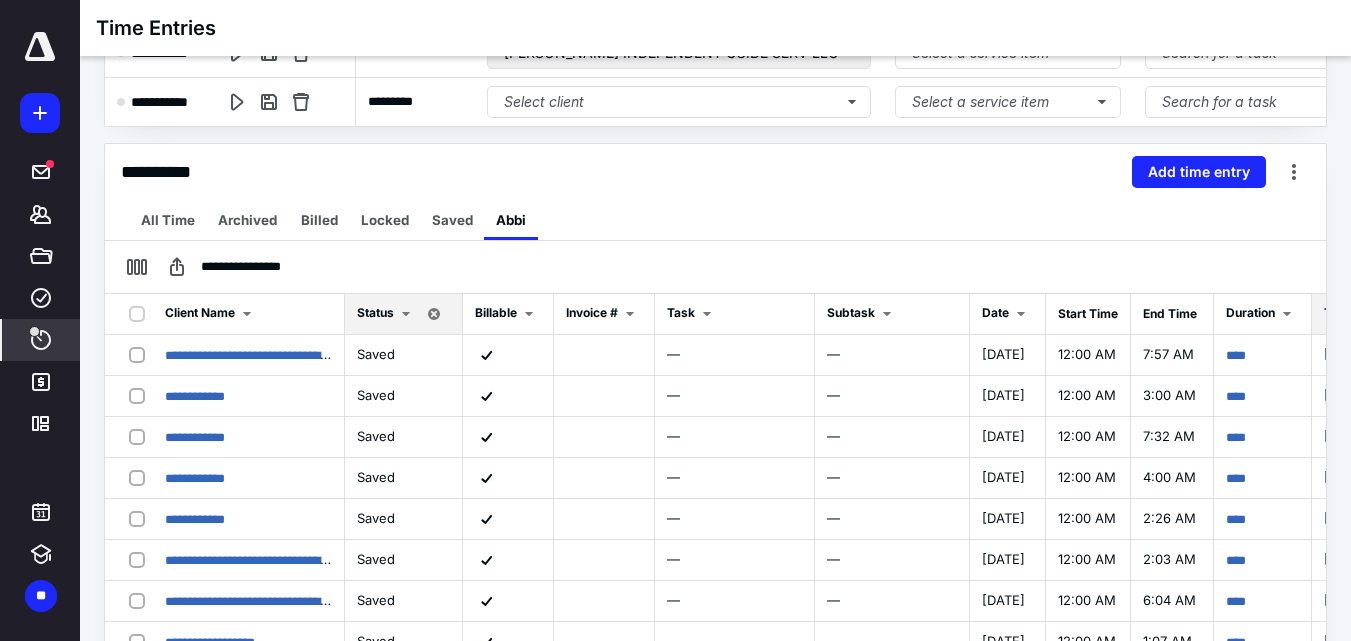 scroll, scrollTop: 277, scrollLeft: 0, axis: vertical 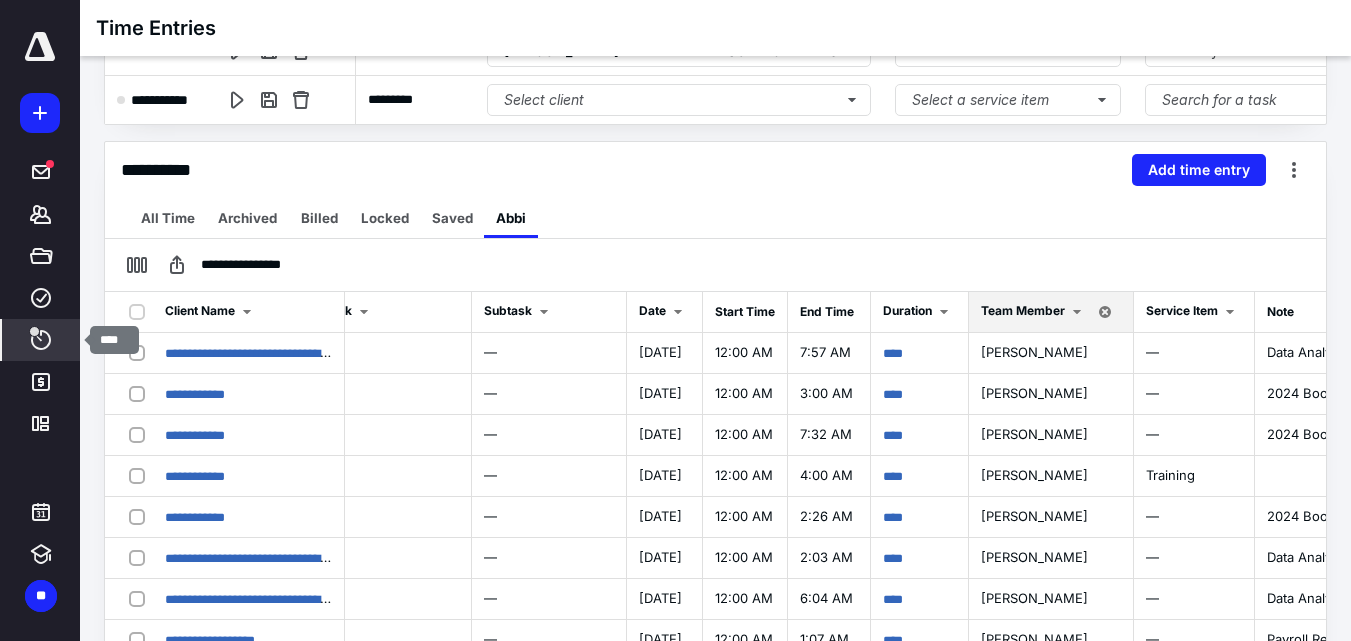 click 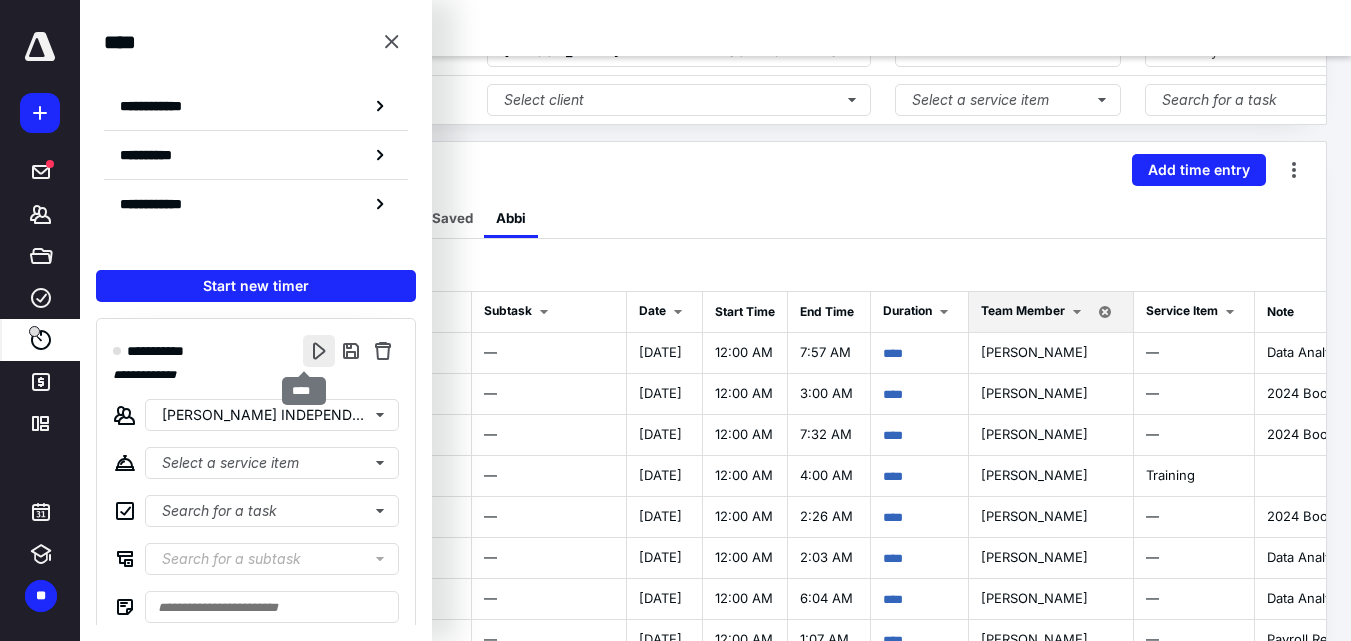 click at bounding box center [319, 351] 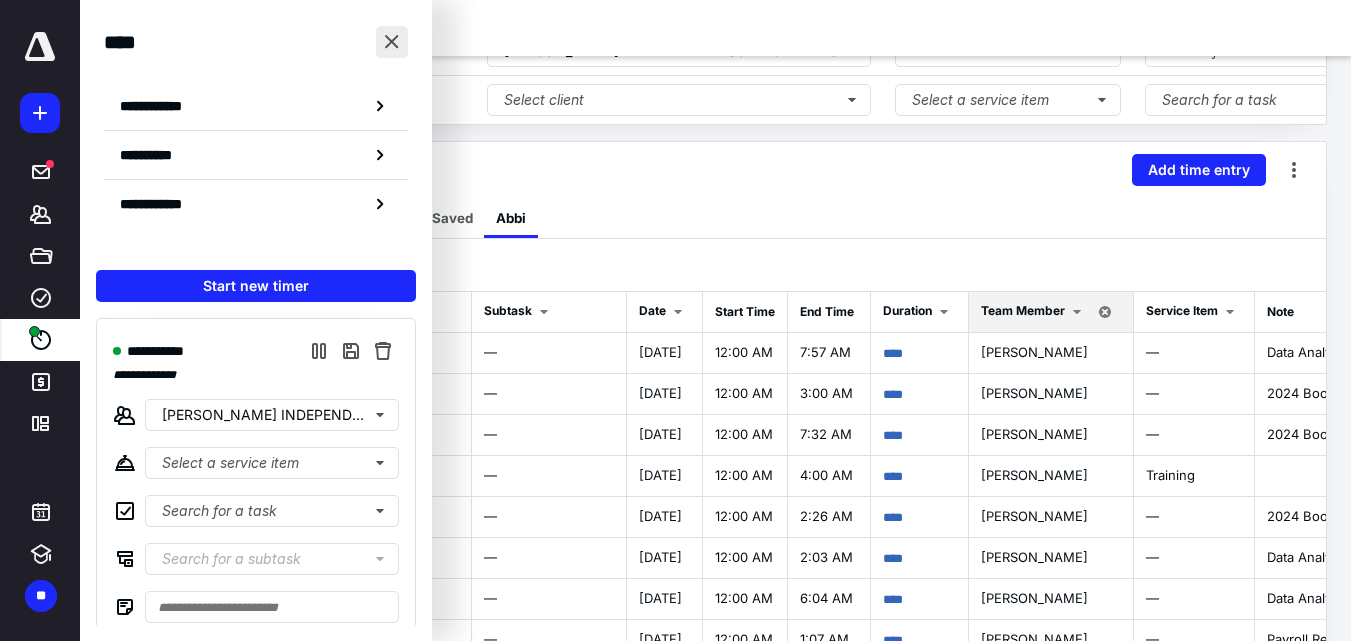 click at bounding box center (392, 42) 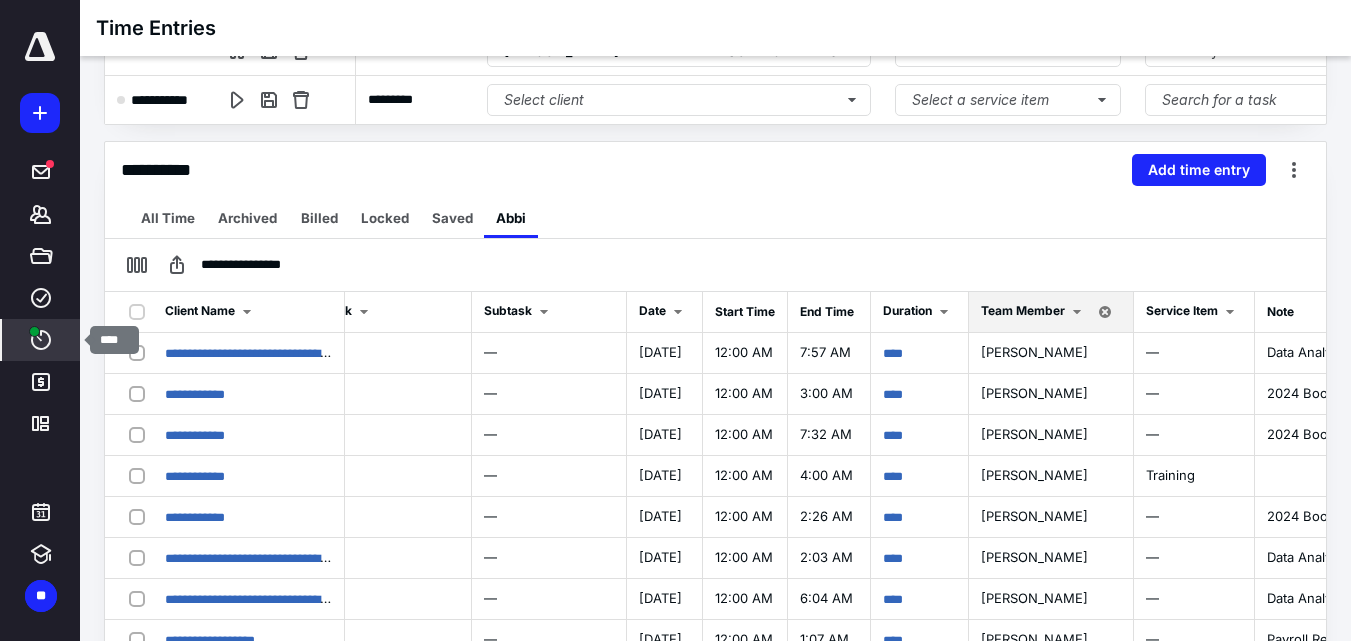 click on "****" at bounding box center (41, 340) 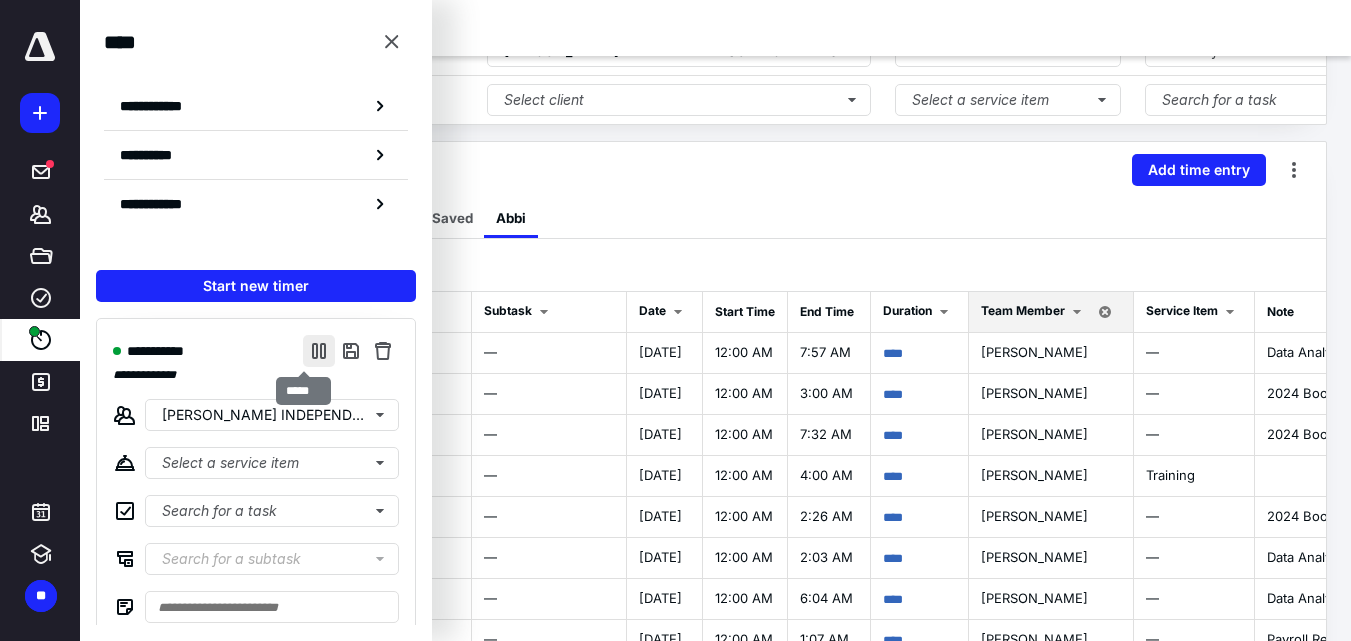 click at bounding box center (319, 351) 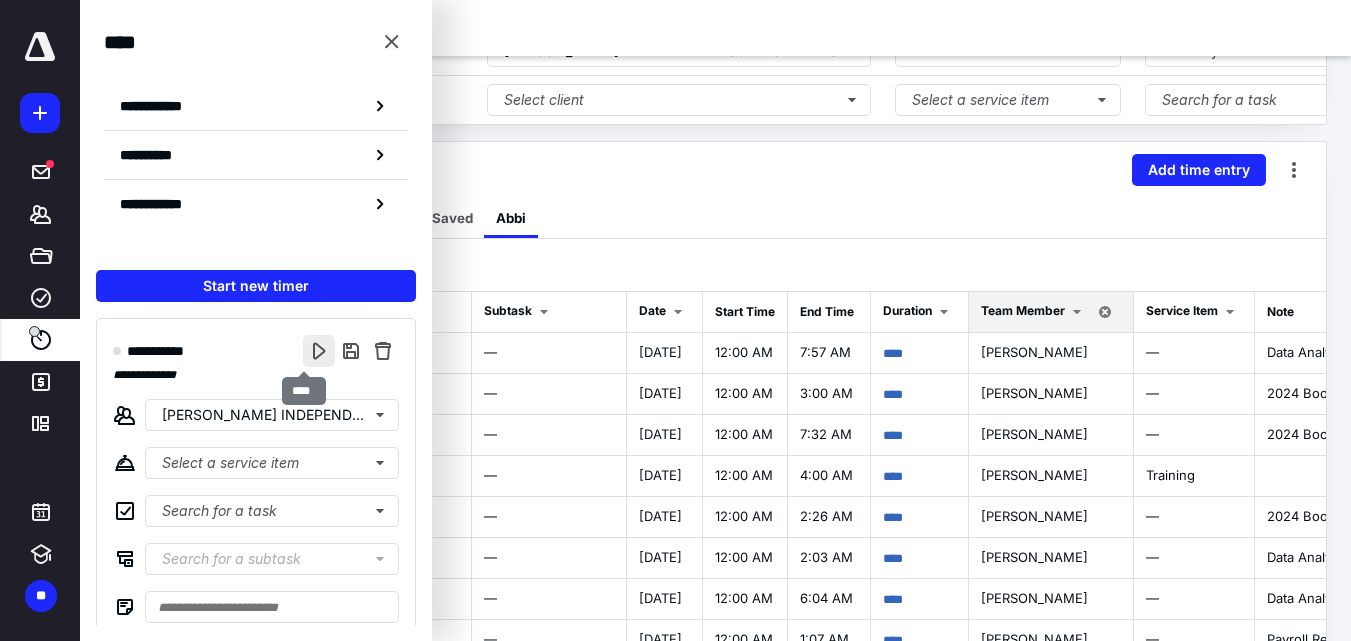 click at bounding box center (319, 351) 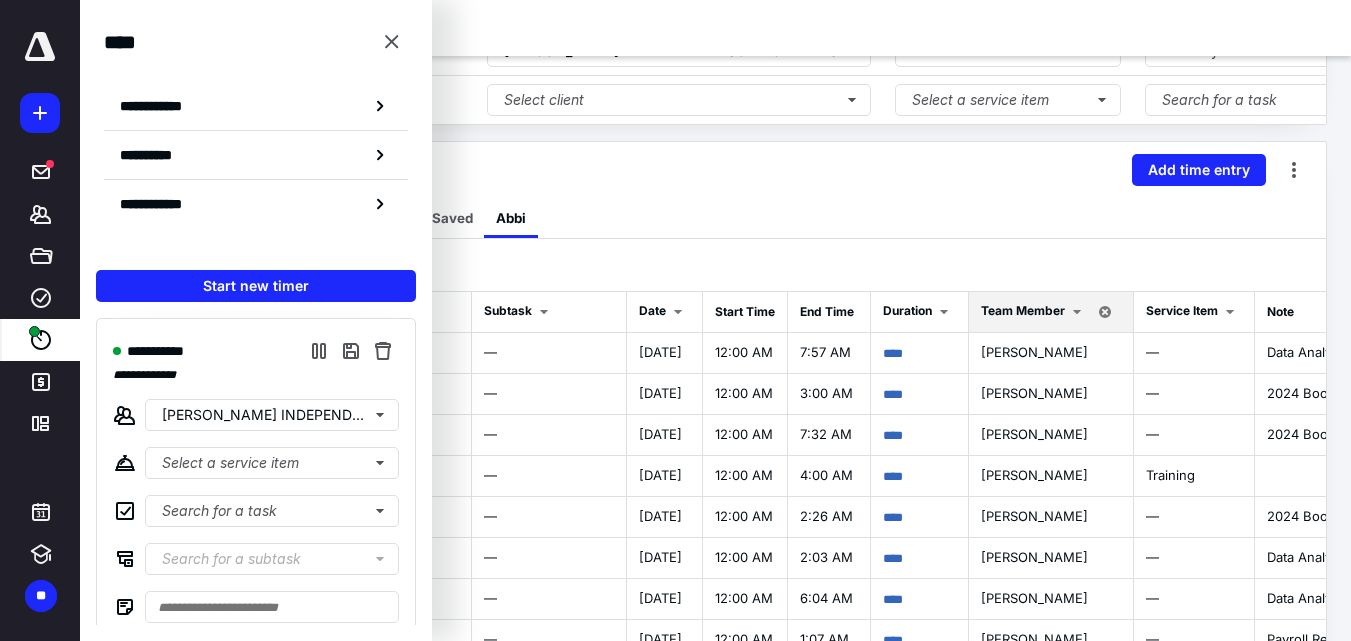 click on "All Time Archived Billed Locked Saved Abbi" at bounding box center (715, 218) 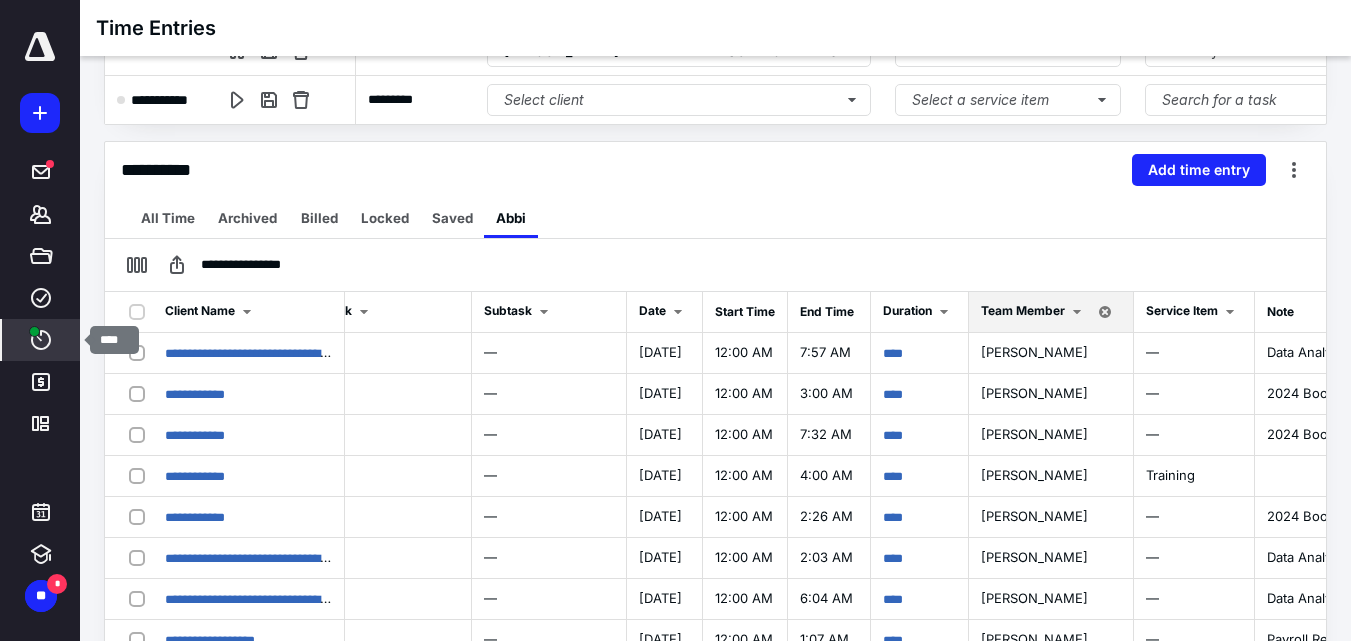 click at bounding box center [34, 331] 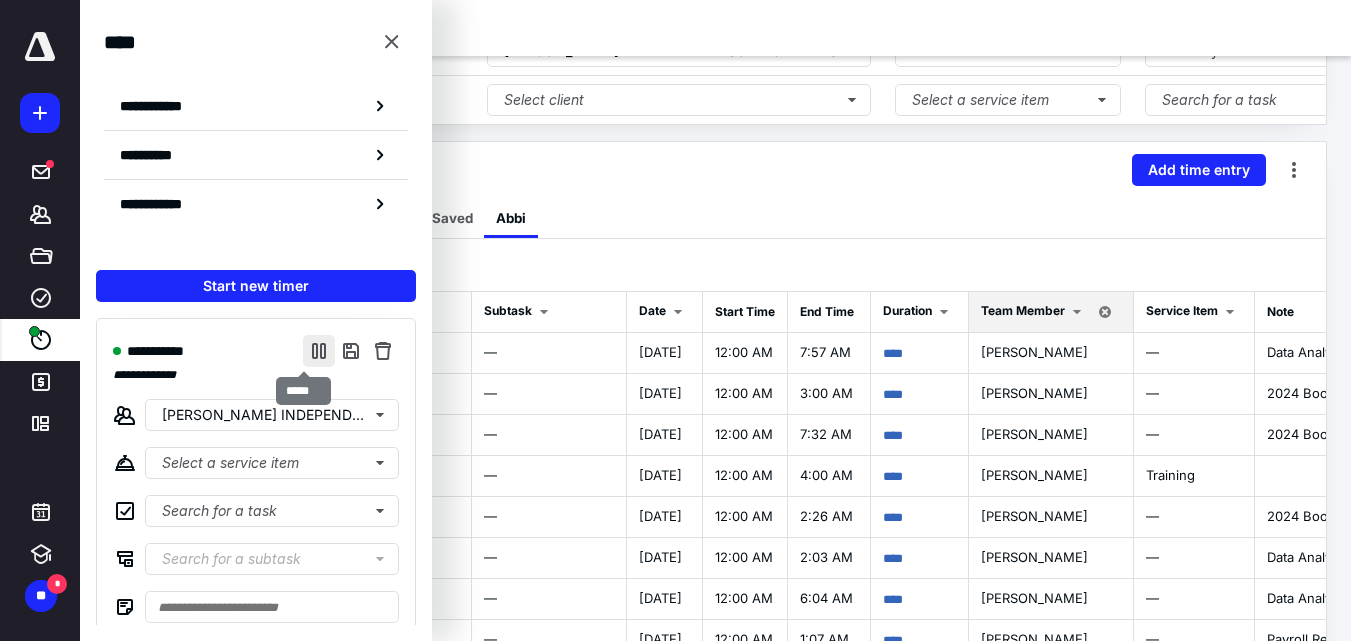 click at bounding box center [319, 351] 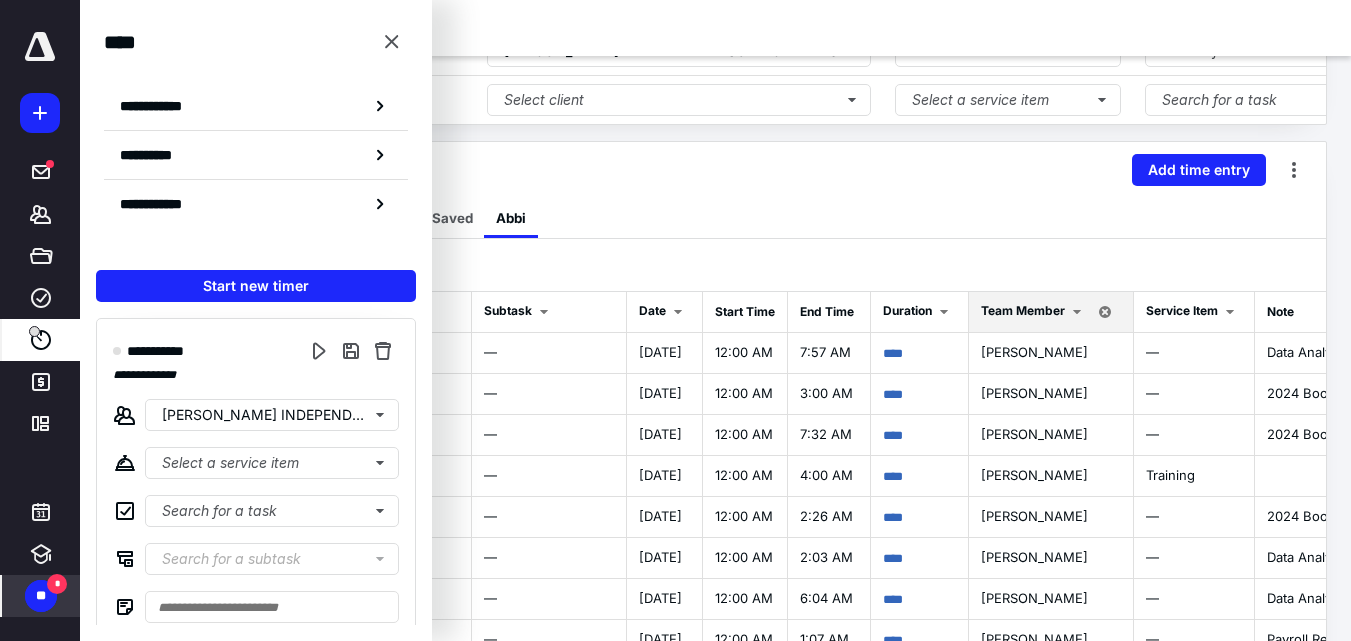 click on "**" at bounding box center [41, 596] 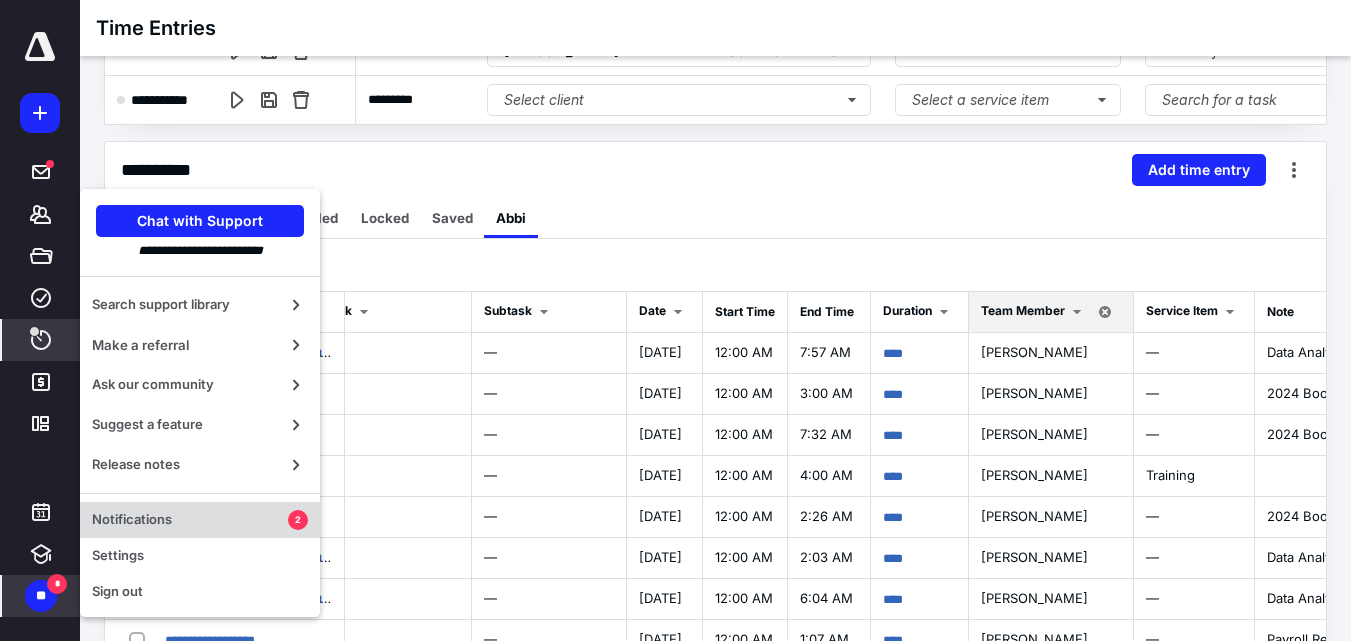 click on "Notifications" at bounding box center (190, 520) 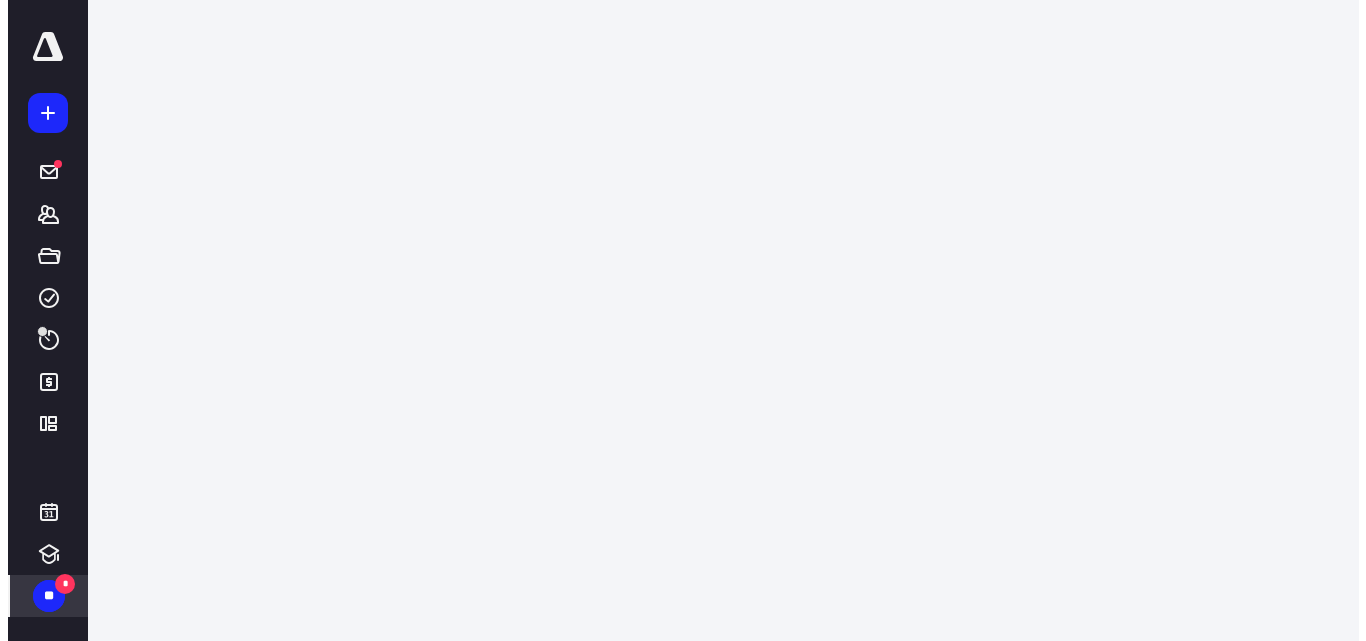 scroll, scrollTop: 0, scrollLeft: 0, axis: both 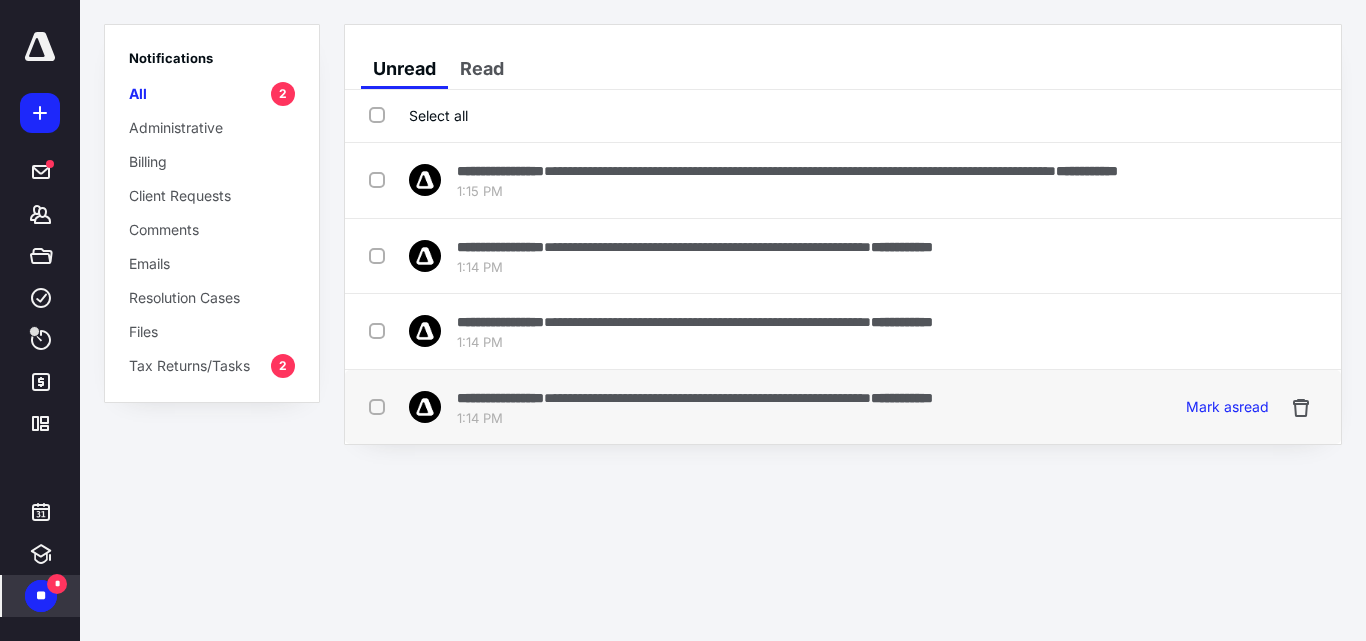 click on "1:14 PM" at bounding box center (695, 419) 